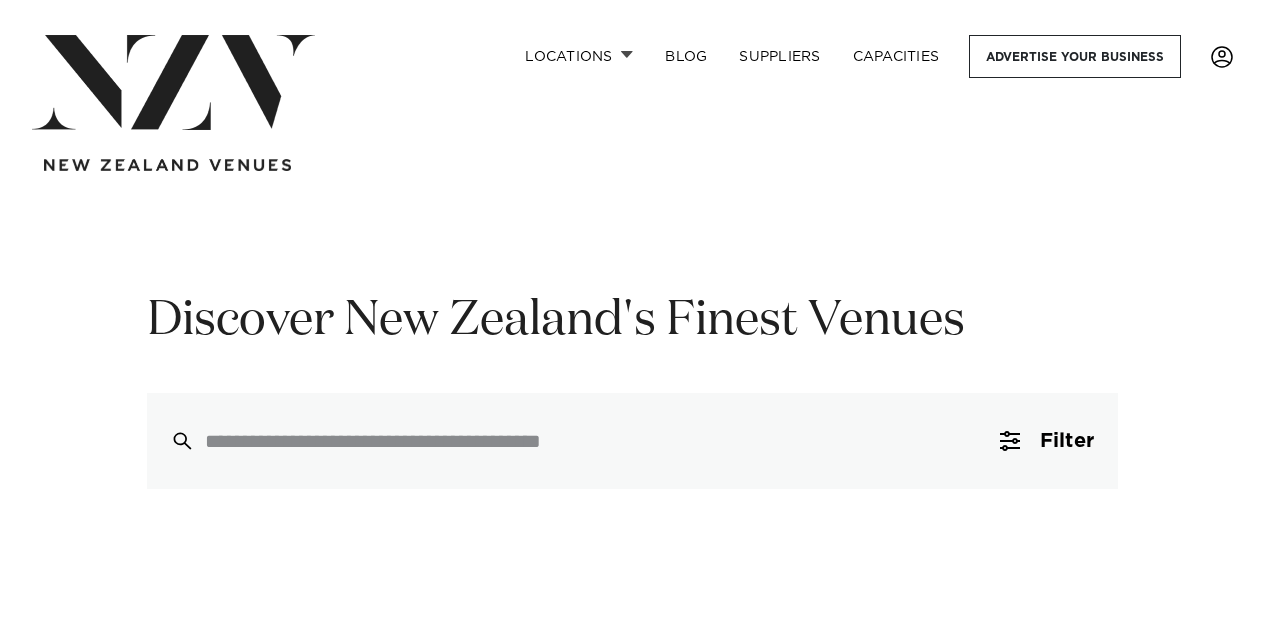 scroll, scrollTop: 0, scrollLeft: 0, axis: both 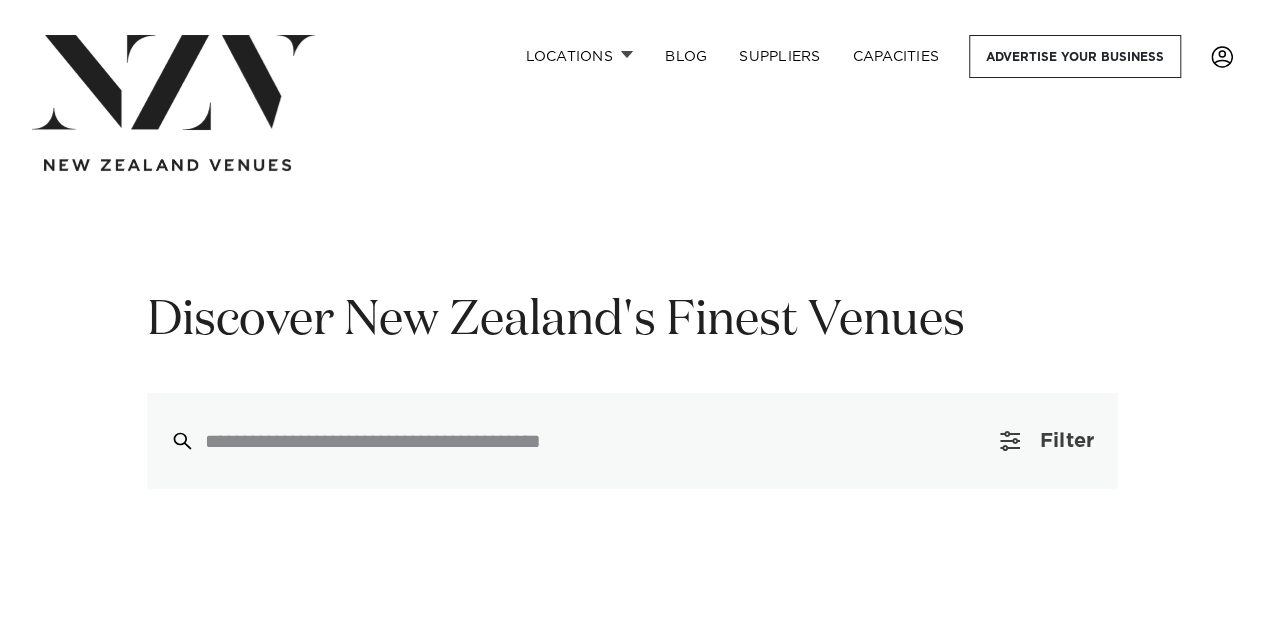 click on "Filter 0" at bounding box center (1047, 441) 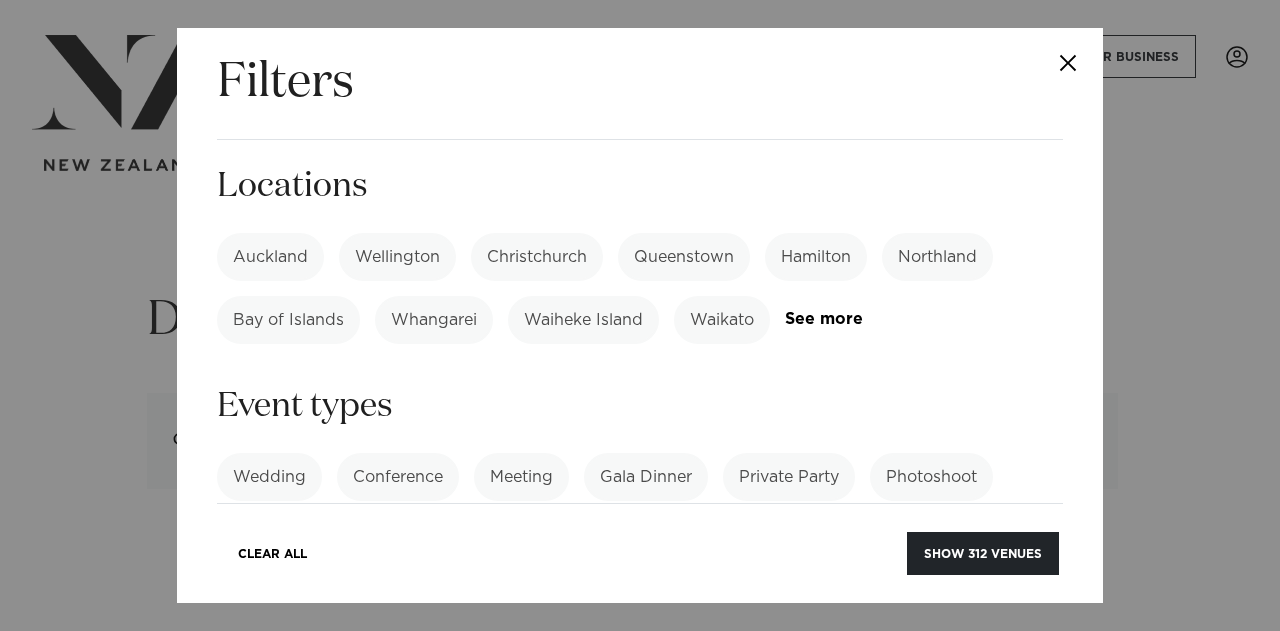 click on "Auckland" at bounding box center [270, 257] 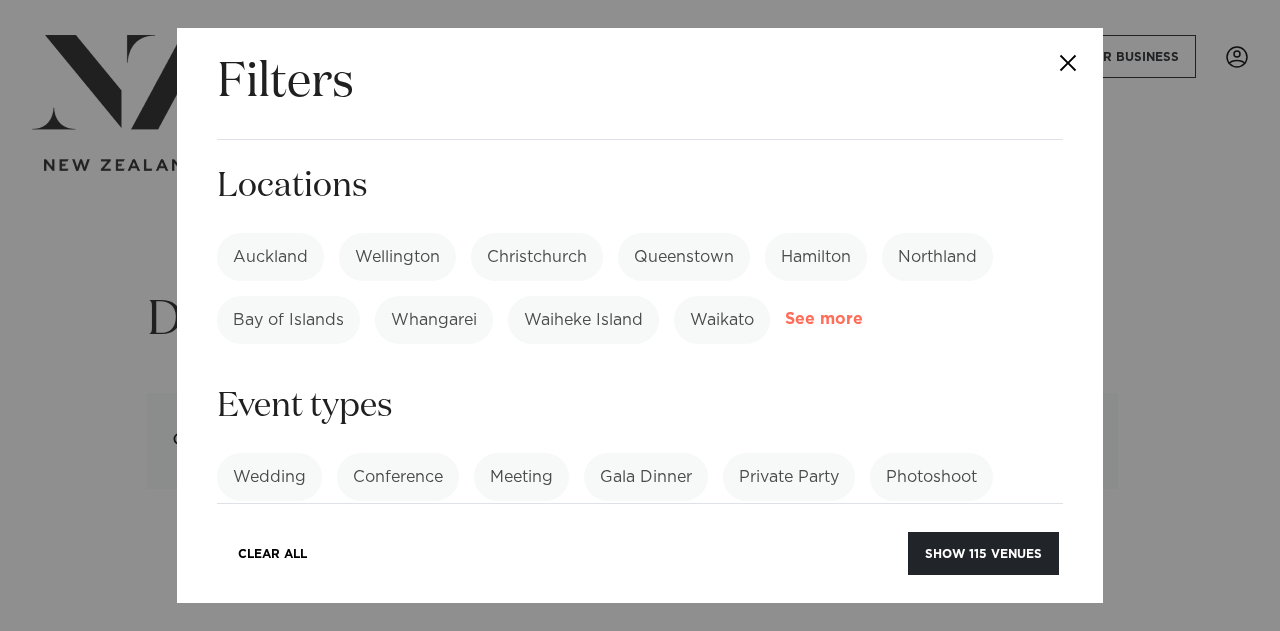 click on "See more" at bounding box center [863, 319] 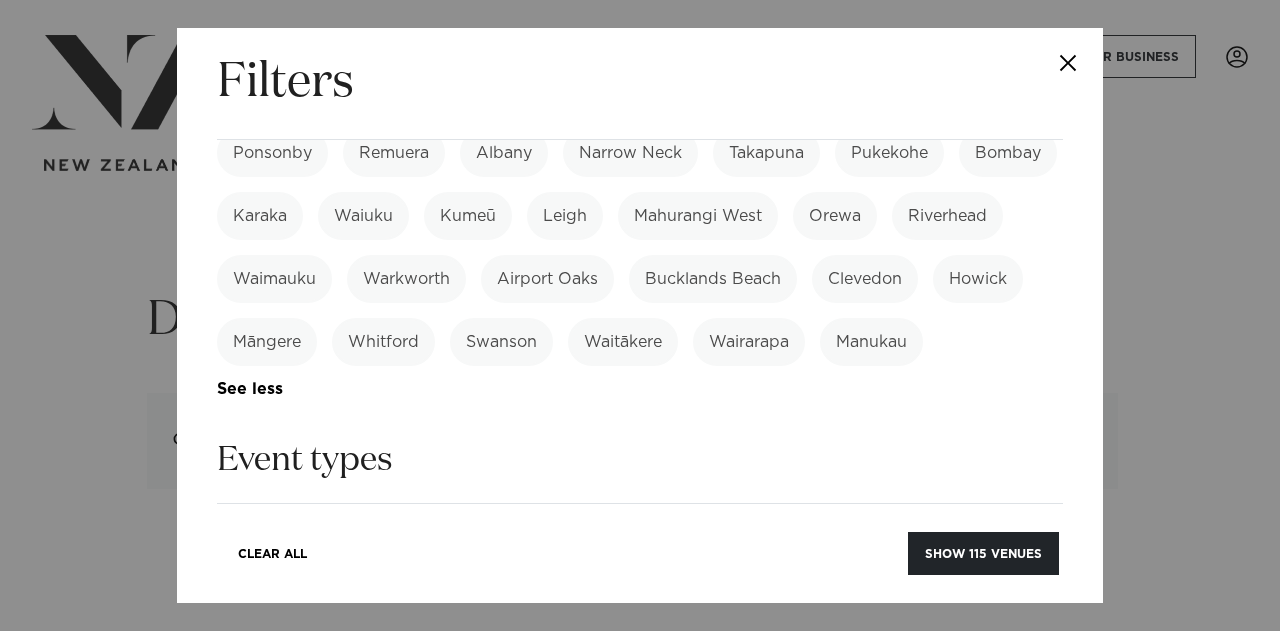 scroll, scrollTop: 500, scrollLeft: 0, axis: vertical 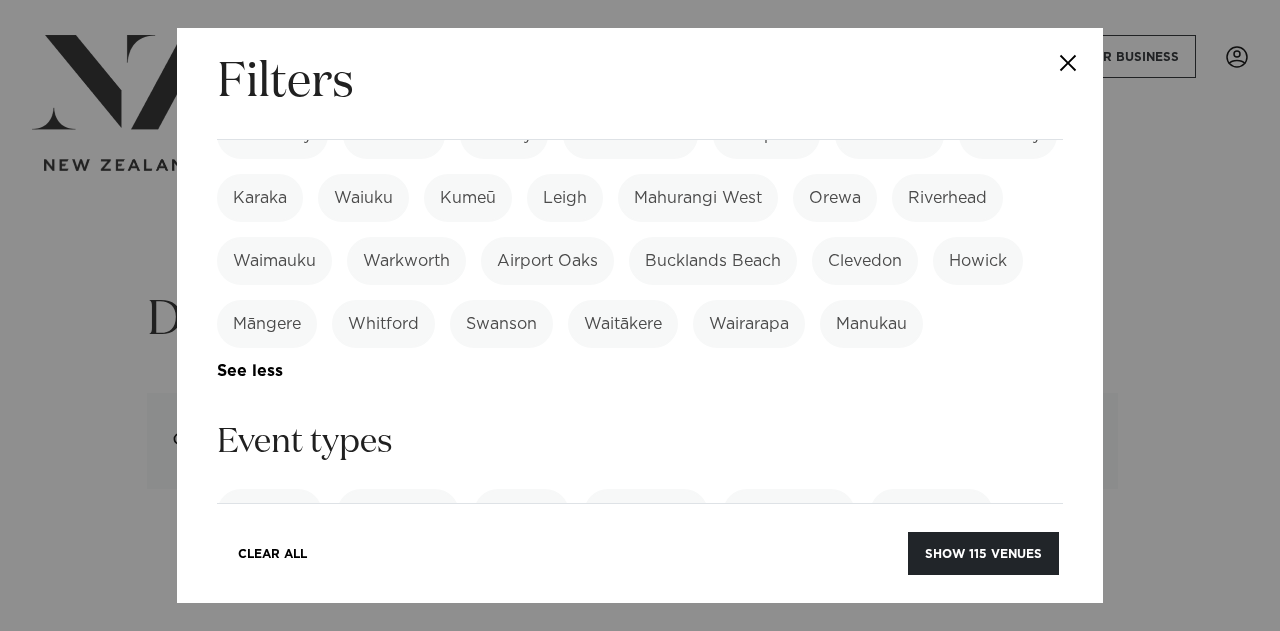 click on "Māngere" at bounding box center (267, 324) 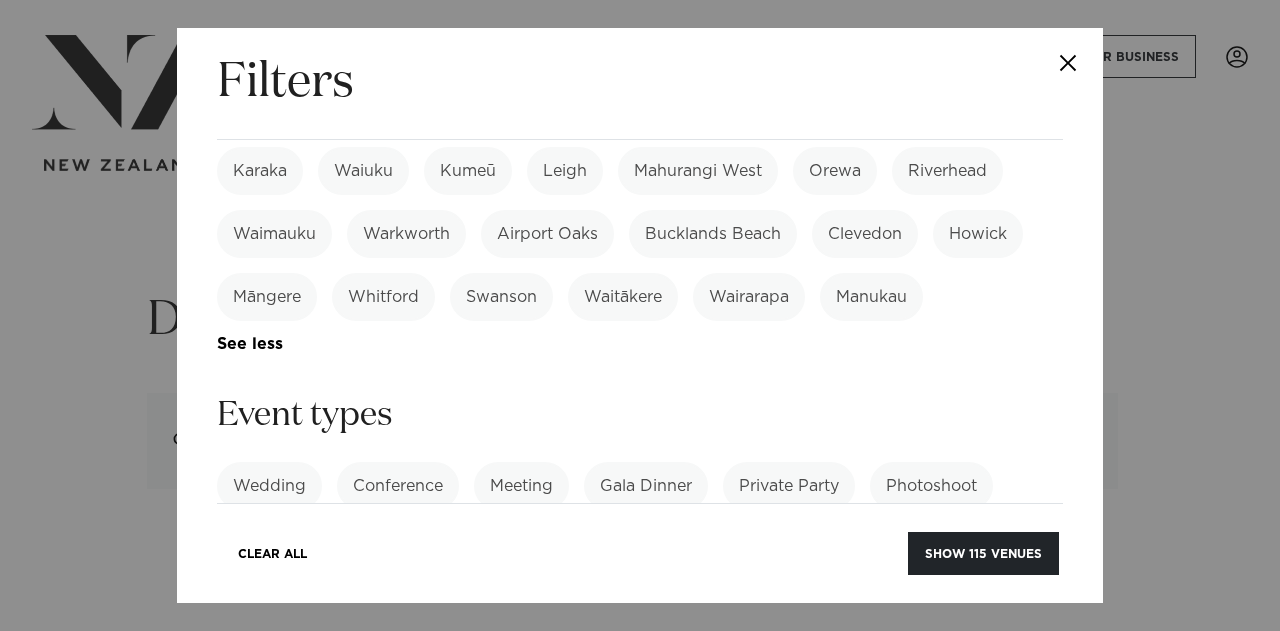 scroll, scrollTop: 700, scrollLeft: 0, axis: vertical 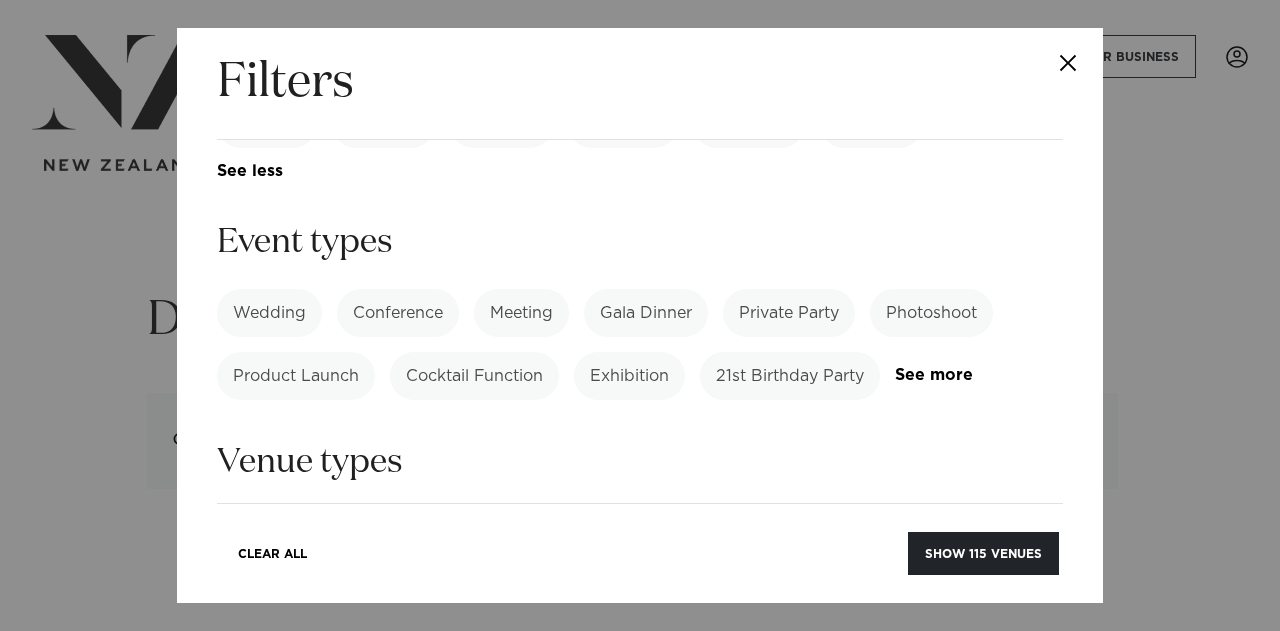 click on "Private Party" at bounding box center [789, 313] 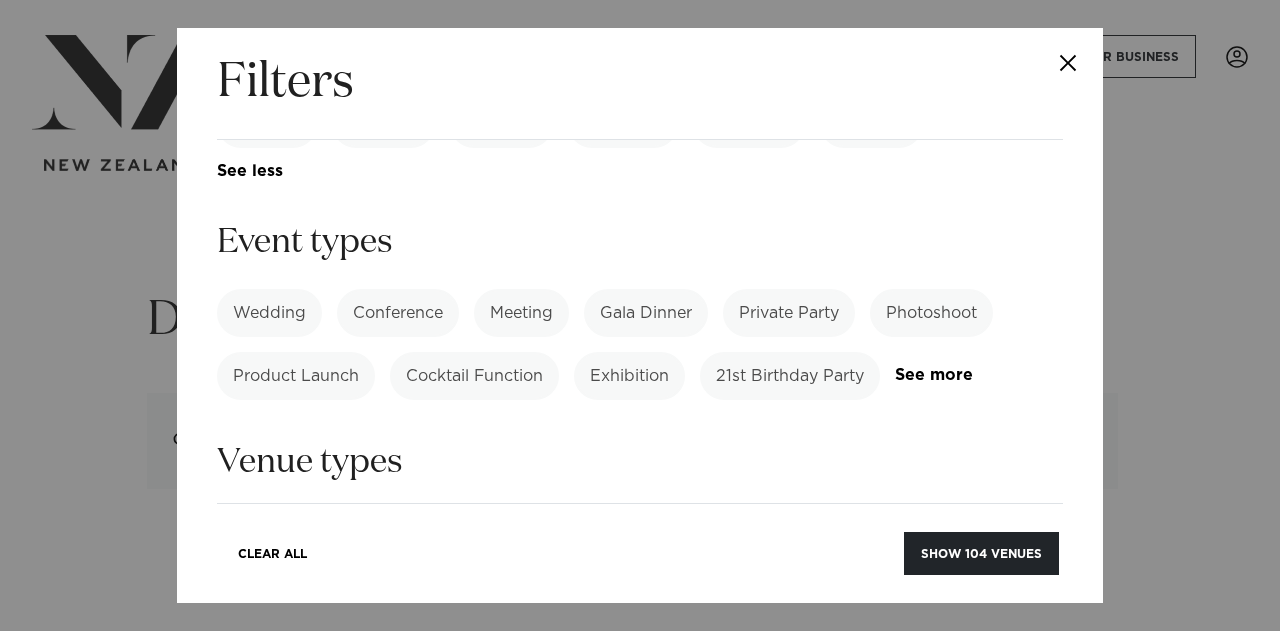 click on "21st Birthday Party" at bounding box center [790, 376] 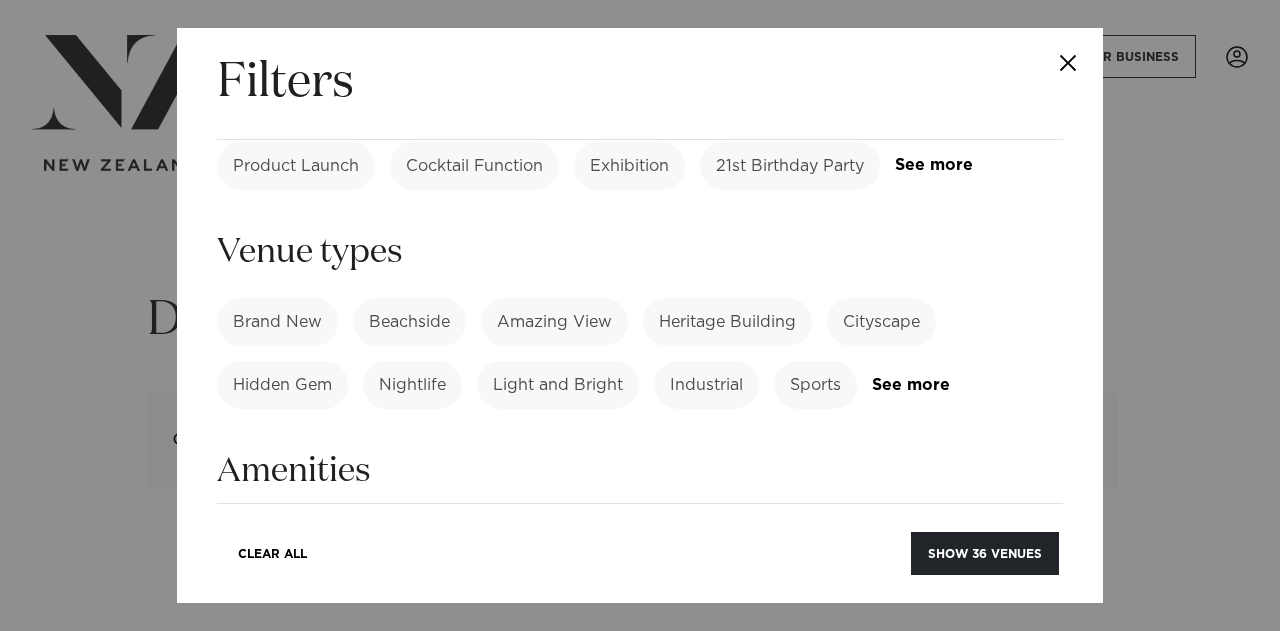 scroll, scrollTop: 1000, scrollLeft: 0, axis: vertical 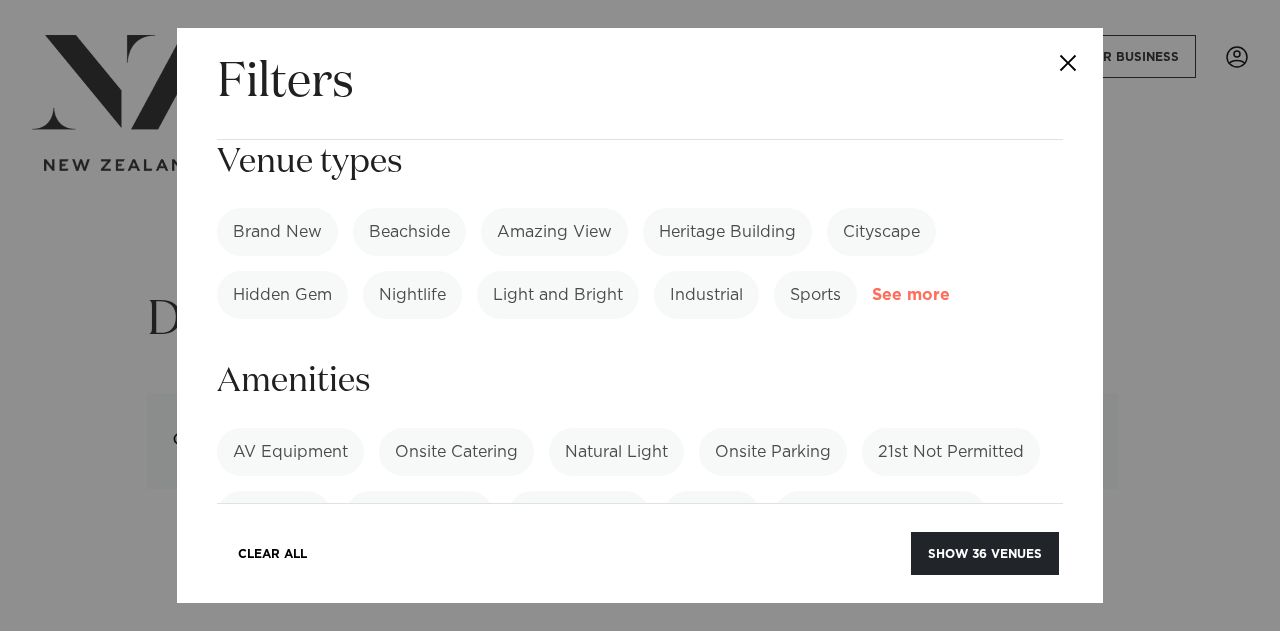 click on "See more" at bounding box center [950, 295] 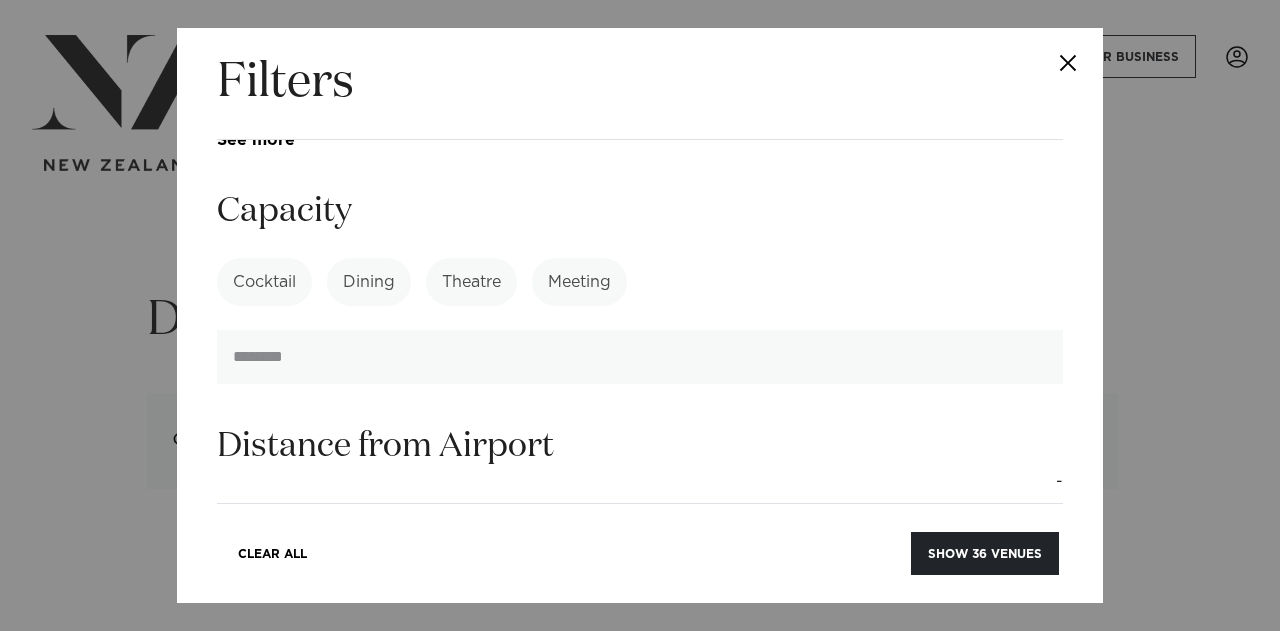 scroll, scrollTop: 1900, scrollLeft: 0, axis: vertical 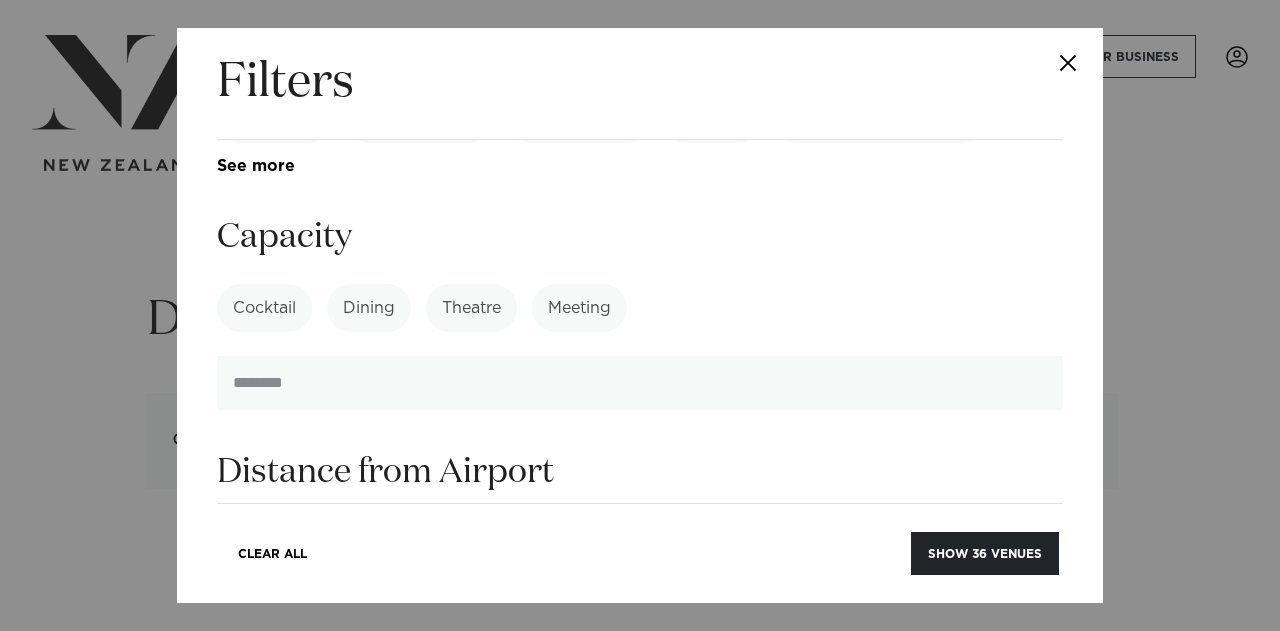 click on "Dining" at bounding box center [369, 308] 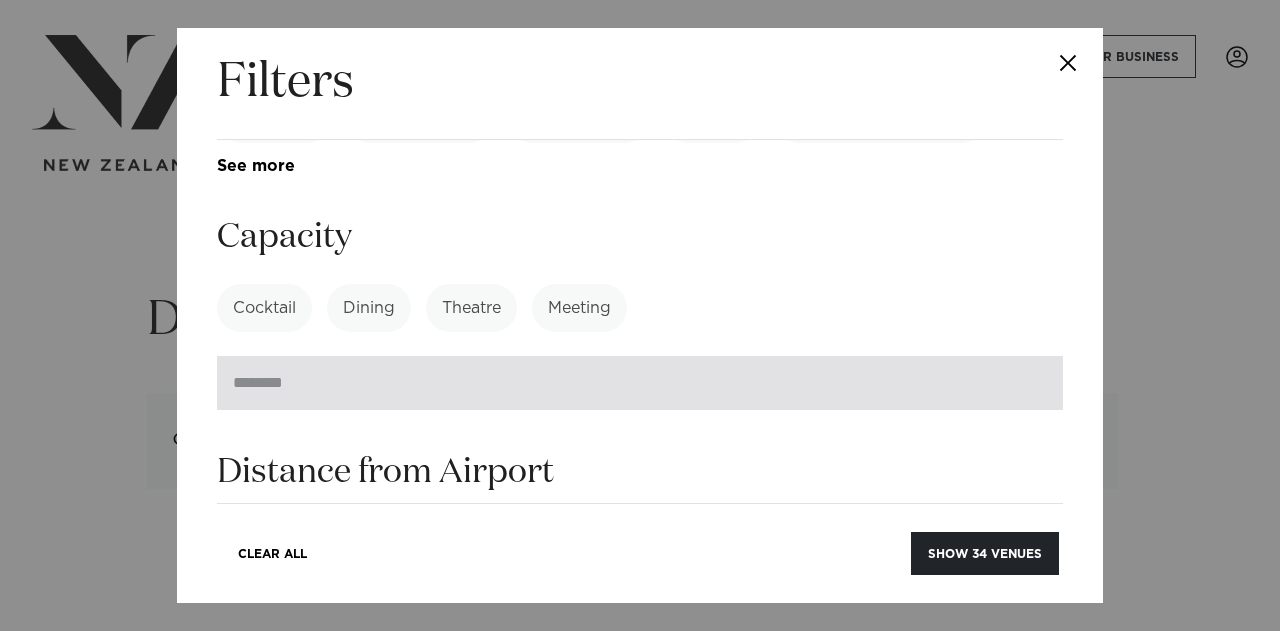 click at bounding box center (640, 383) 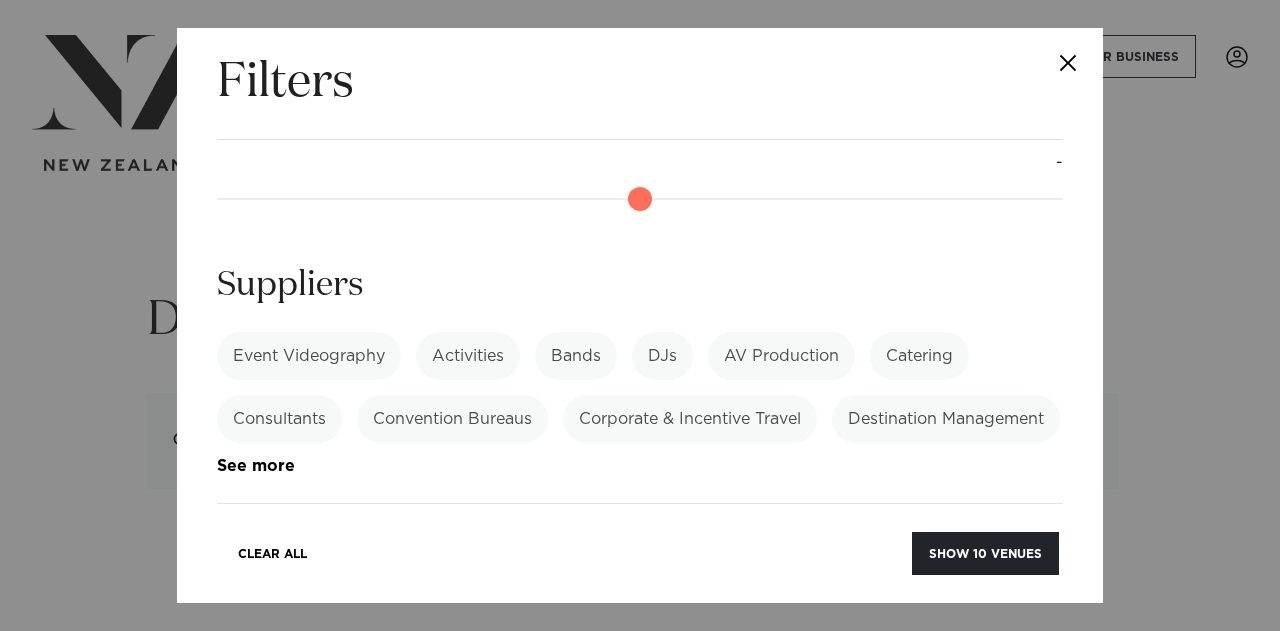 scroll, scrollTop: 2473, scrollLeft: 0, axis: vertical 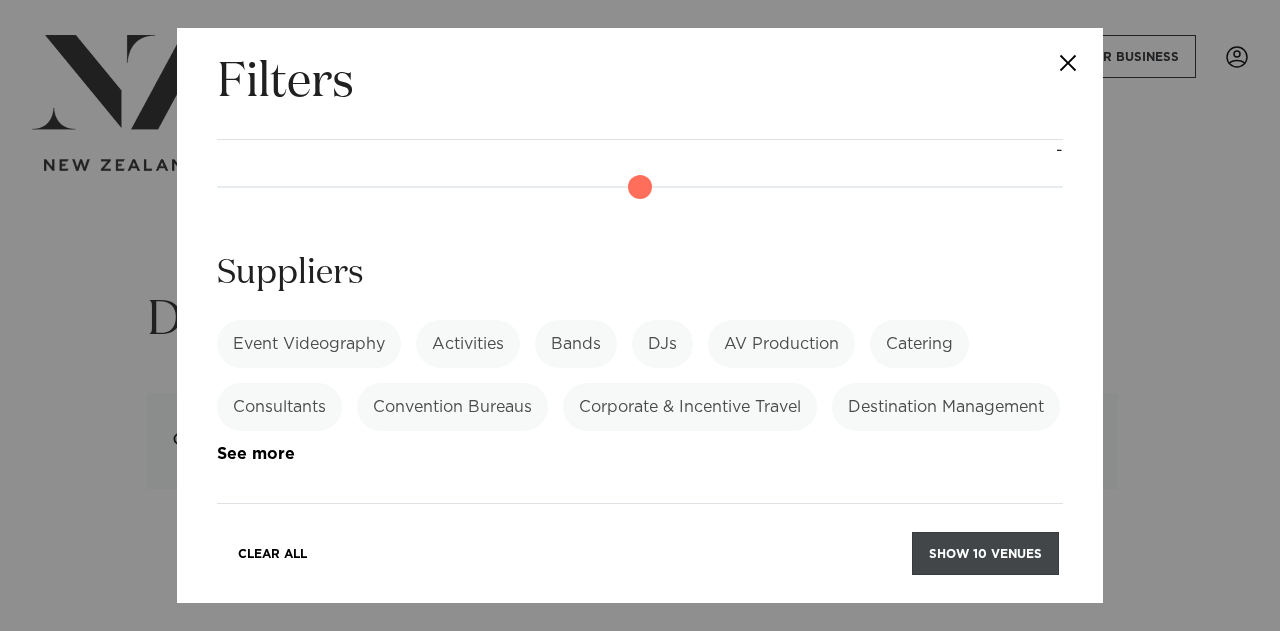 type on "***" 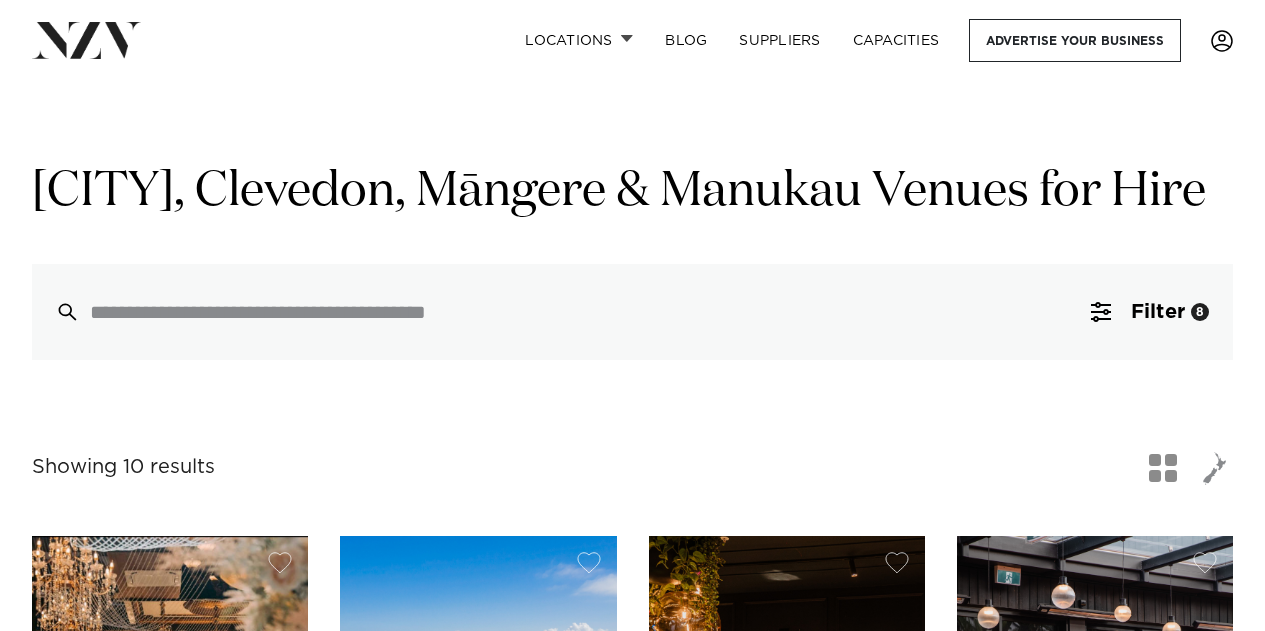scroll, scrollTop: 0, scrollLeft: 0, axis: both 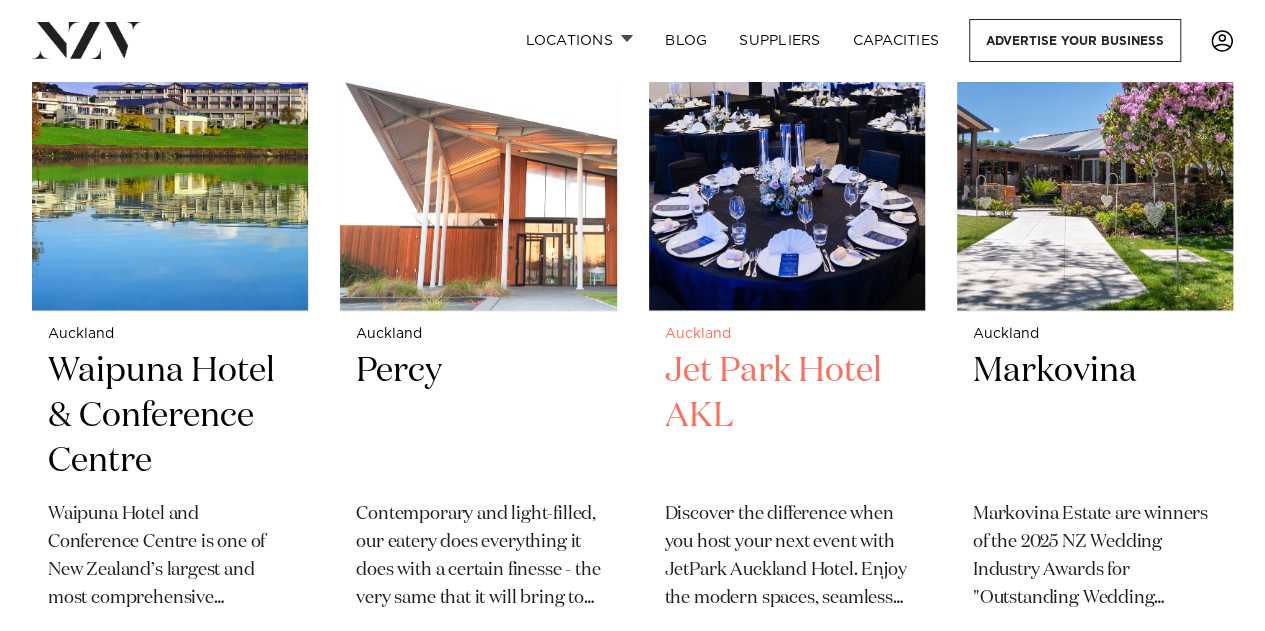 click at bounding box center [787, 125] 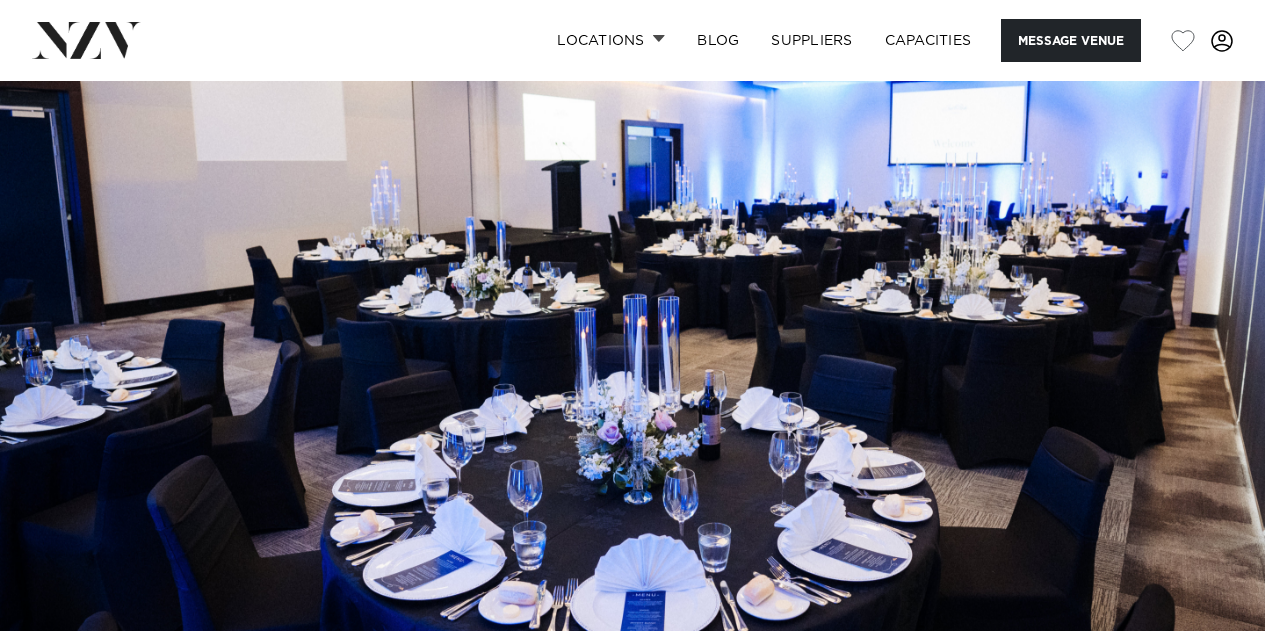 scroll, scrollTop: 0, scrollLeft: 0, axis: both 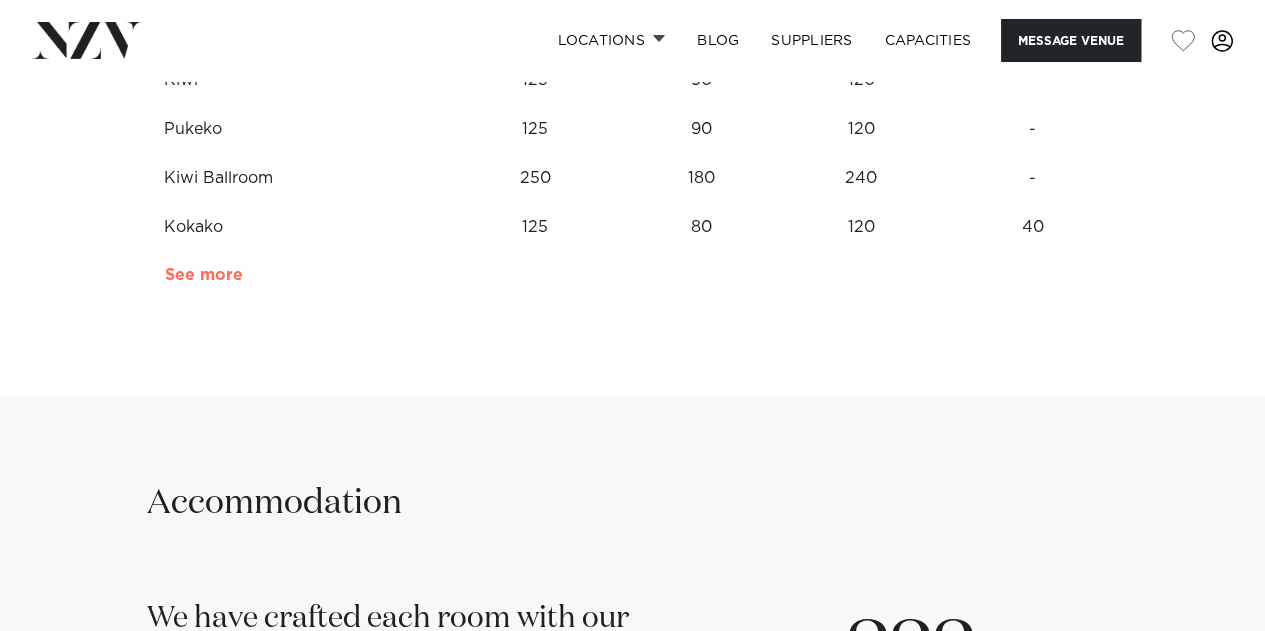 click on "See more" at bounding box center (243, 275) 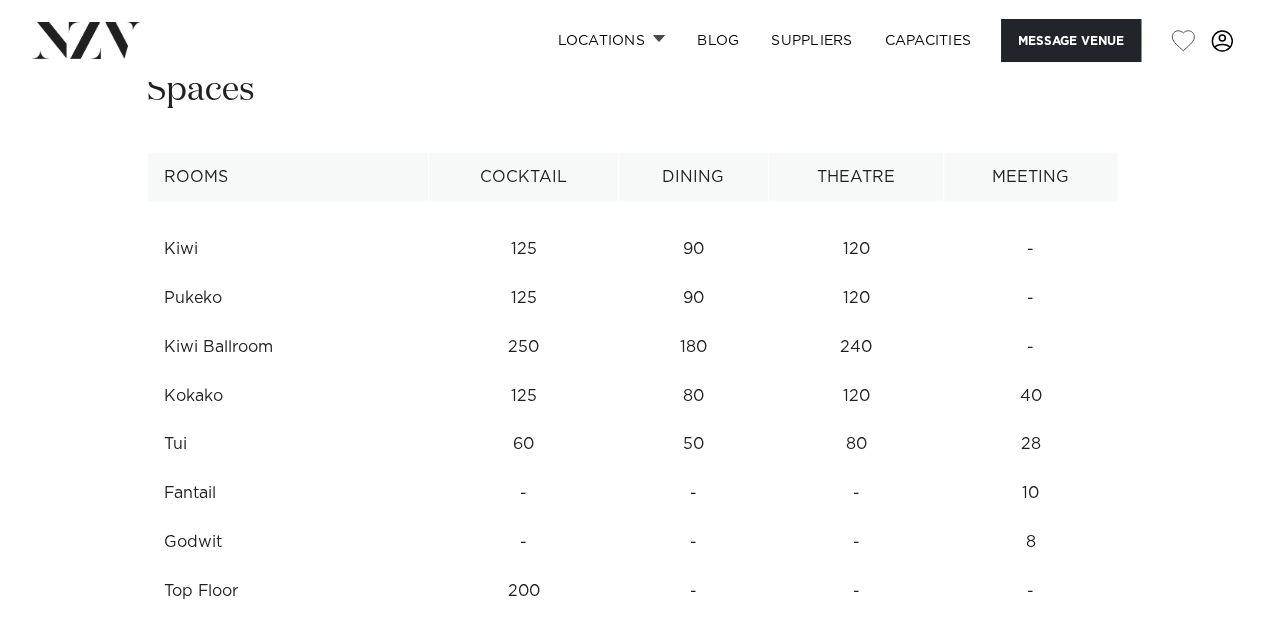 scroll, scrollTop: 2400, scrollLeft: 0, axis: vertical 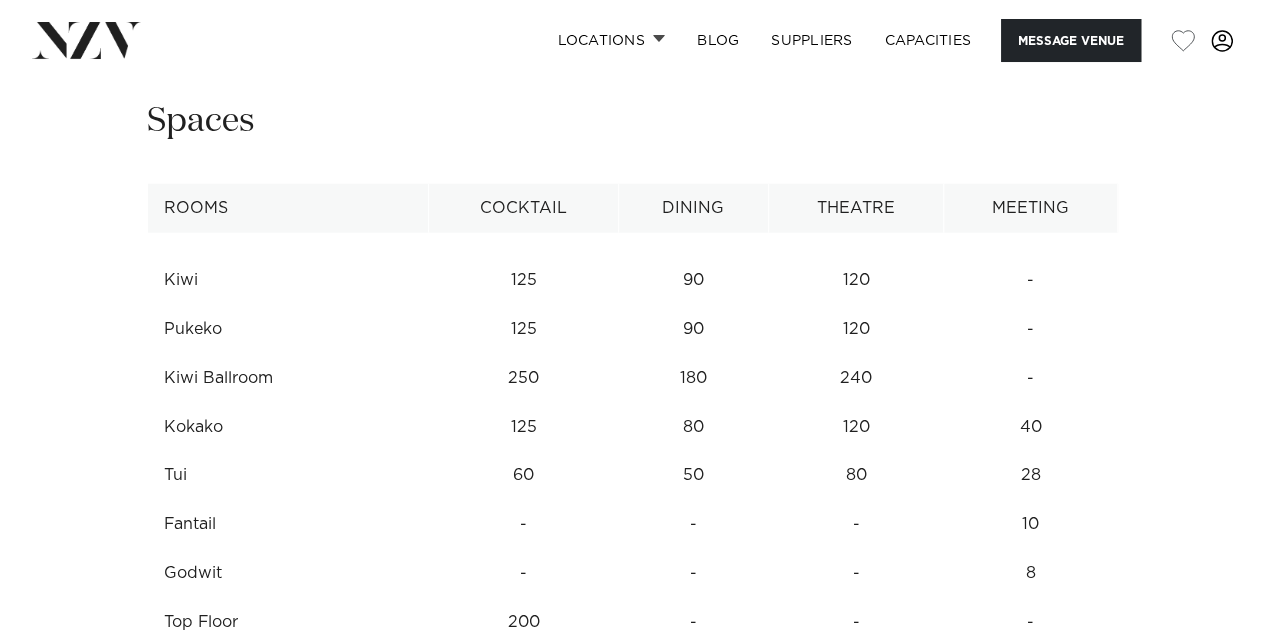click on "50" at bounding box center [693, 280] 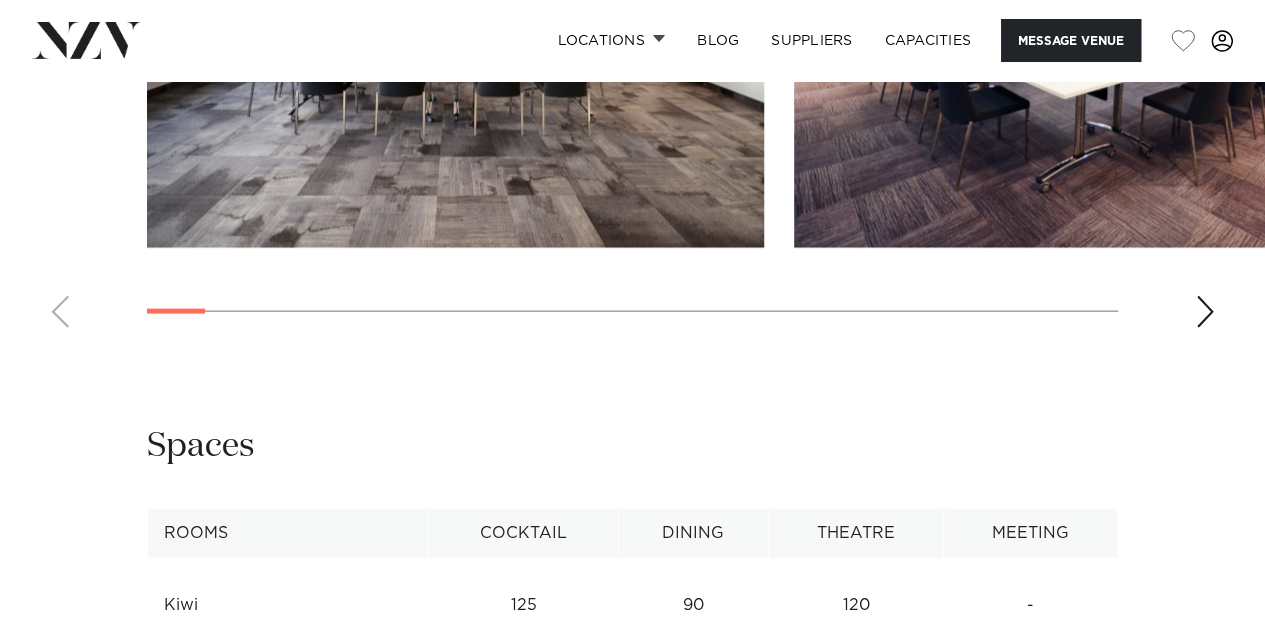 scroll, scrollTop: 1800, scrollLeft: 0, axis: vertical 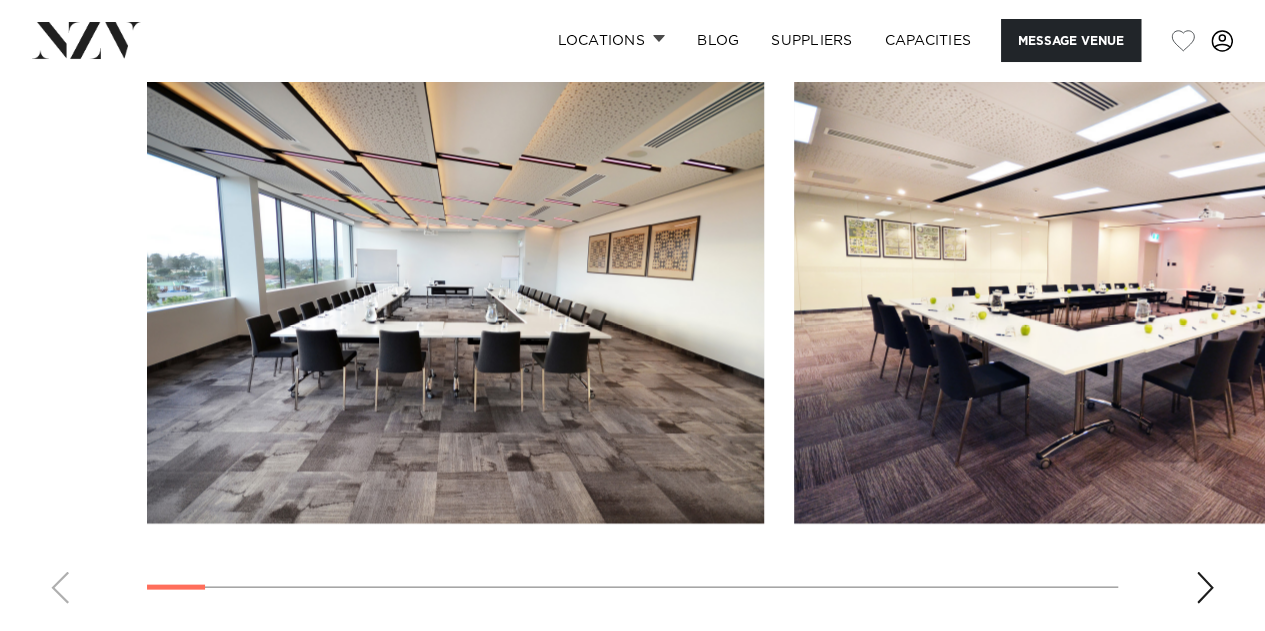 click at bounding box center (1205, 587) 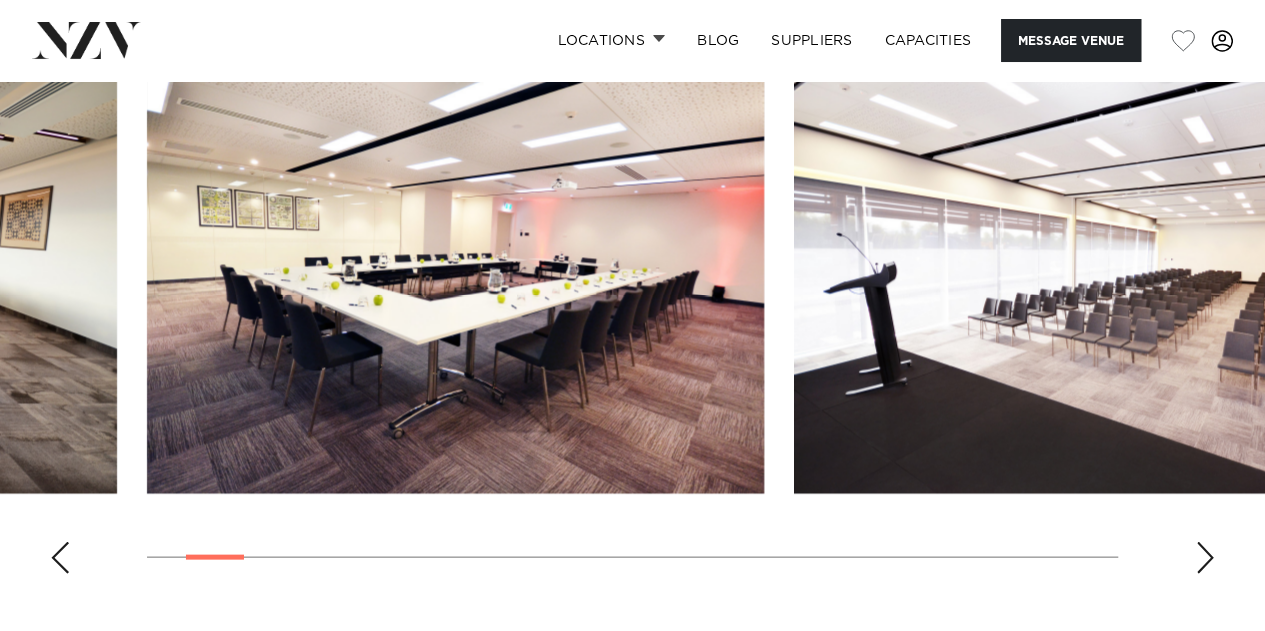 scroll, scrollTop: 1800, scrollLeft: 0, axis: vertical 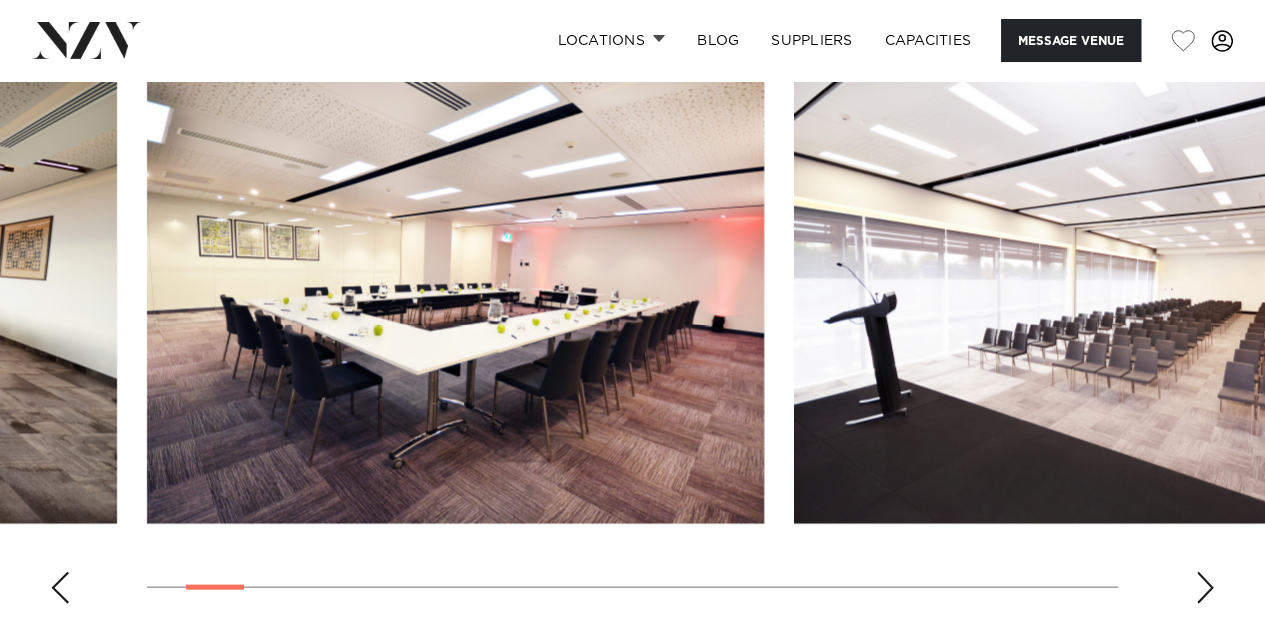 click at bounding box center (1205, 587) 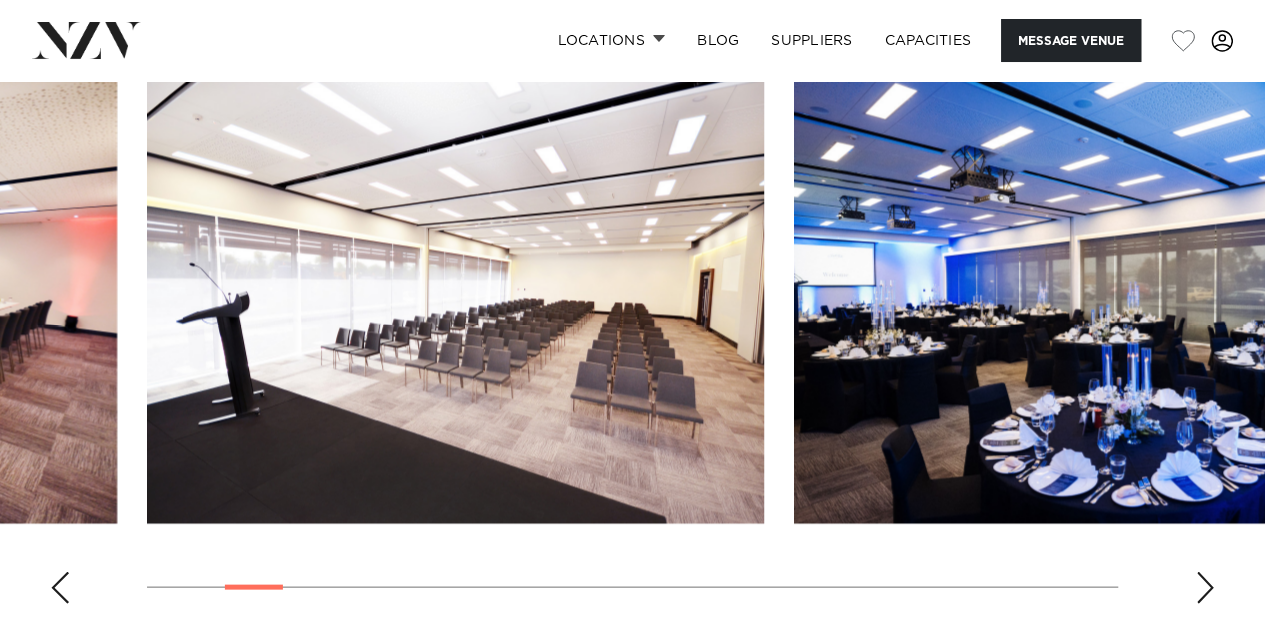 scroll, scrollTop: 1900, scrollLeft: 0, axis: vertical 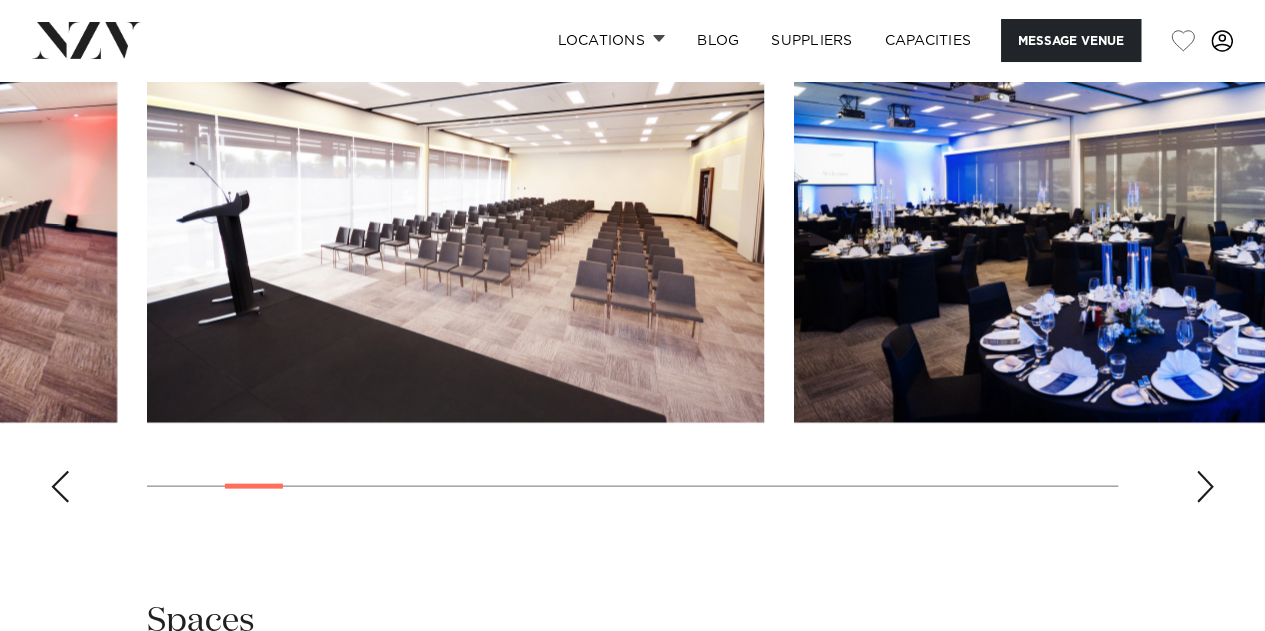 click at bounding box center (1102, 196) 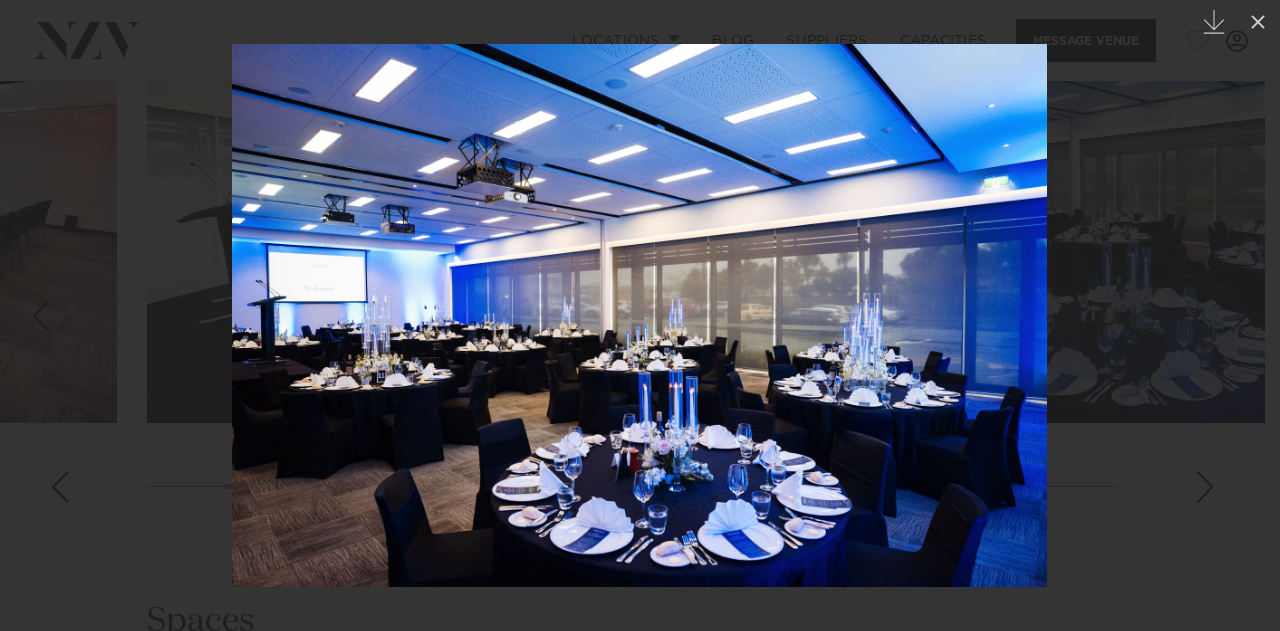 click at bounding box center [639, 315] 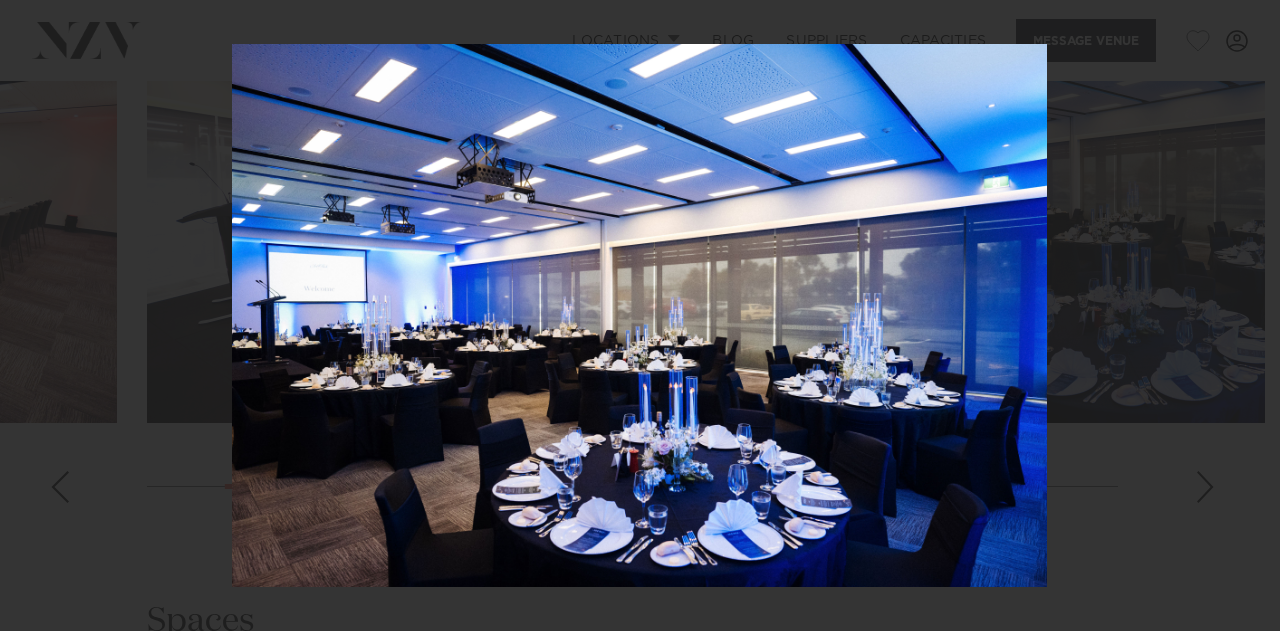 click at bounding box center (640, 315) 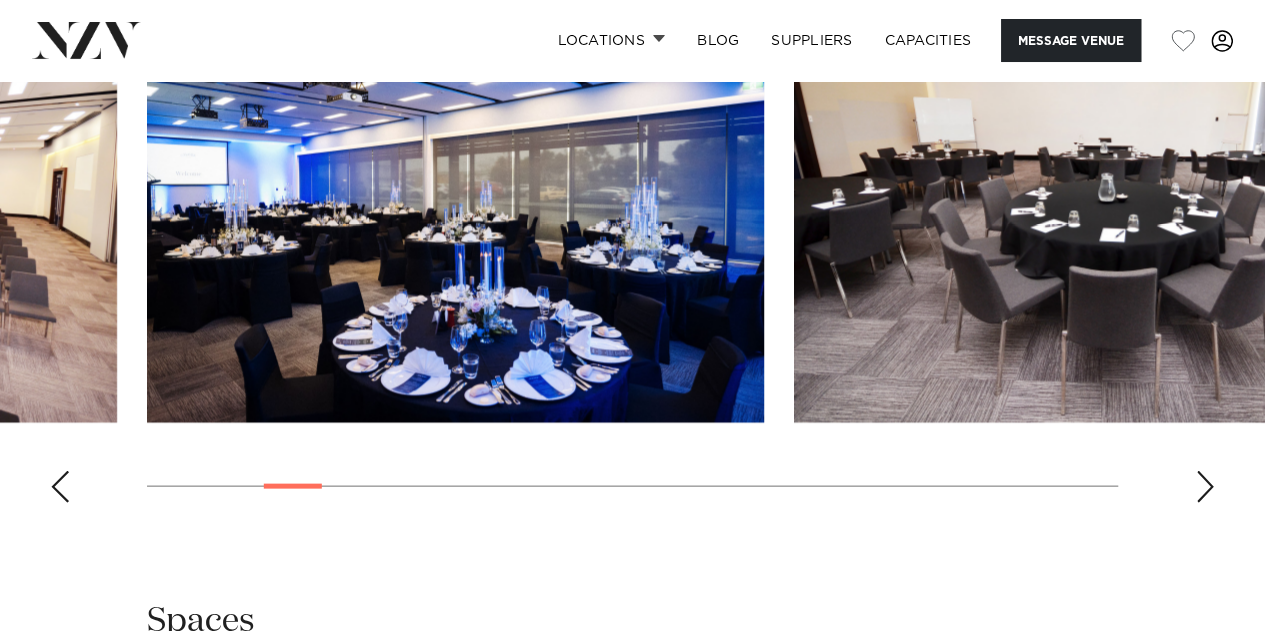 click at bounding box center [1102, 196] 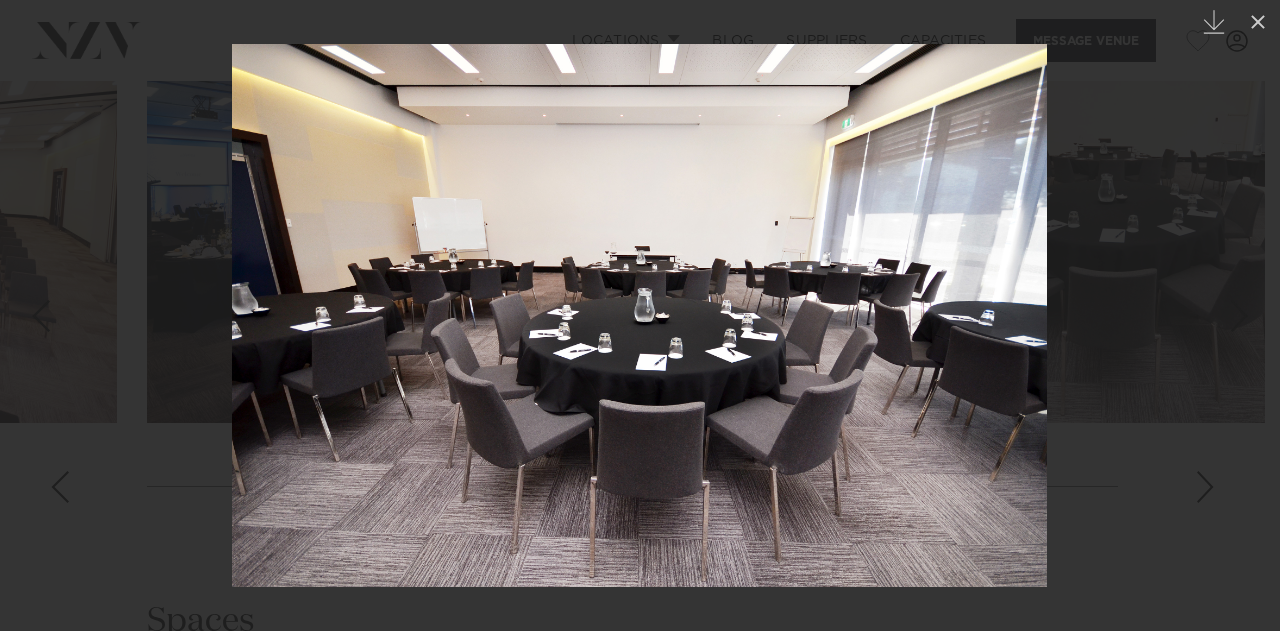 click at bounding box center (640, 315) 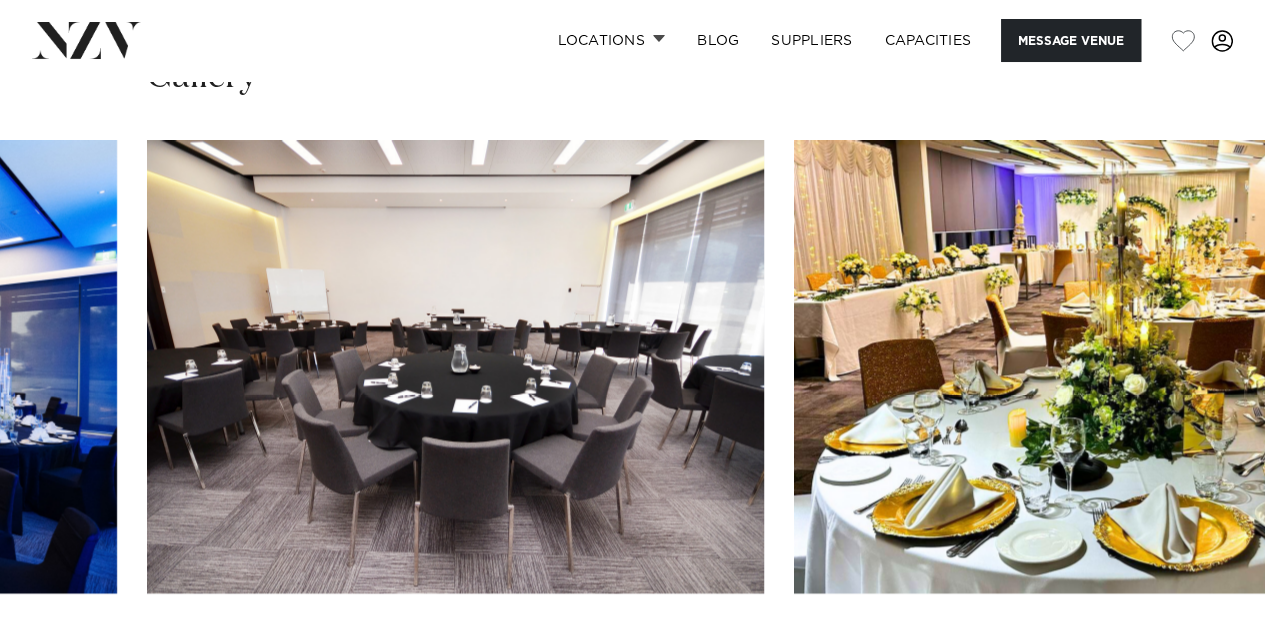 scroll, scrollTop: 1700, scrollLeft: 0, axis: vertical 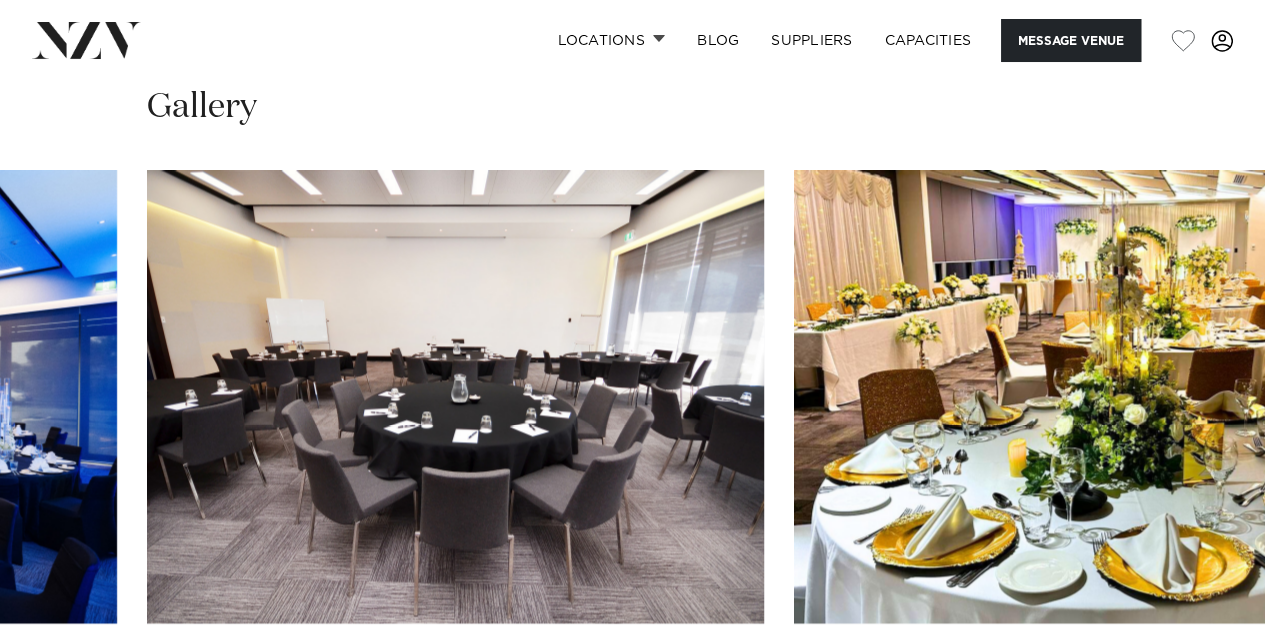click at bounding box center (1102, 396) 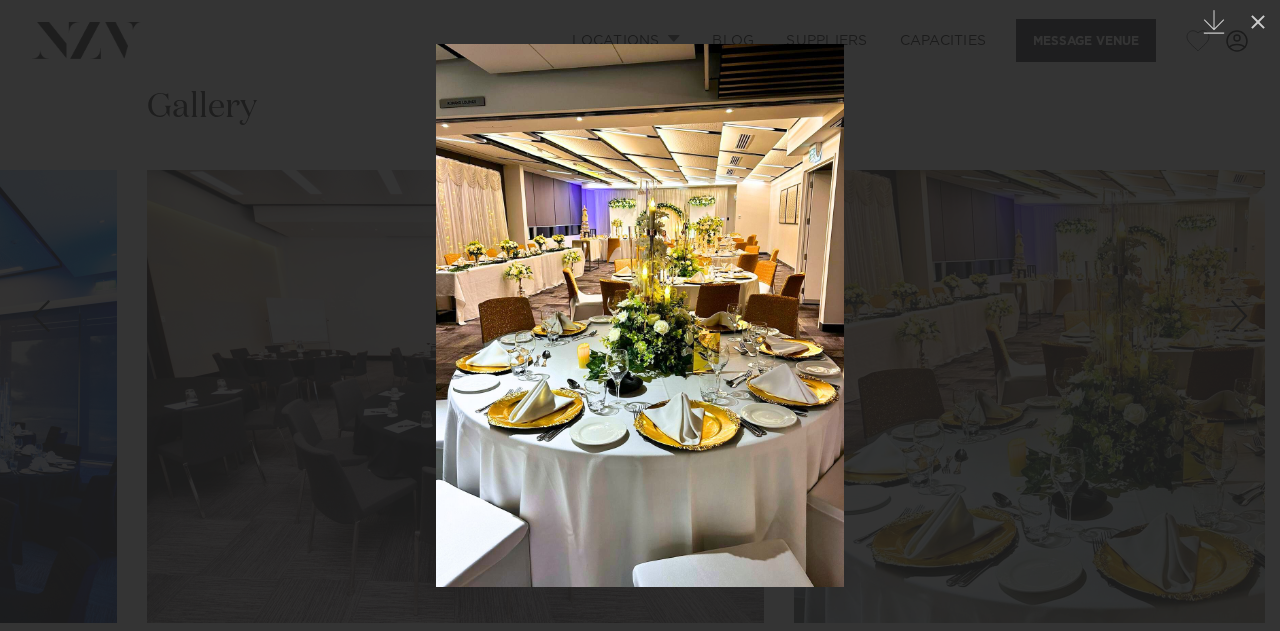 click at bounding box center [640, 315] 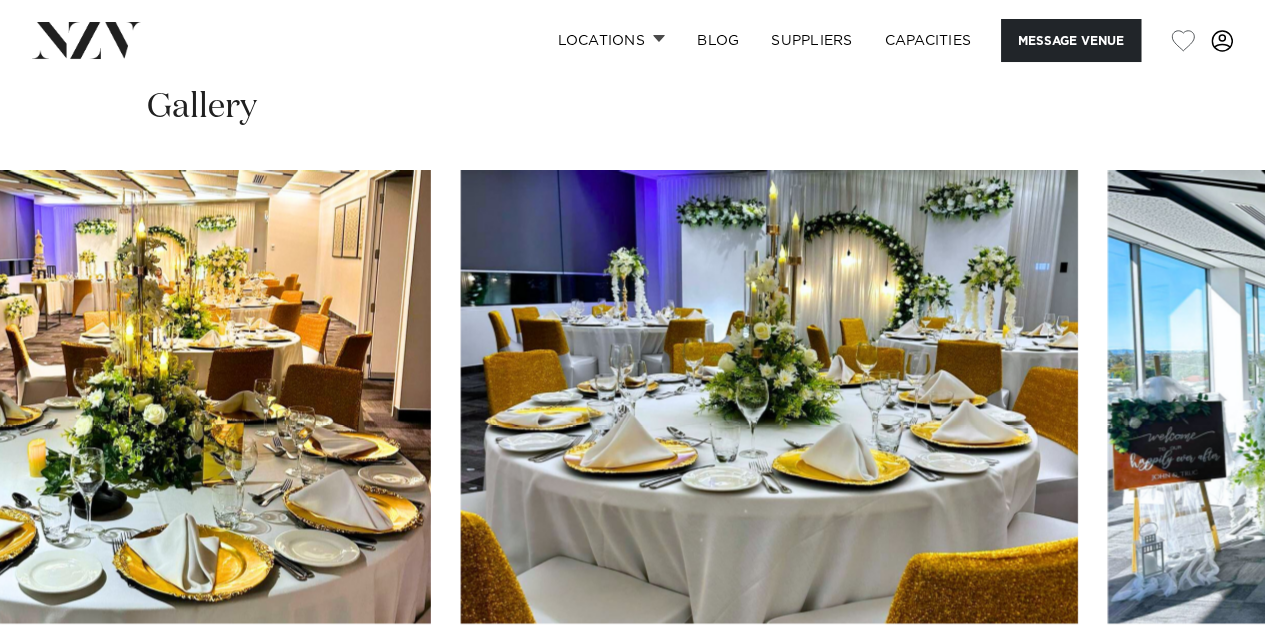 click at bounding box center (769, 396) 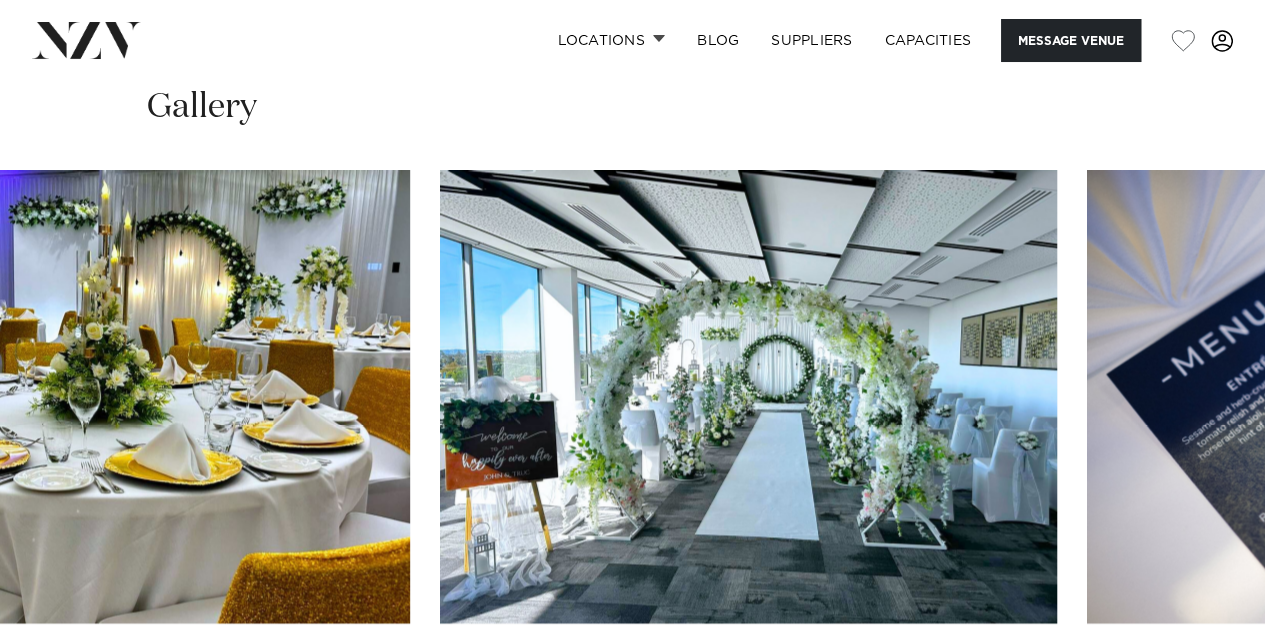 click at bounding box center [748, 396] 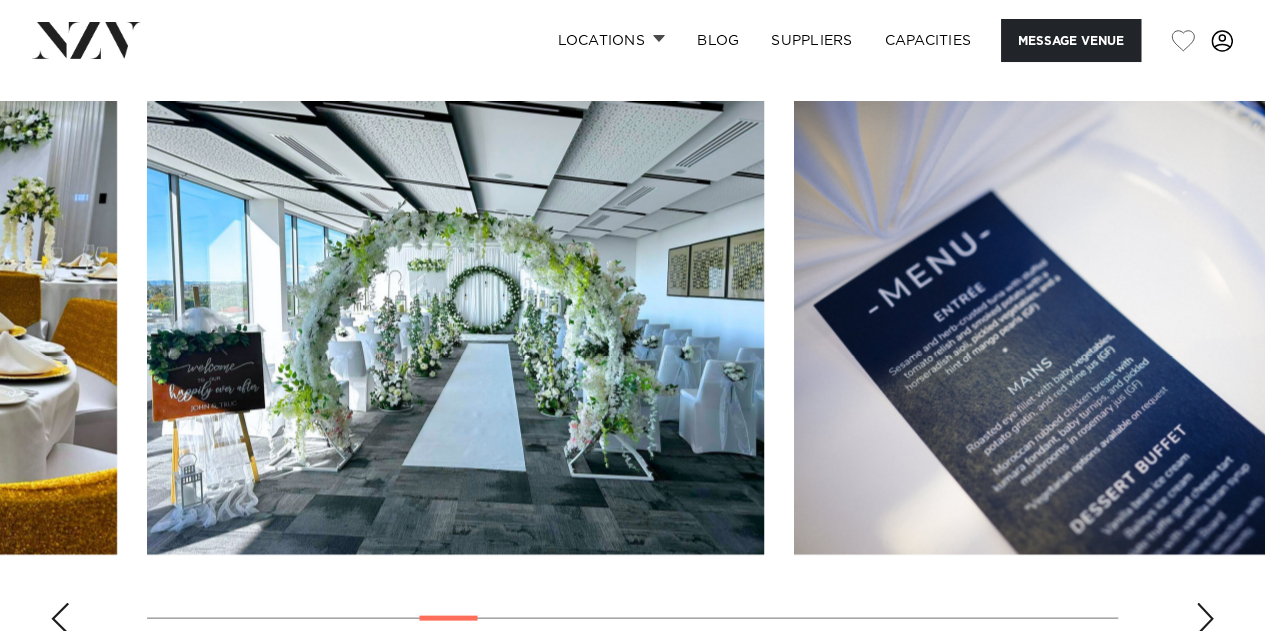 scroll, scrollTop: 1800, scrollLeft: 0, axis: vertical 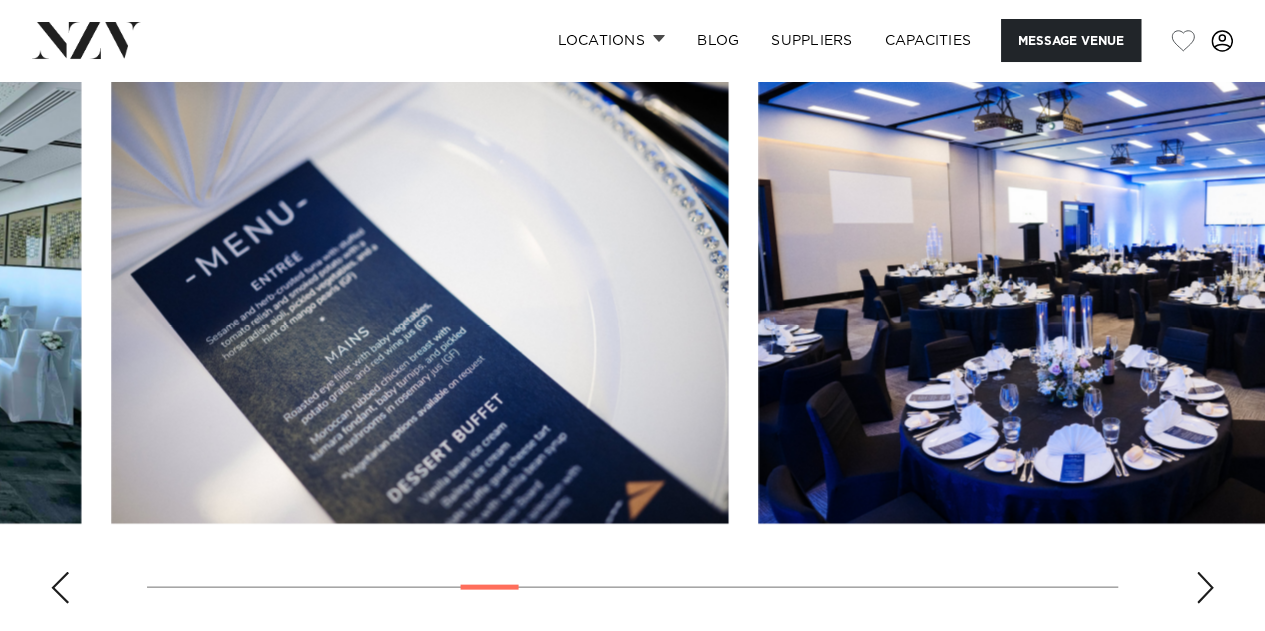 click at bounding box center [419, 296] 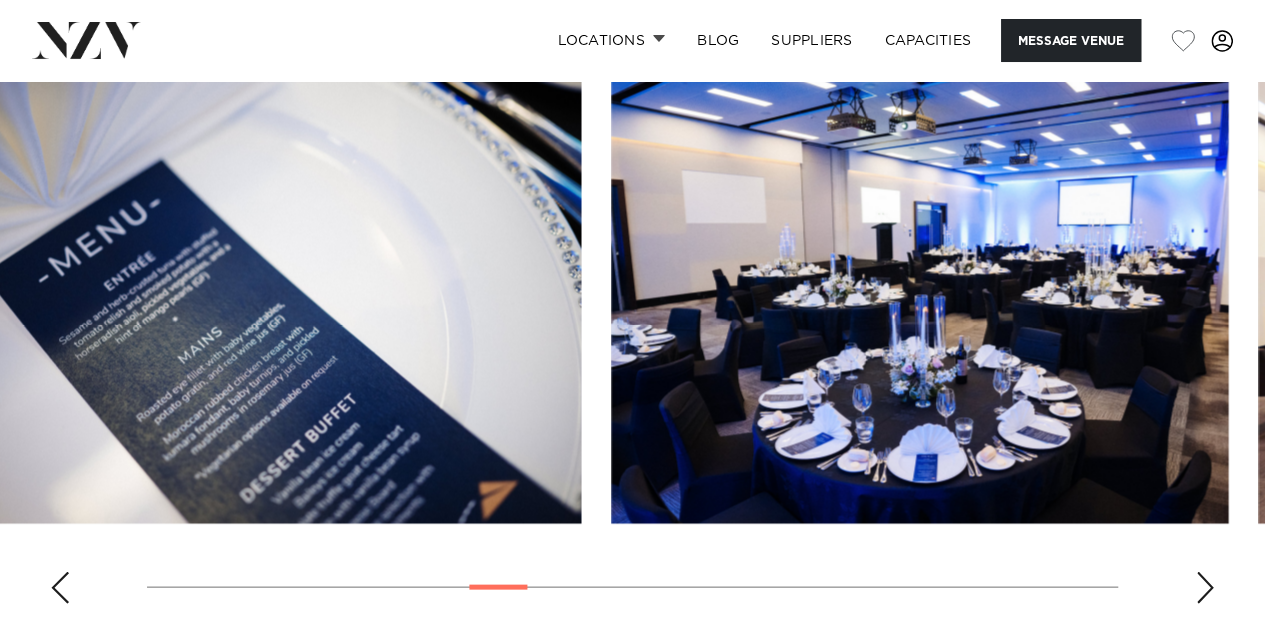 click at bounding box center [919, 296] 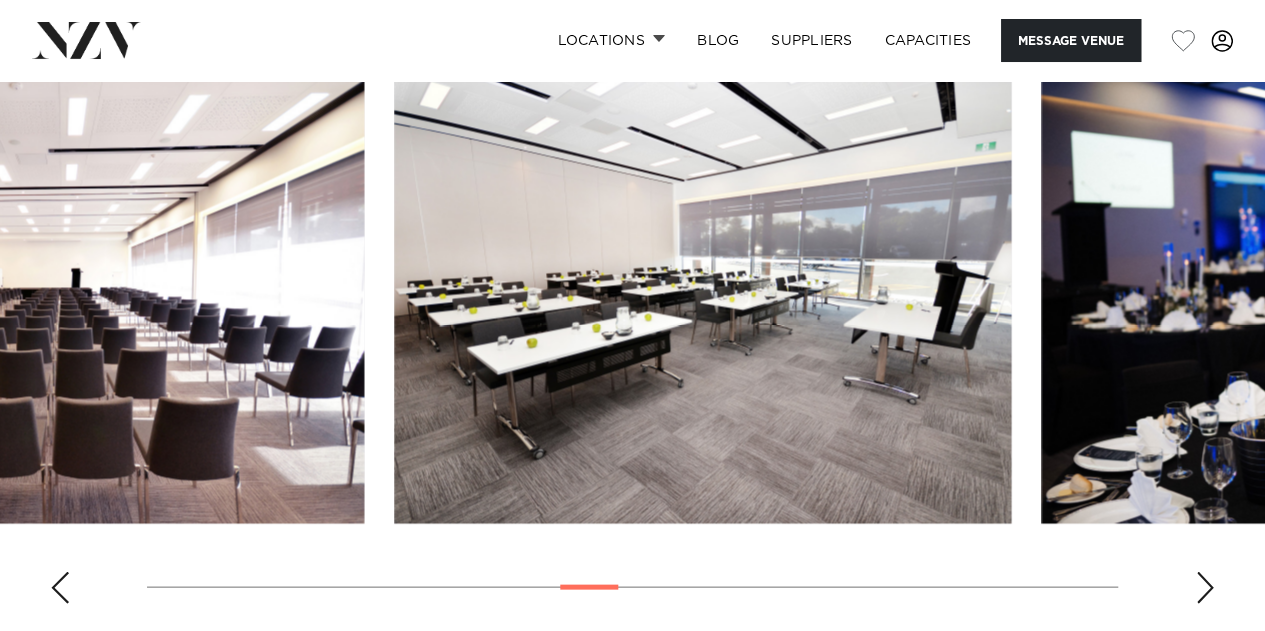 click at bounding box center [55, 296] 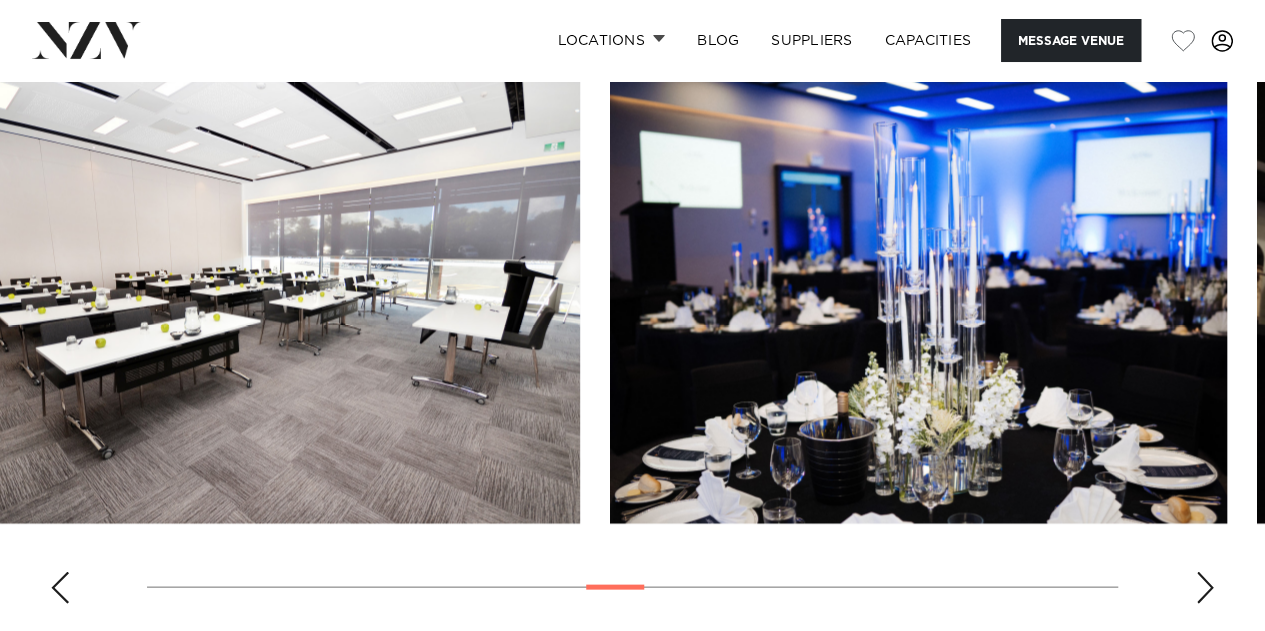 click at bounding box center [918, 296] 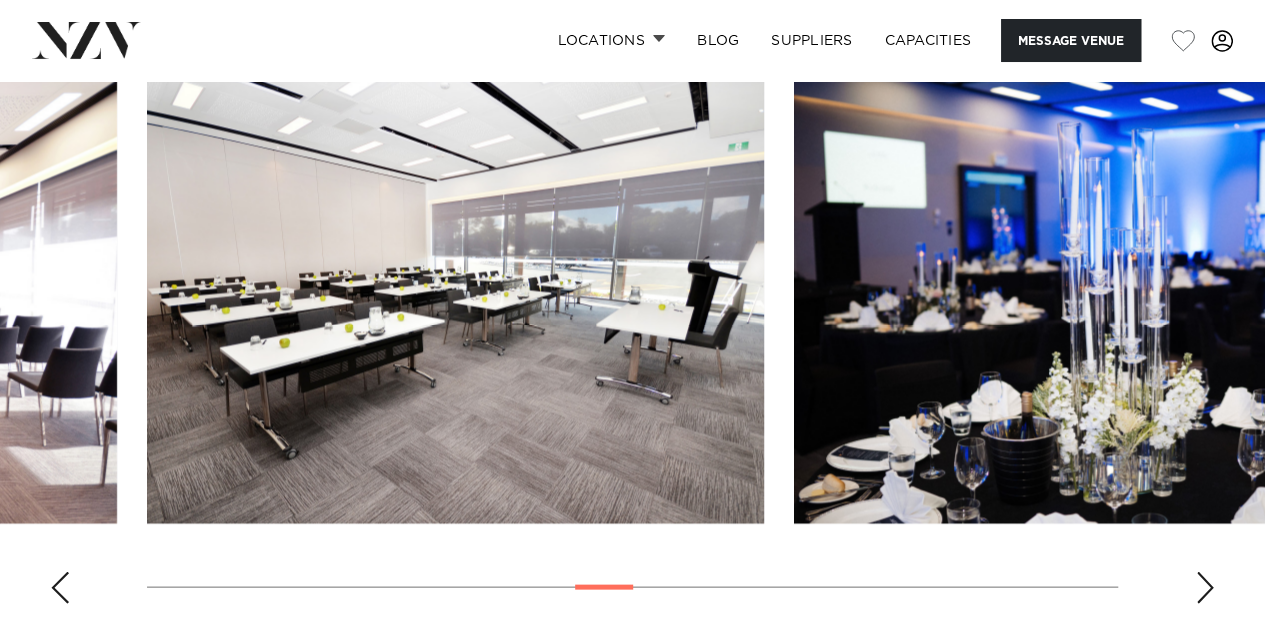 click at bounding box center (0, 0) 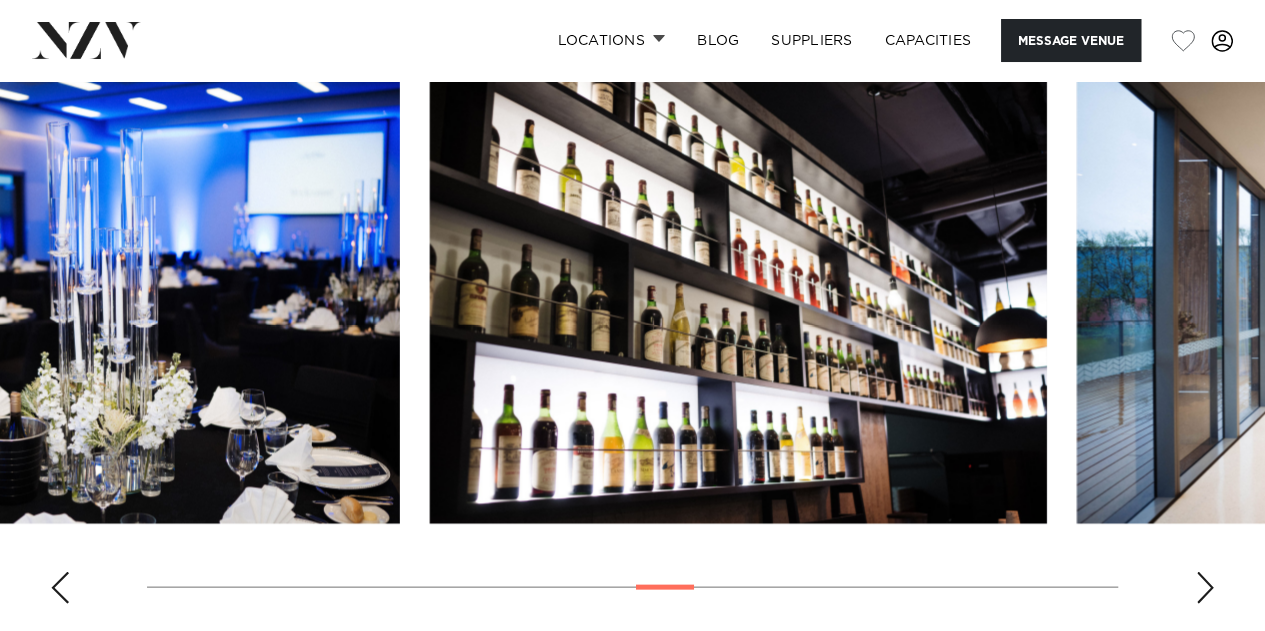 click at bounding box center (91, 296) 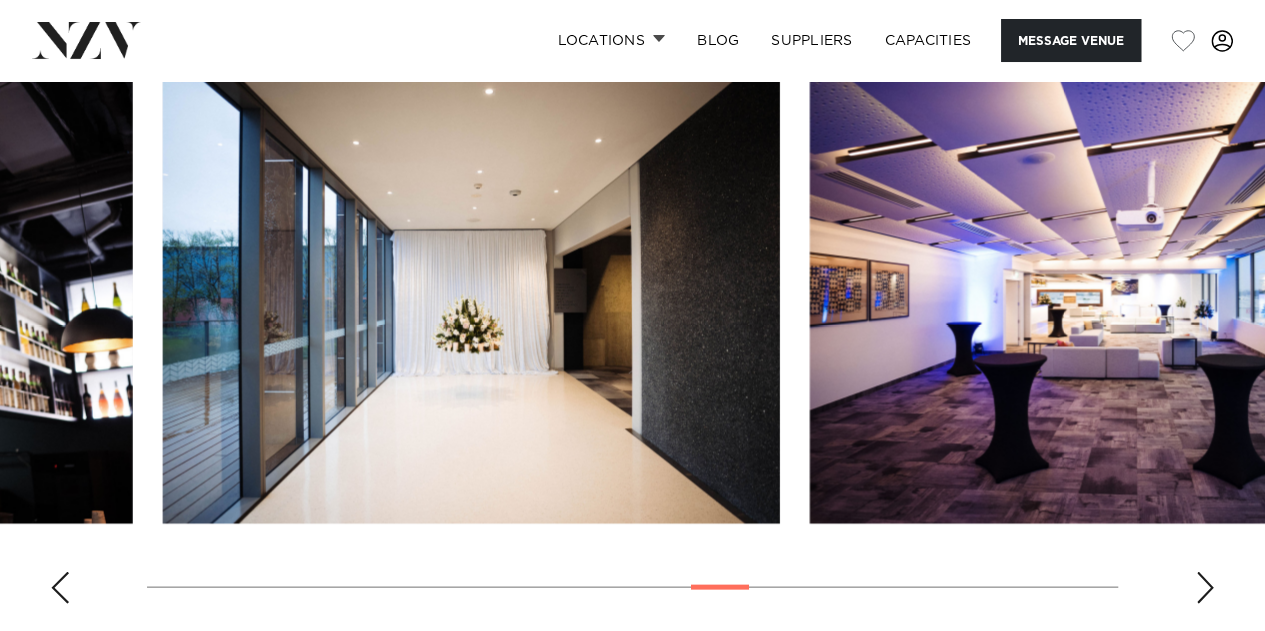 click at bounding box center (471, 296) 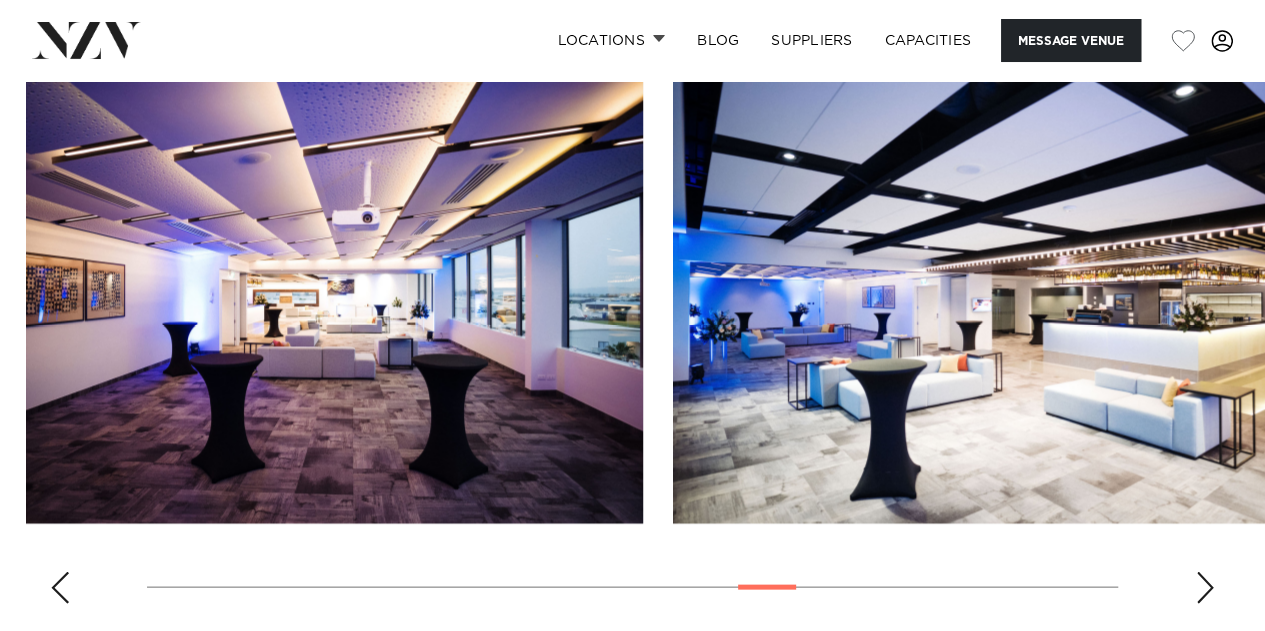 click at bounding box center (334, 296) 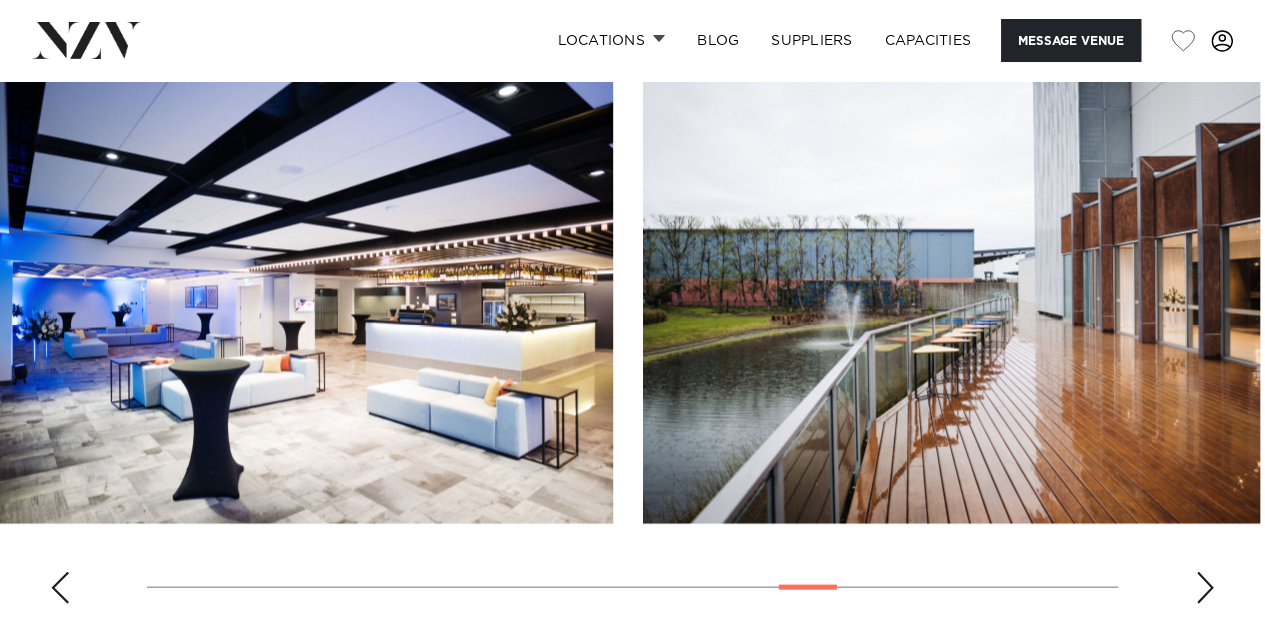 click at bounding box center [304, 296] 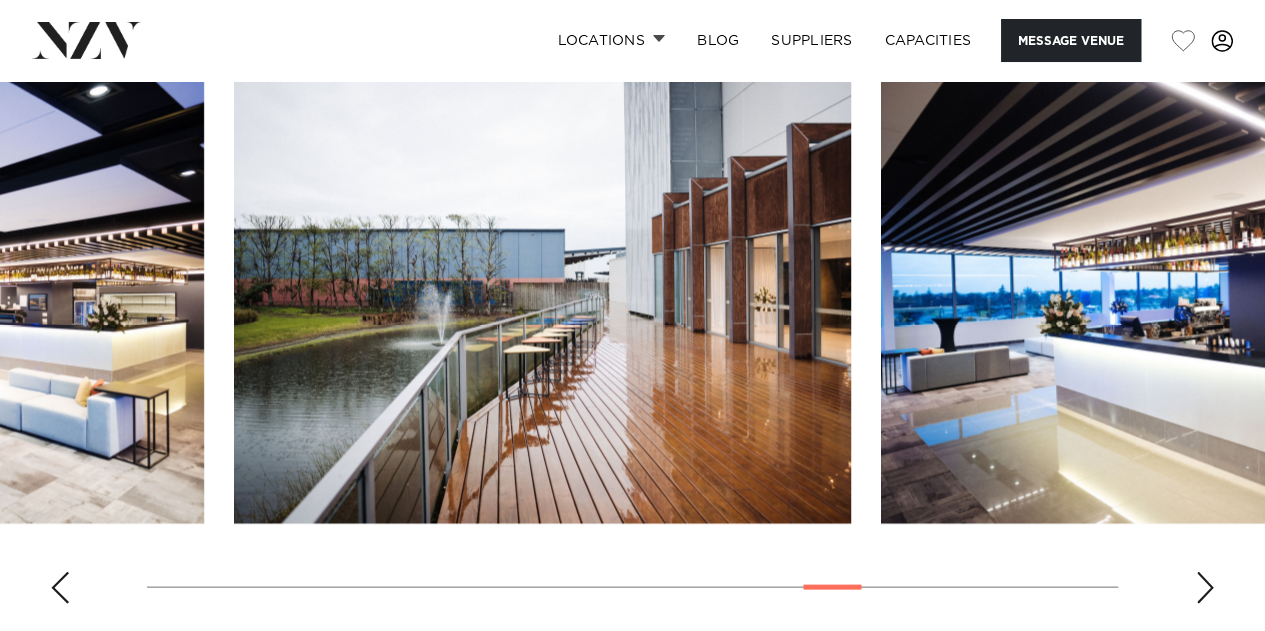 click at bounding box center [542, 296] 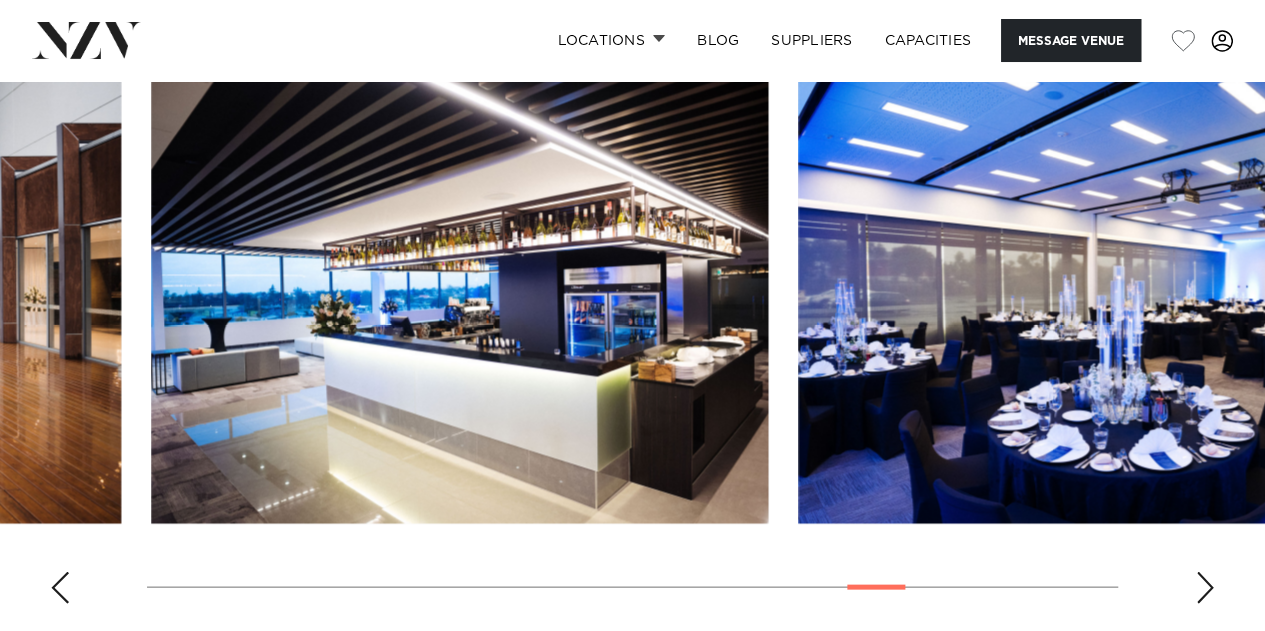 click at bounding box center (632, 344) 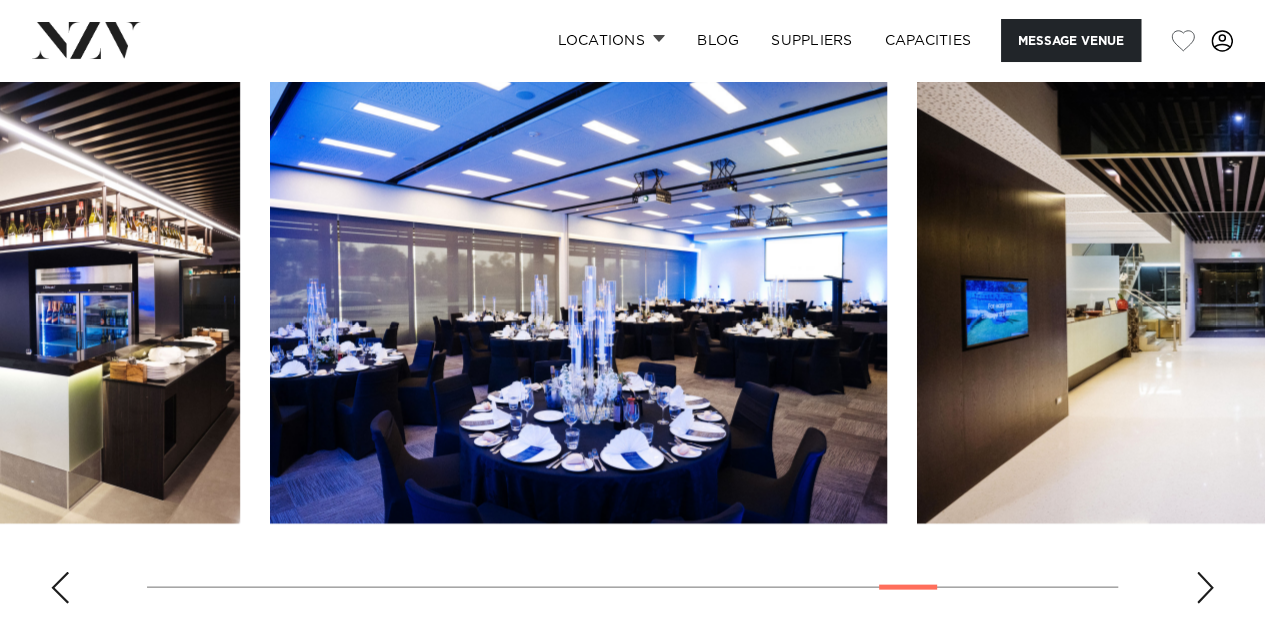 click at bounding box center (578, 296) 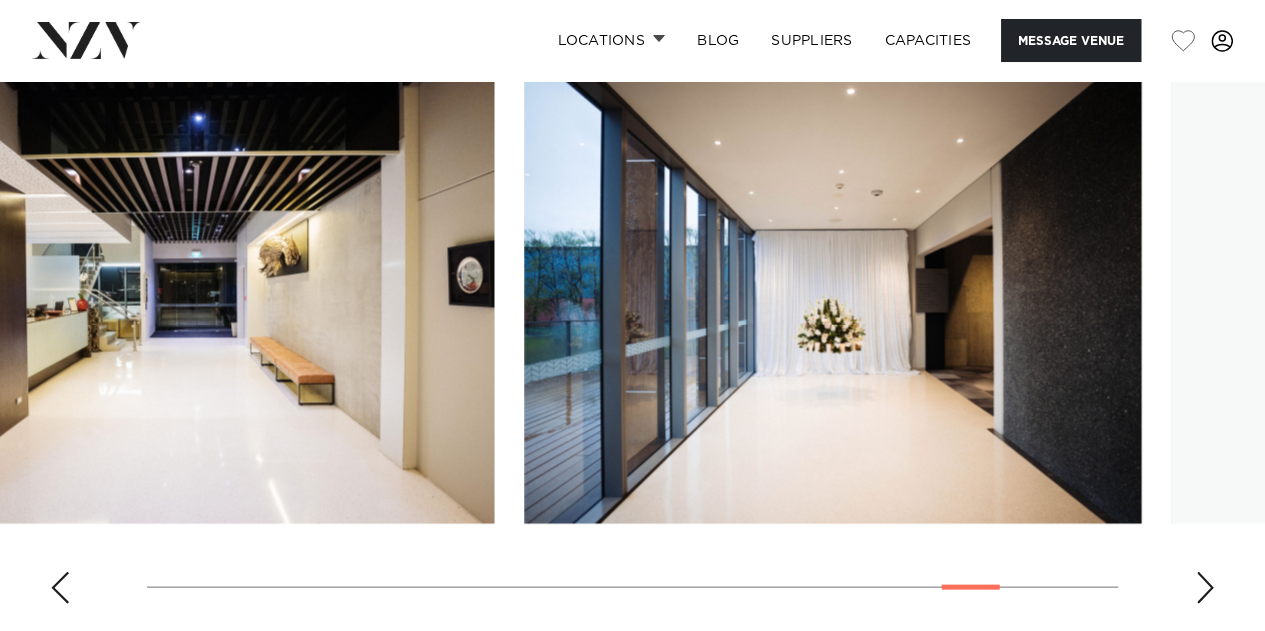 click at bounding box center (185, 296) 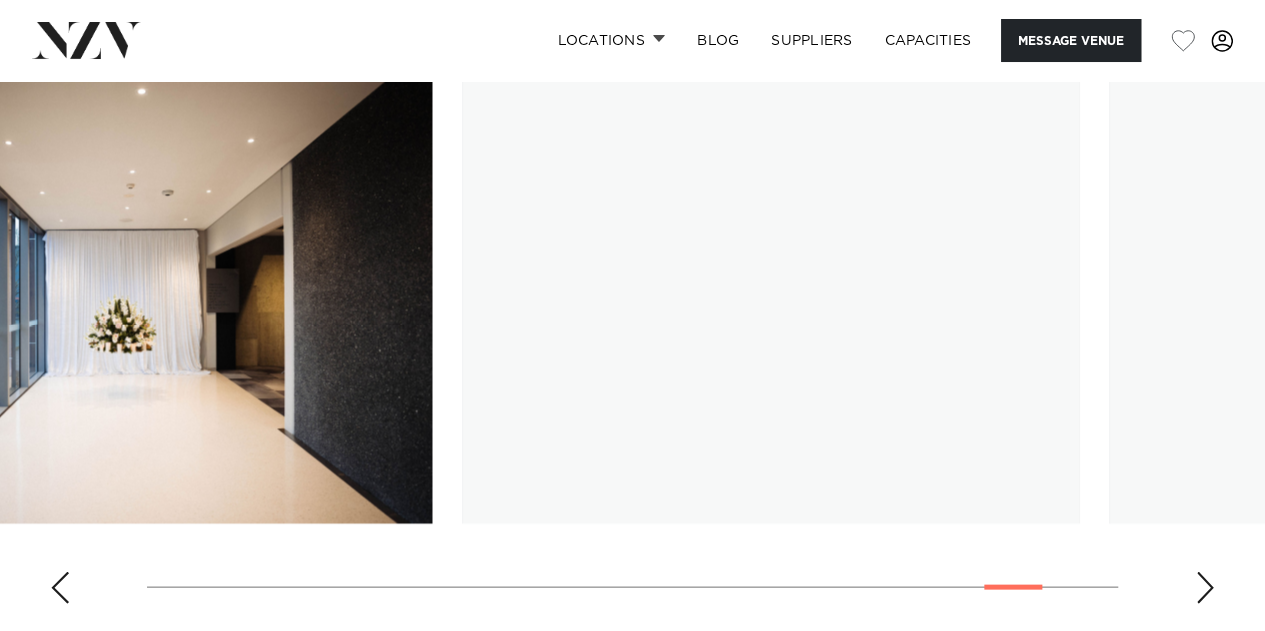 click at bounding box center (123, 296) 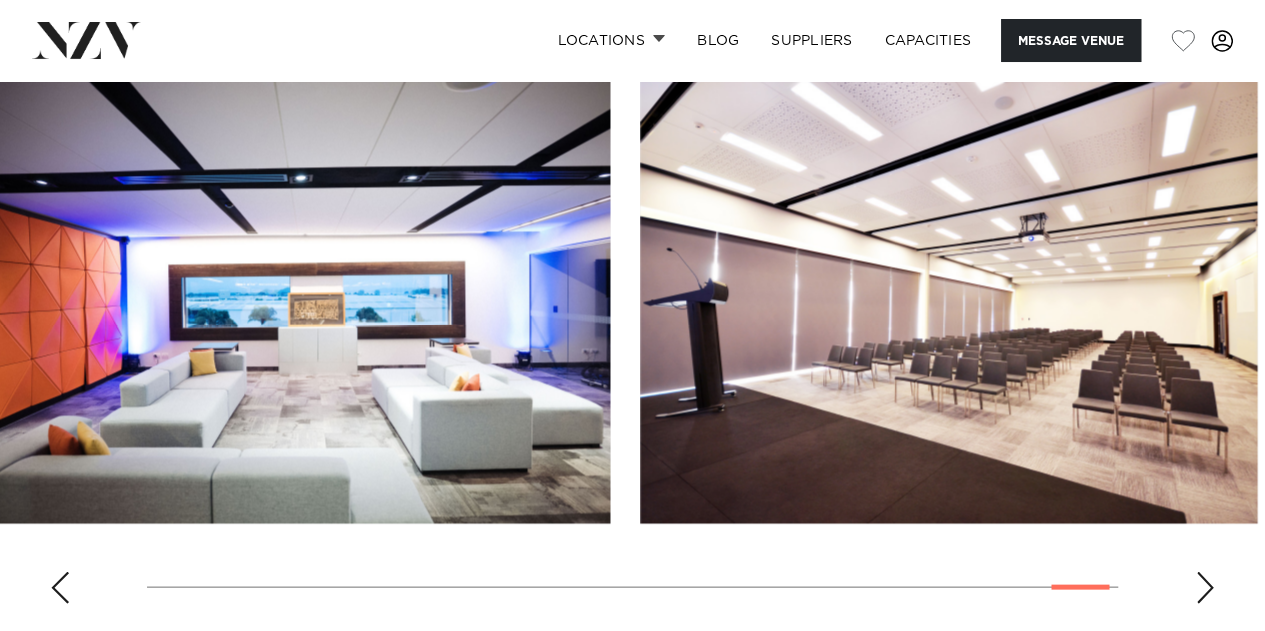 click at bounding box center (301, 296) 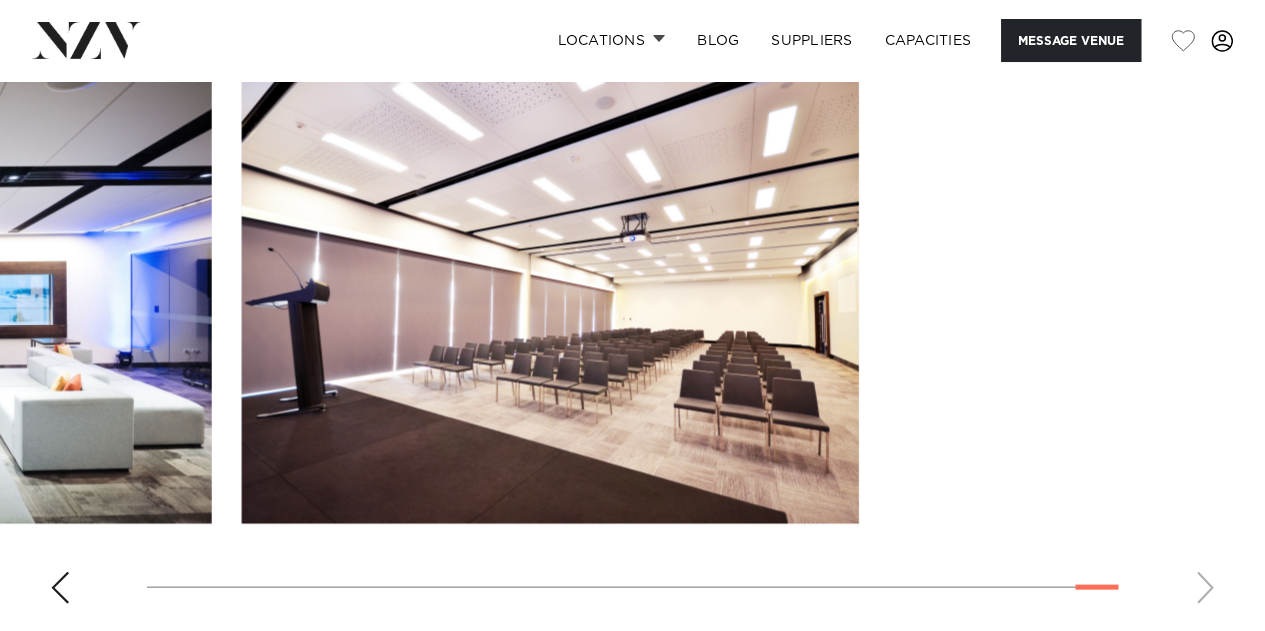 click at bounding box center (0, 0) 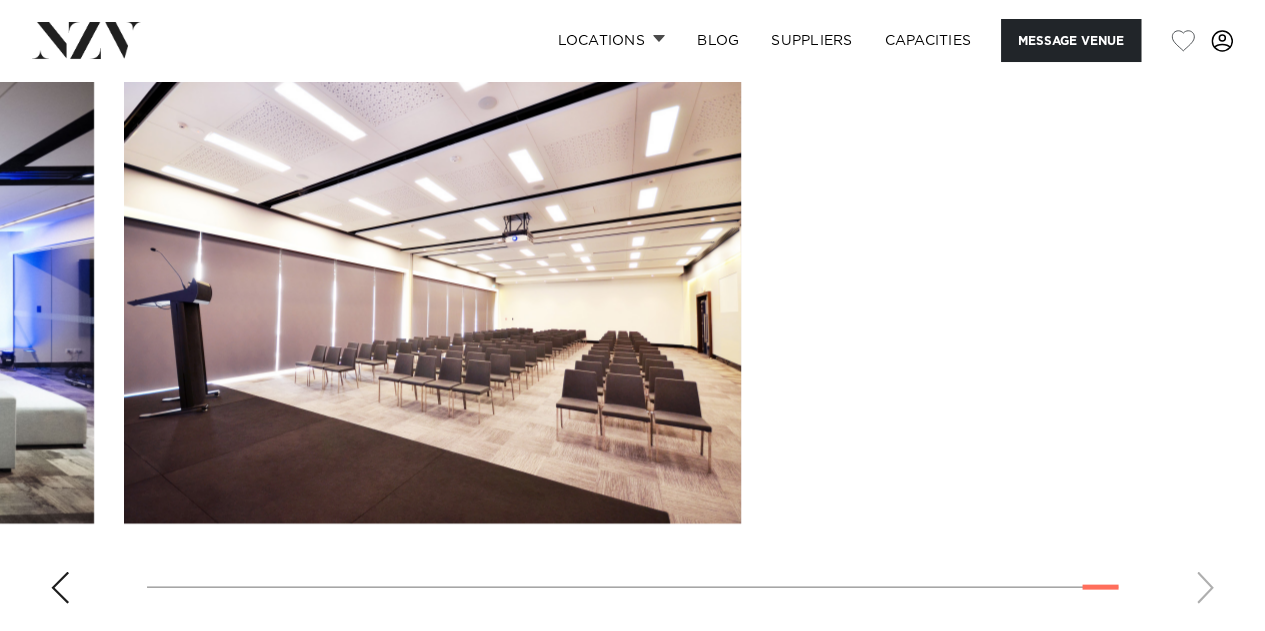 click at bounding box center (0, 0) 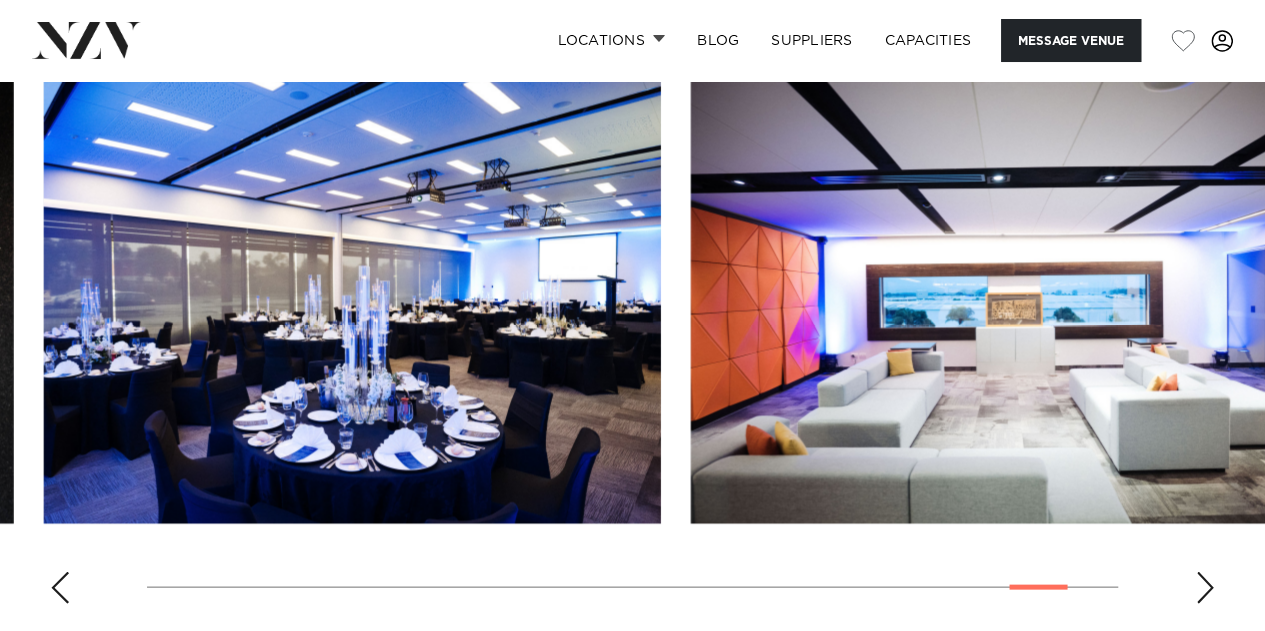 click at bounding box center (999, 296) 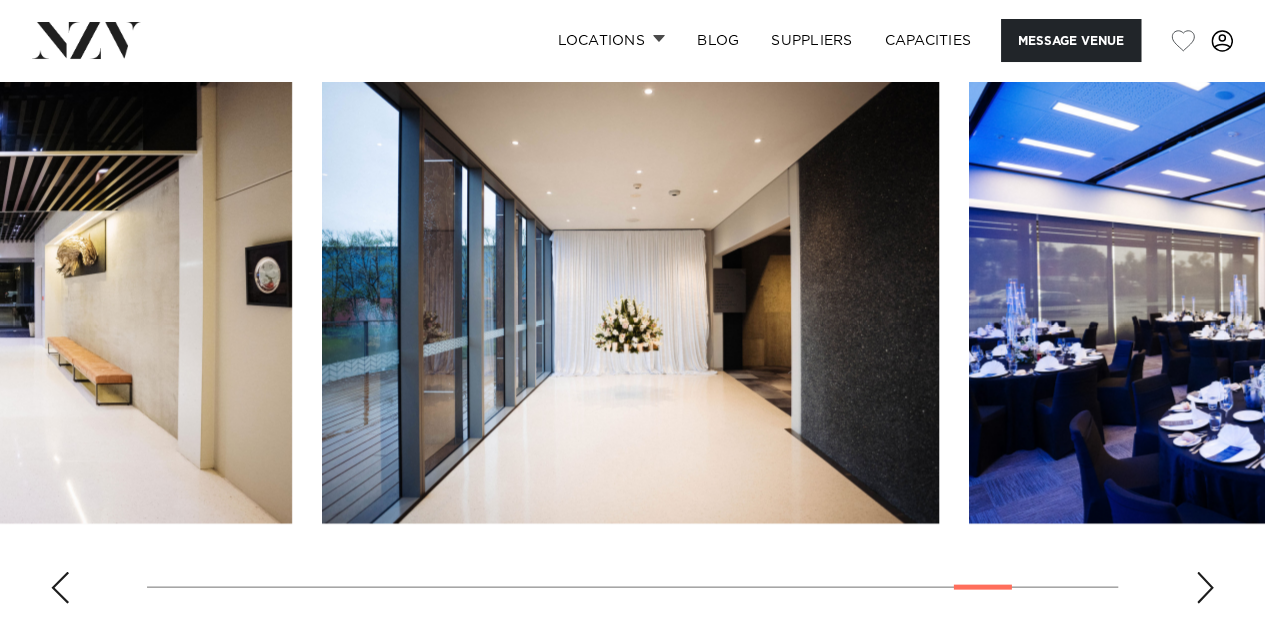 click on "Locations
[CITY]
[CITY]
[CITY]
[CITY]
[CITY]
[REGION]
[REGION]
[CITY]
[CITY]
[CITY]
[CITY]
[REGION]
[CITY]
[REGION]
[CITY]
[CITY]
[CITY]
[CITY]
[CITY]
[CITY]" at bounding box center (632, 1461) 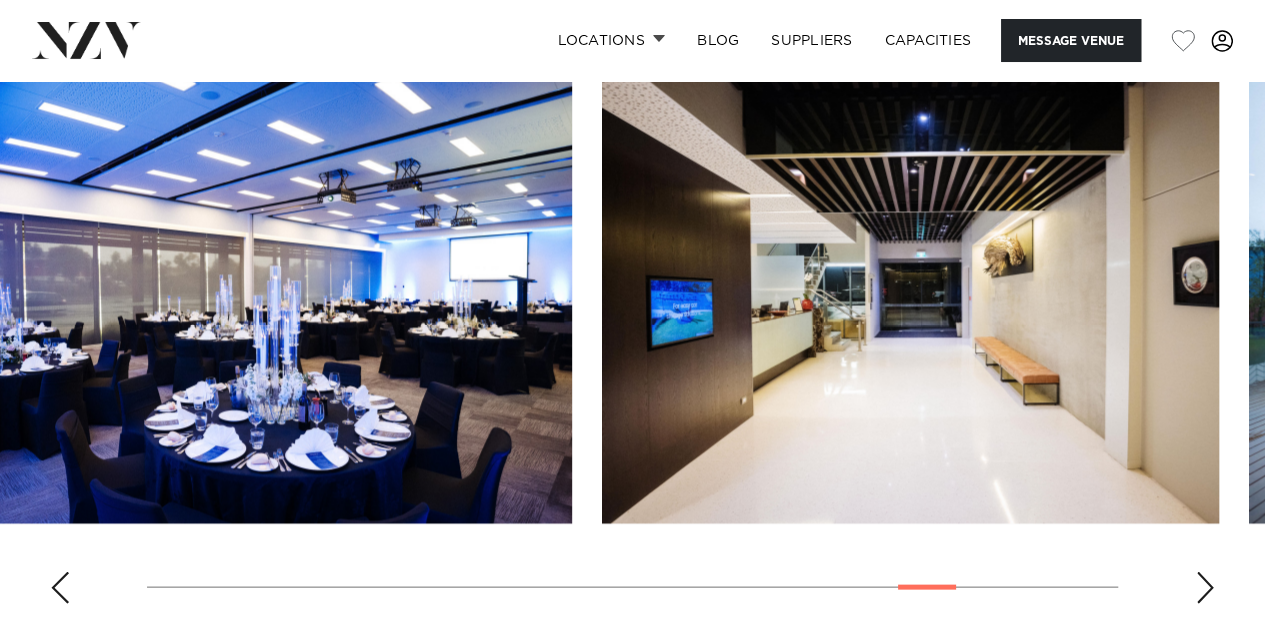 click on "Locations
[CITY]
[CITY]
[CITY]
[CITY]
[CITY]
[REGION]
[REGION]
[CITY]
[CITY]
[CITY]
[CITY]
[REGION]
[CITY]
[REGION]
[CITY]
[CITY]
[CITY]
[CITY]
[CITY]
[CITY]" at bounding box center (632, 1461) 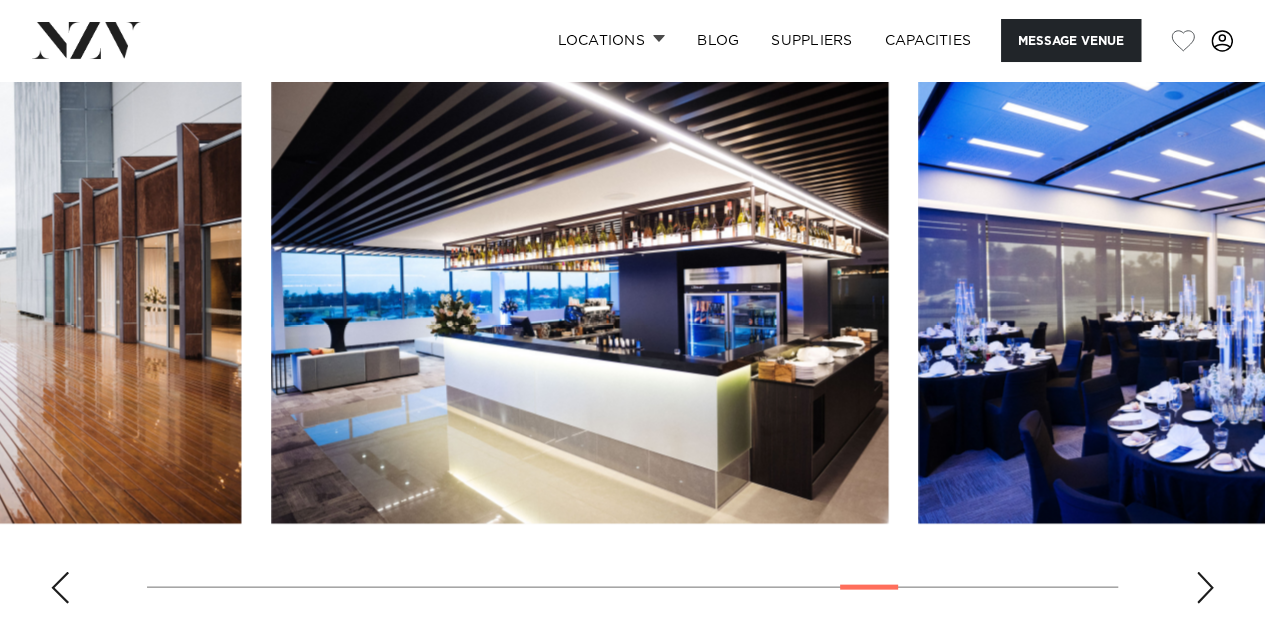 click on "Locations
[CITY]
[CITY]
[CITY]
[CITY]
[CITY]
[REGION]
[REGION]
[CITY]
[CITY]
[CITY]
[CITY]
[REGION]
[CITY]
[REGION]
[CITY]
[CITY]
[CITY]
[CITY]
[CITY]
[CITY]" at bounding box center [632, 1461] 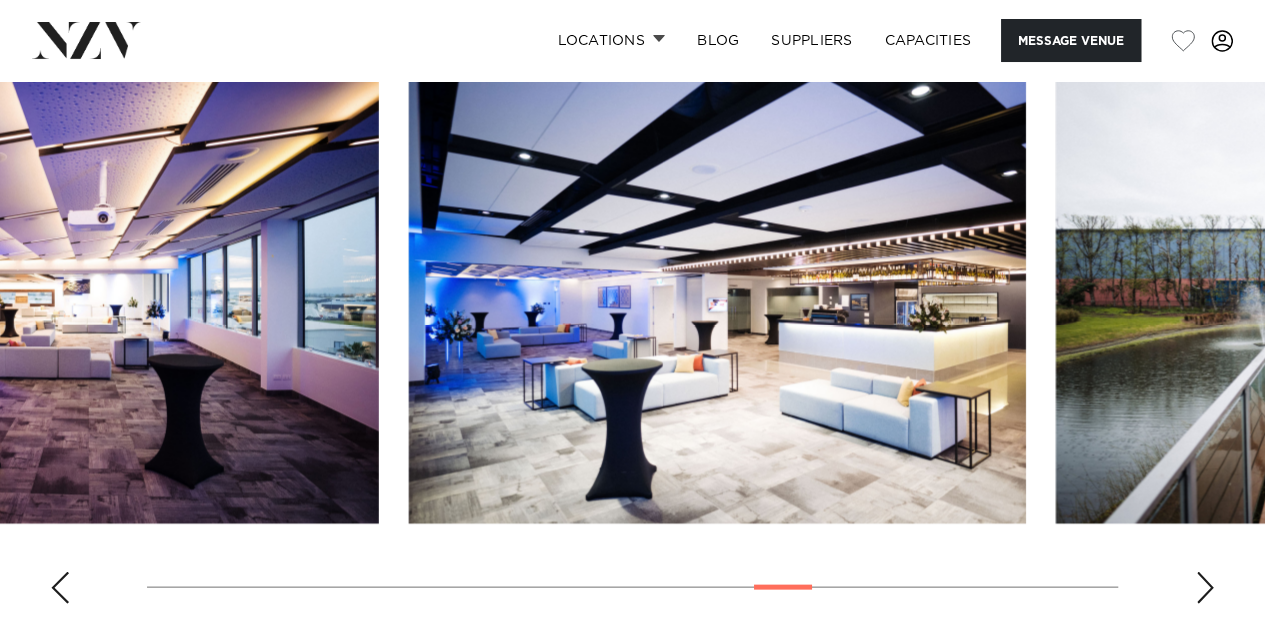 click at bounding box center (1364, 296) 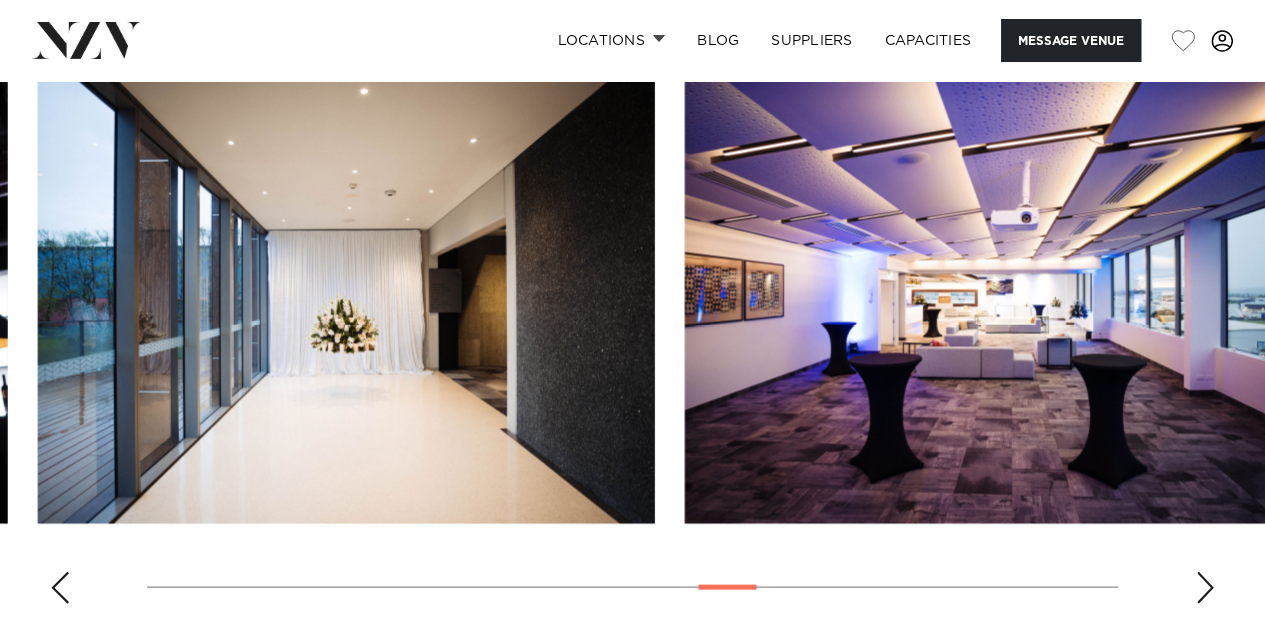 click on "Locations
[CITY]
[CITY]
[CITY]
[CITY]
[CITY]
[REGION]
[REGION]
[CITY]
[CITY]
[CITY]
[CITY]
[REGION]
[CITY]
[REGION]
[CITY]
[CITY]
[CITY]
[CITY]
[CITY]
[CITY]" at bounding box center (632, 1461) 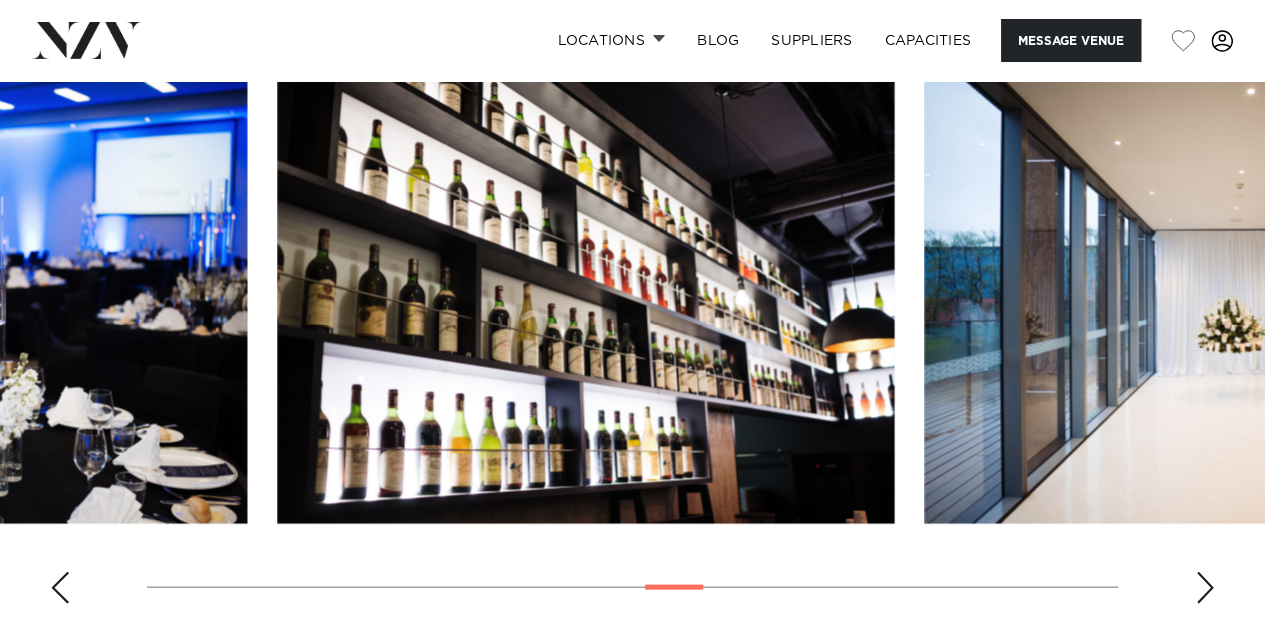 click at bounding box center [1232, 296] 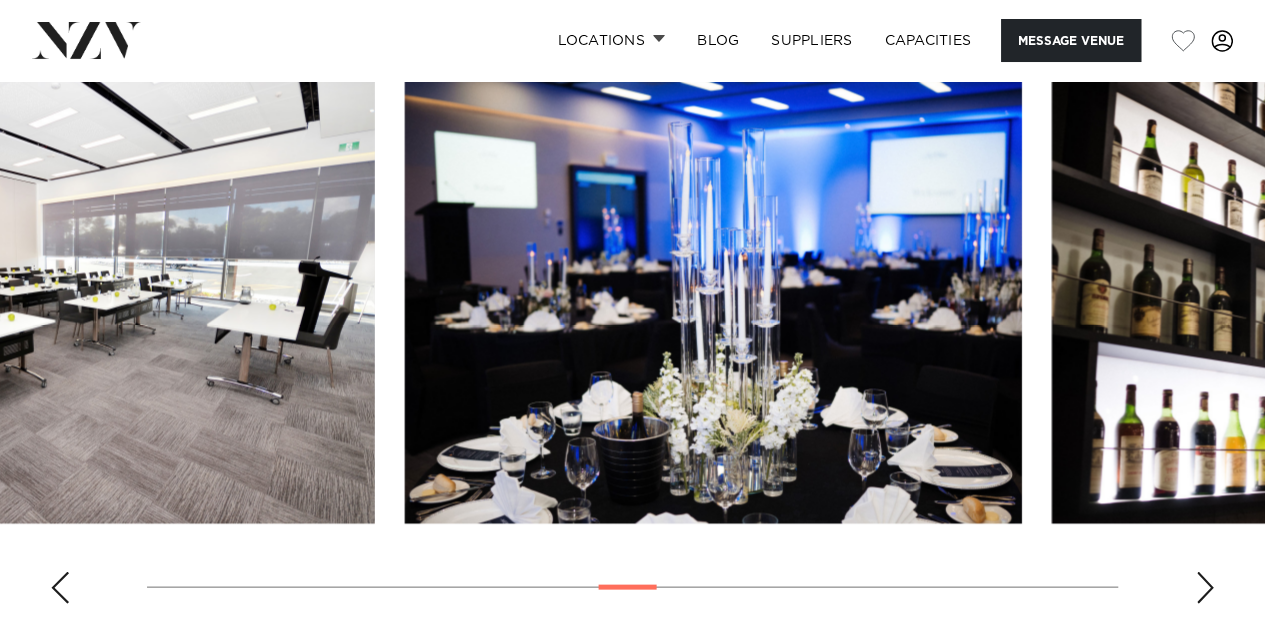 click on "Locations
[CITY]
[CITY]
[CITY]
[CITY]
[CITY]
[REGION]
[REGION]
[CITY]
[CITY]
[CITY]
[CITY]
[REGION]
[CITY]
[REGION]
[CITY]
[CITY]
[CITY]
[CITY]
[CITY]
[CITY]" at bounding box center (632, 1461) 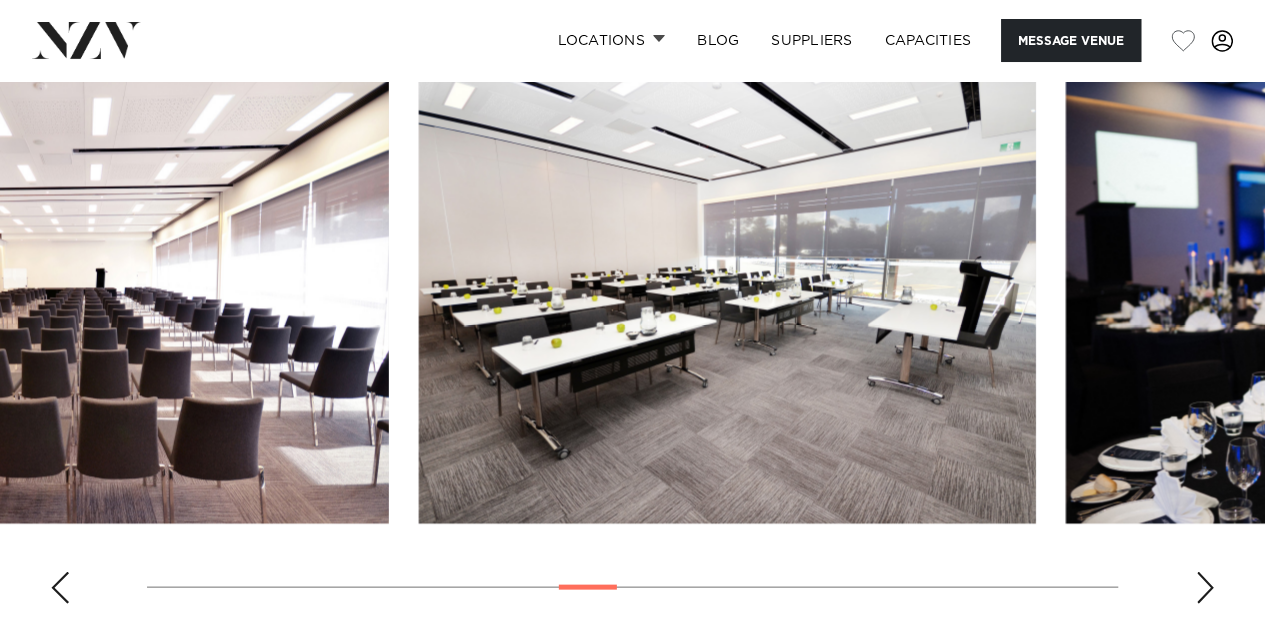 click at bounding box center [1374, 296] 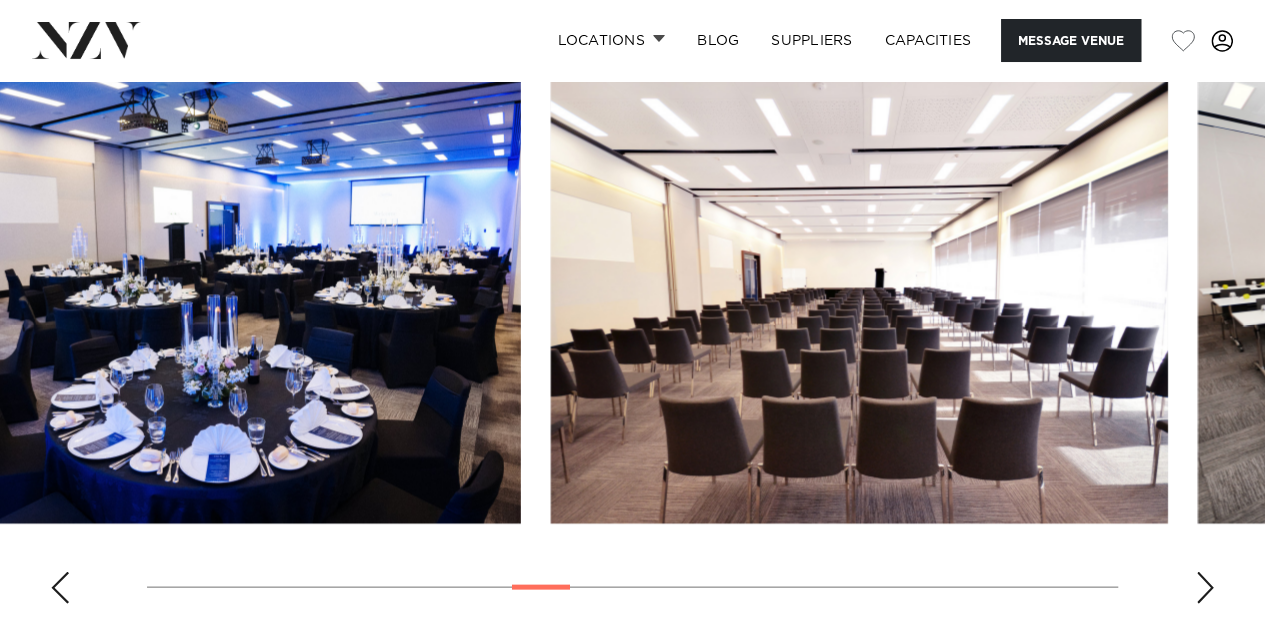 click on "Locations
[CITY]
[CITY]
[CITY]
[CITY]
[CITY]
[REGION]
[REGION]
[CITY]
[CITY]
[CITY]
[CITY]
[REGION]
[CITY]
[REGION]
[CITY]
[CITY]
[CITY]
[CITY]
[CITY]
[CITY]" at bounding box center (632, 1461) 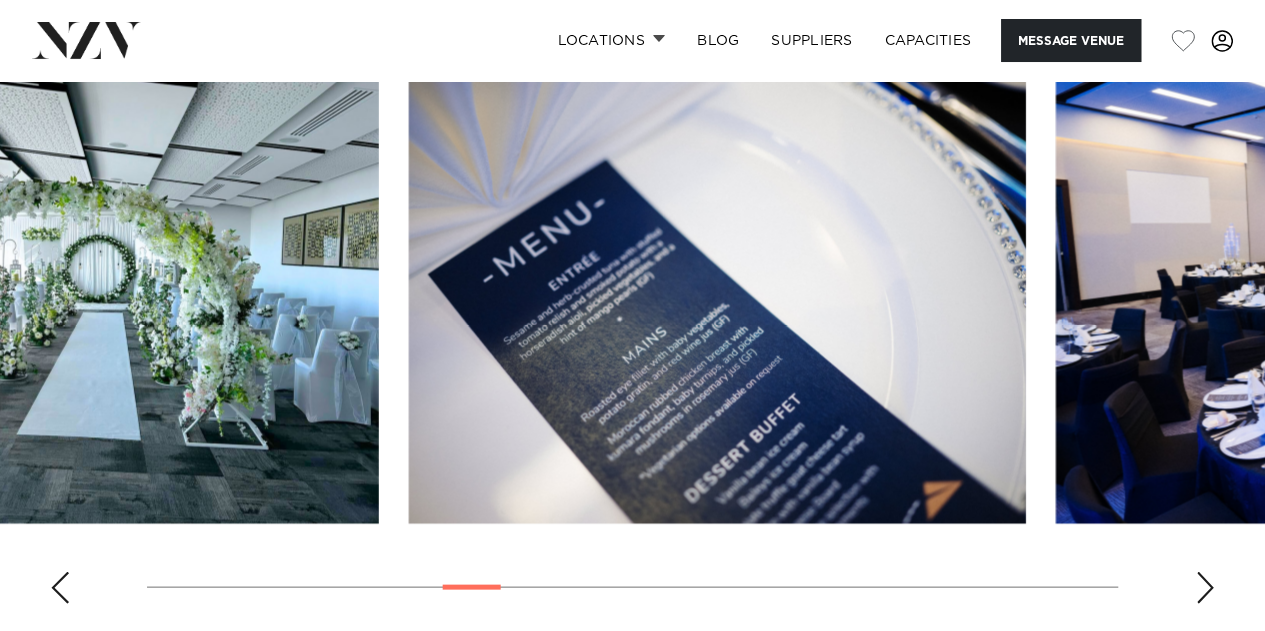 click on "Locations
[CITY]
[CITY]
[CITY]
[CITY]
[CITY]
[REGION]
[REGION]
[CITY]
[CITY]
[CITY]
[CITY]
[REGION]
[CITY]
[REGION]
[CITY]
[CITY]
[CITY]
[CITY]
[CITY]
[CITY]" at bounding box center [632, 1461] 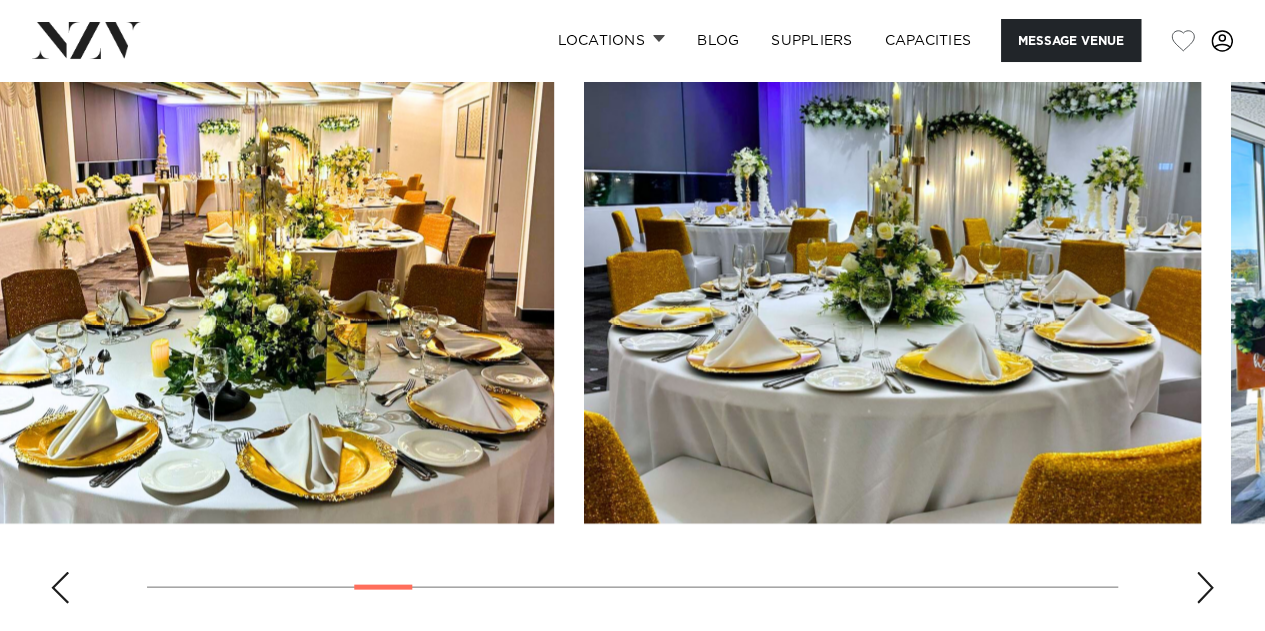 click at bounding box center (632, 344) 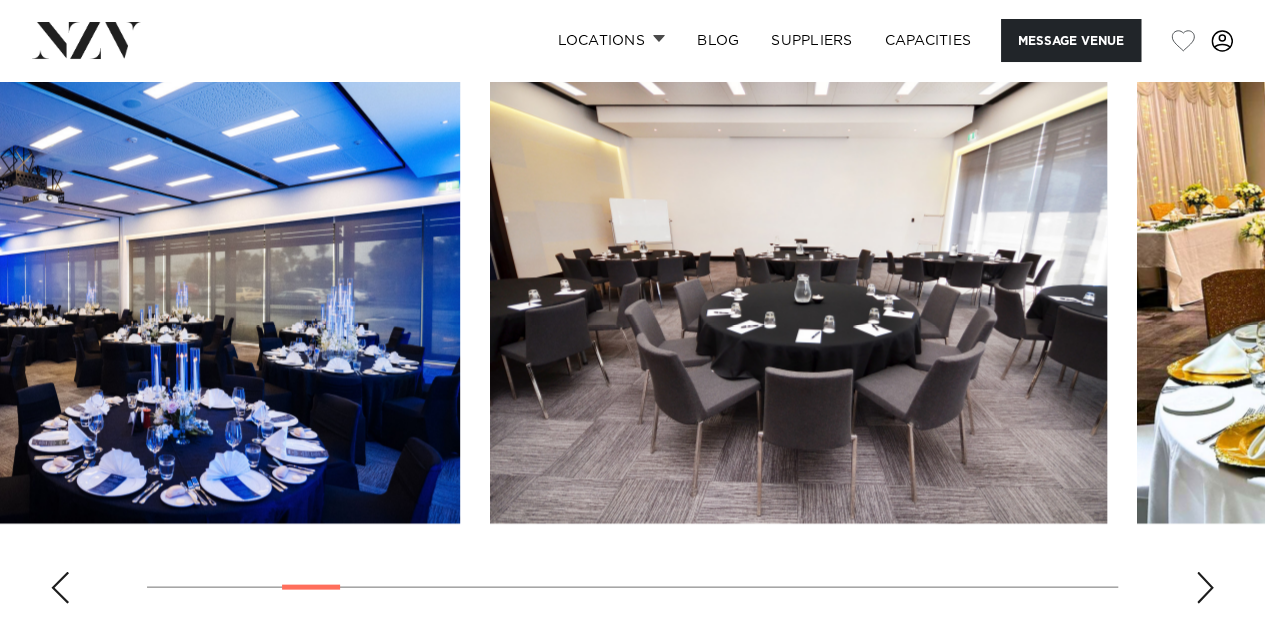 click on "Locations
[CITY]
[CITY]
[CITY]
[CITY]
[CITY]
[REGION]
[REGION]
[CITY]
[CITY]
[CITY]
[CITY]
[REGION]
[CITY]
[REGION]
[CITY]
[CITY]
[CITY]
[CITY]
[CITY]
[CITY]" at bounding box center (632, 1461) 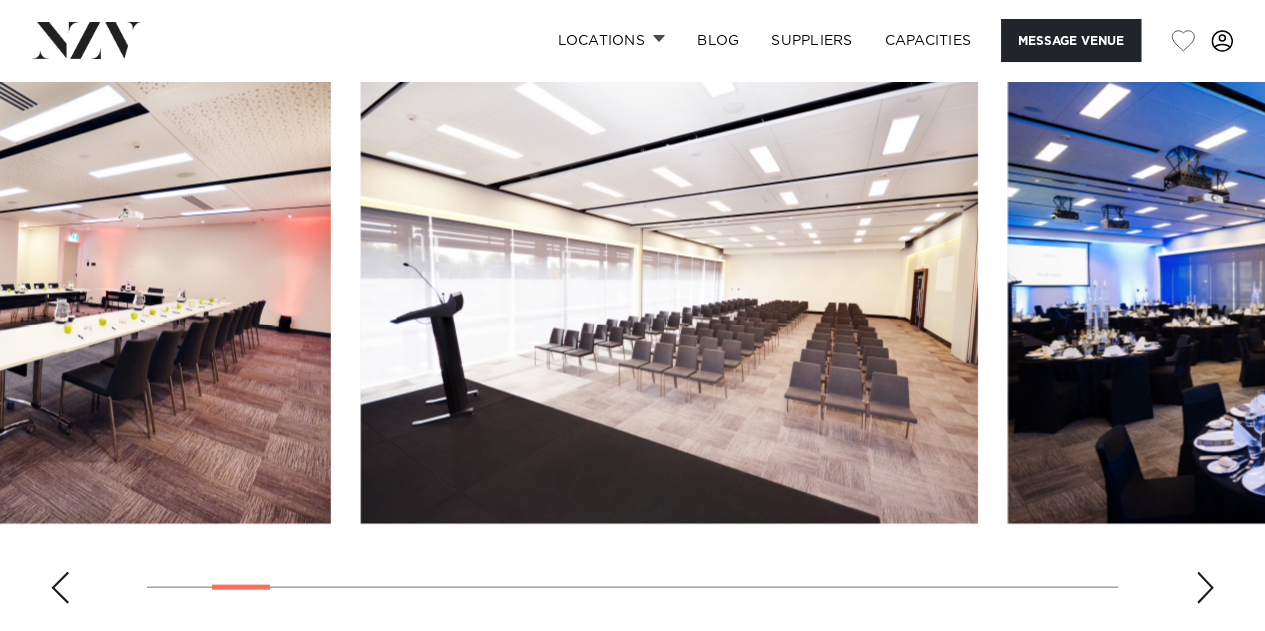 click on "Locations
[CITY]
[CITY]
[CITY]
[CITY]
[CITY]
[REGION]
[REGION]
[CITY]
[CITY]
[CITY]
[CITY]
[REGION]
[CITY]
[REGION]
[CITY]
[CITY]
[CITY]
[CITY]
[CITY]
[CITY]" at bounding box center (632, 1461) 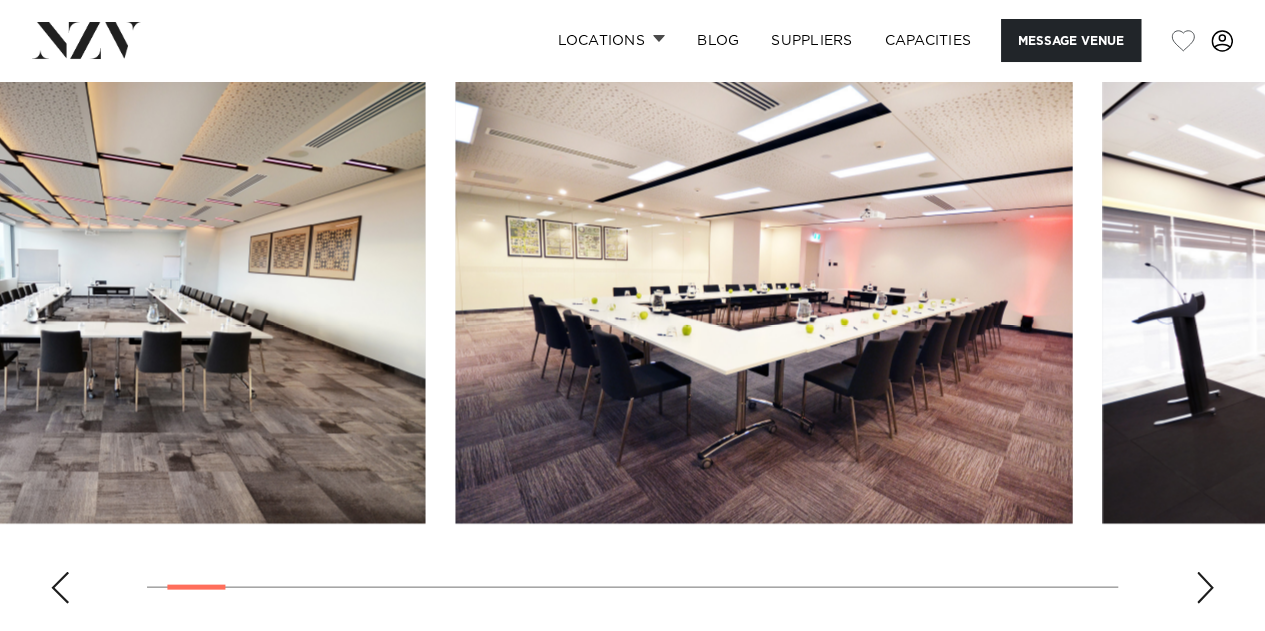 click on "Locations
[CITY]
[CITY]
[CITY]
[CITY]
[CITY]
[REGION]
[REGION]
[CITY]
[CITY]
[CITY]
[CITY]
[REGION]
[CITY]
[REGION]
[CITY]
[CITY]
[CITY]
[CITY]
[CITY]
[CITY]" at bounding box center [632, 1461] 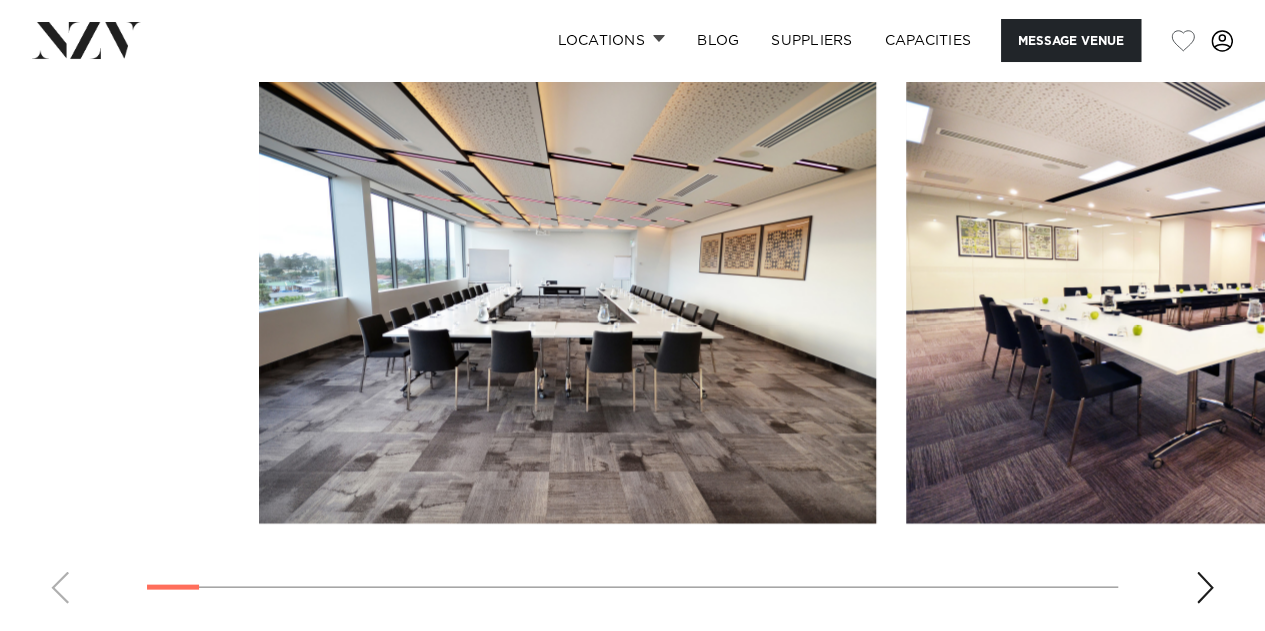 click on "Locations
[CITY]
[CITY]
[CITY]
[CITY]
[CITY]
[REGION]
[REGION]
[CITY]
[CITY]
[CITY]
[CITY]
[REGION]
[CITY]
[REGION]
[CITY]
[CITY]
[CITY]
[CITY]
[CITY]
[CITY]" at bounding box center (632, 1461) 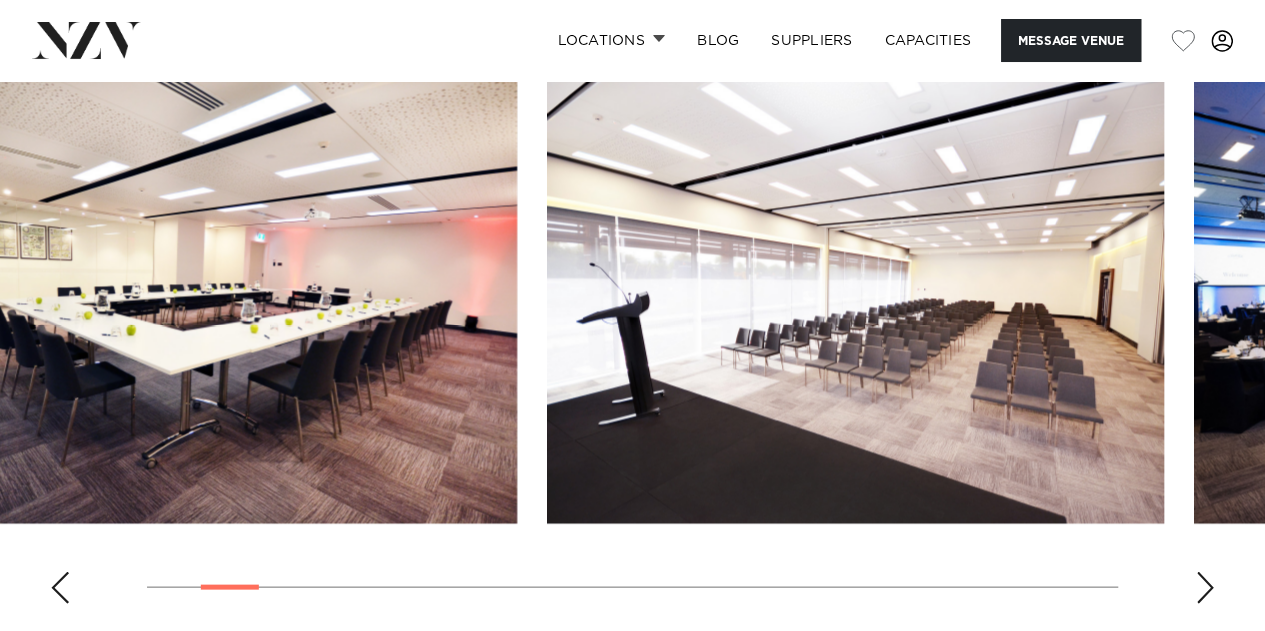 click at bounding box center (208, 296) 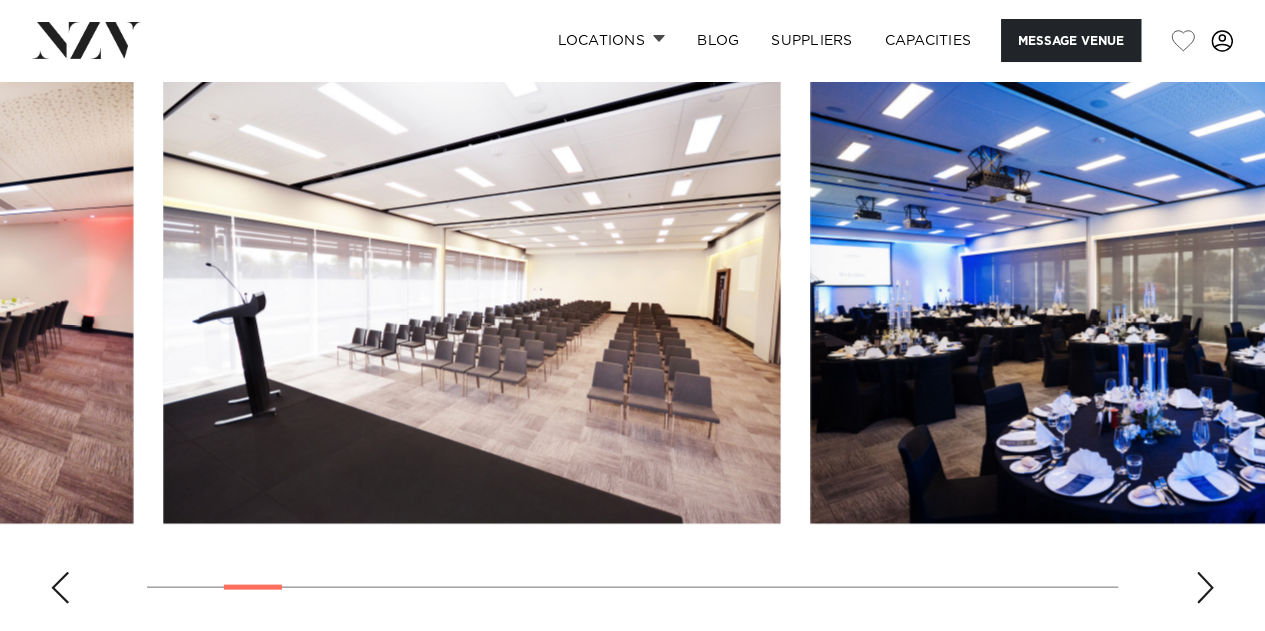 click at bounding box center [471, 296] 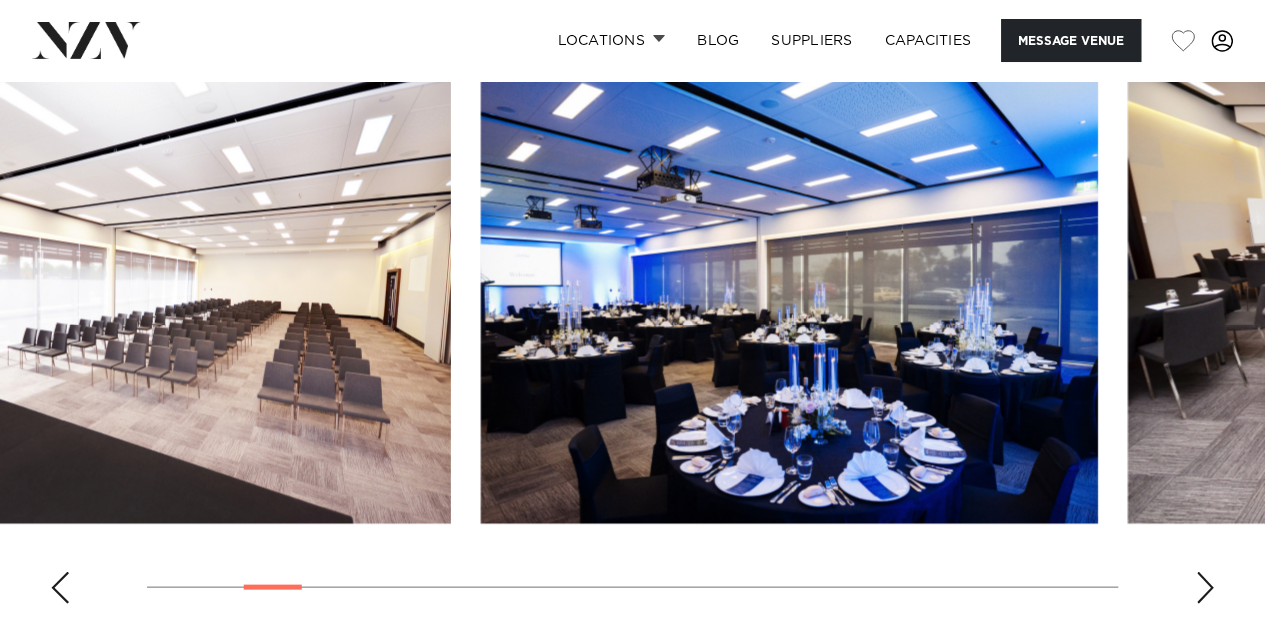 click at bounding box center [789, 296] 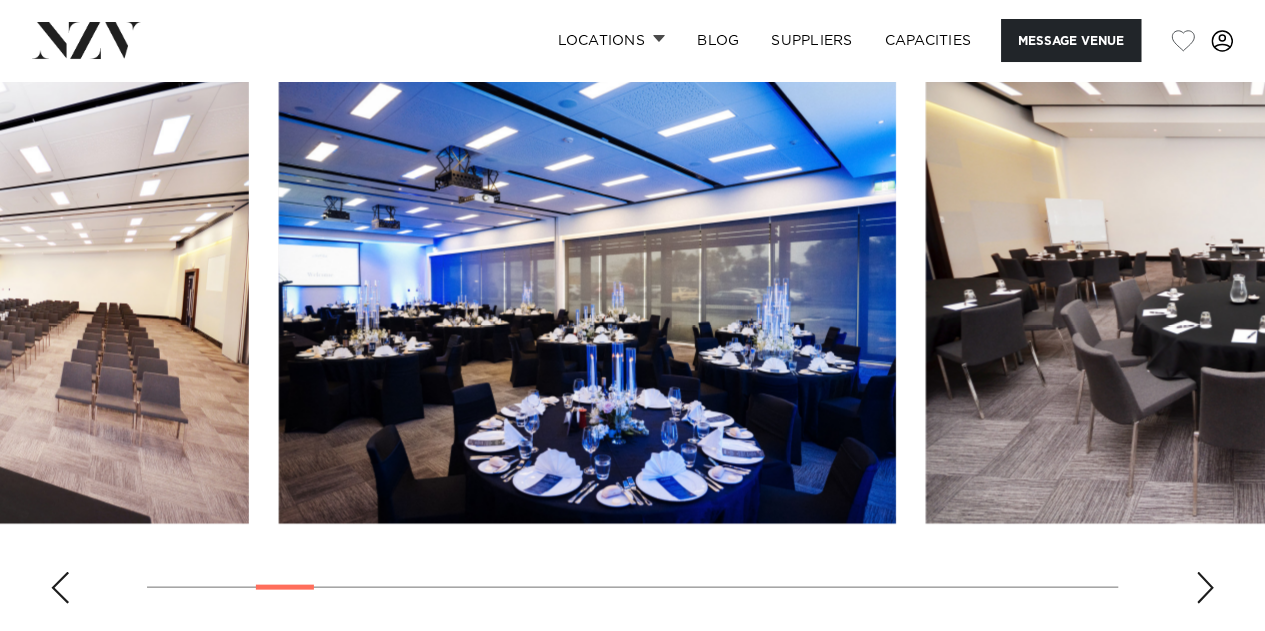 click at bounding box center [587, 296] 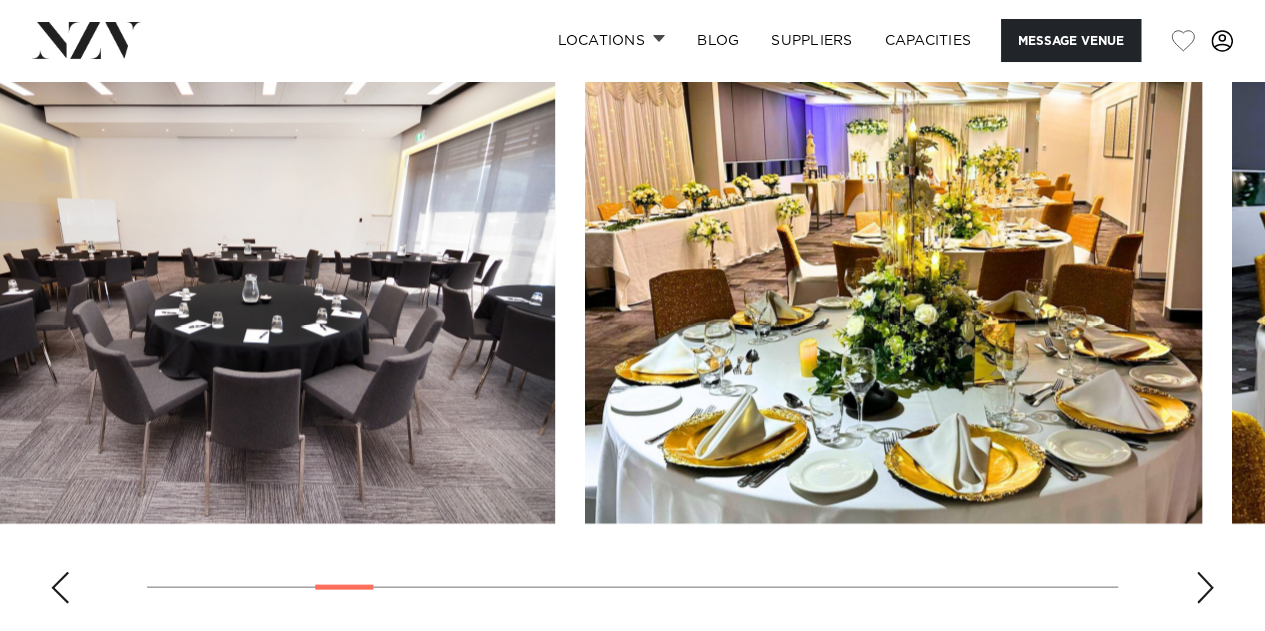 click at bounding box center (246, 296) 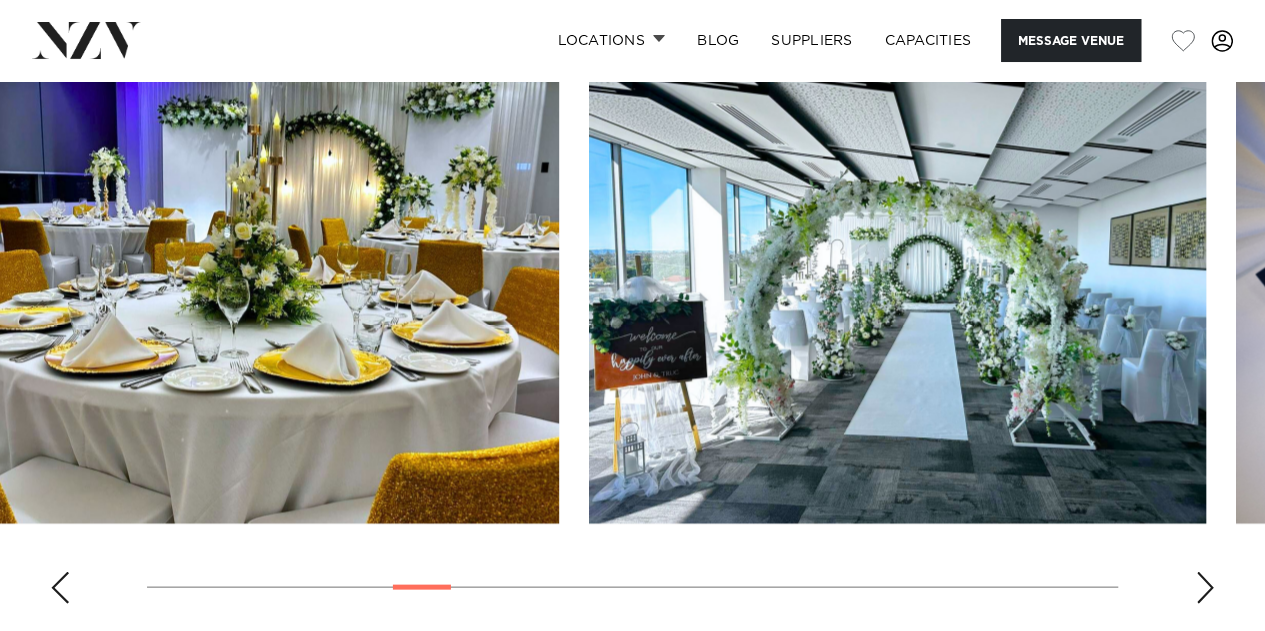 click at bounding box center [250, 296] 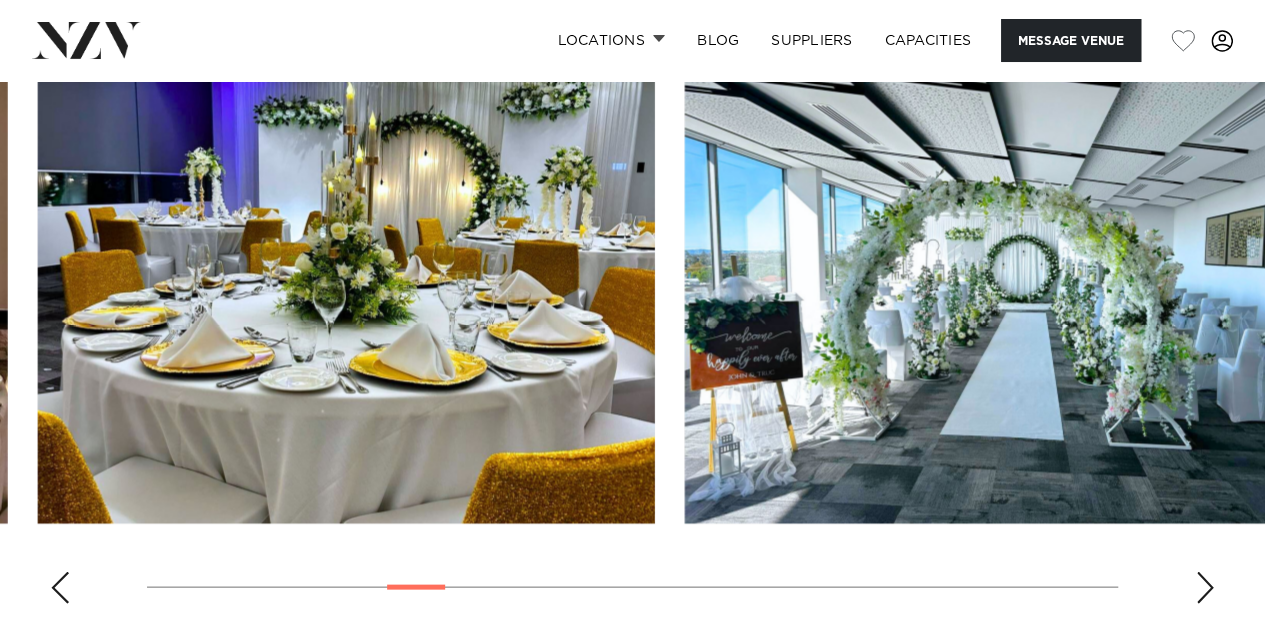 click at bounding box center (993, 296) 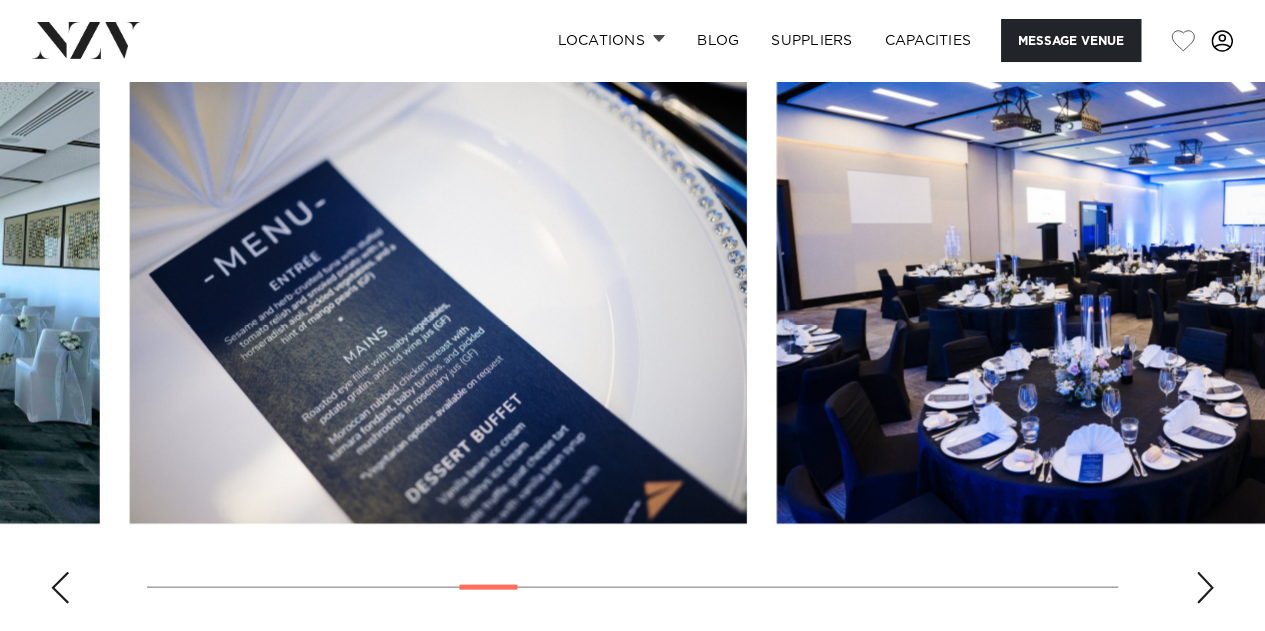 click at bounding box center [1085, 296] 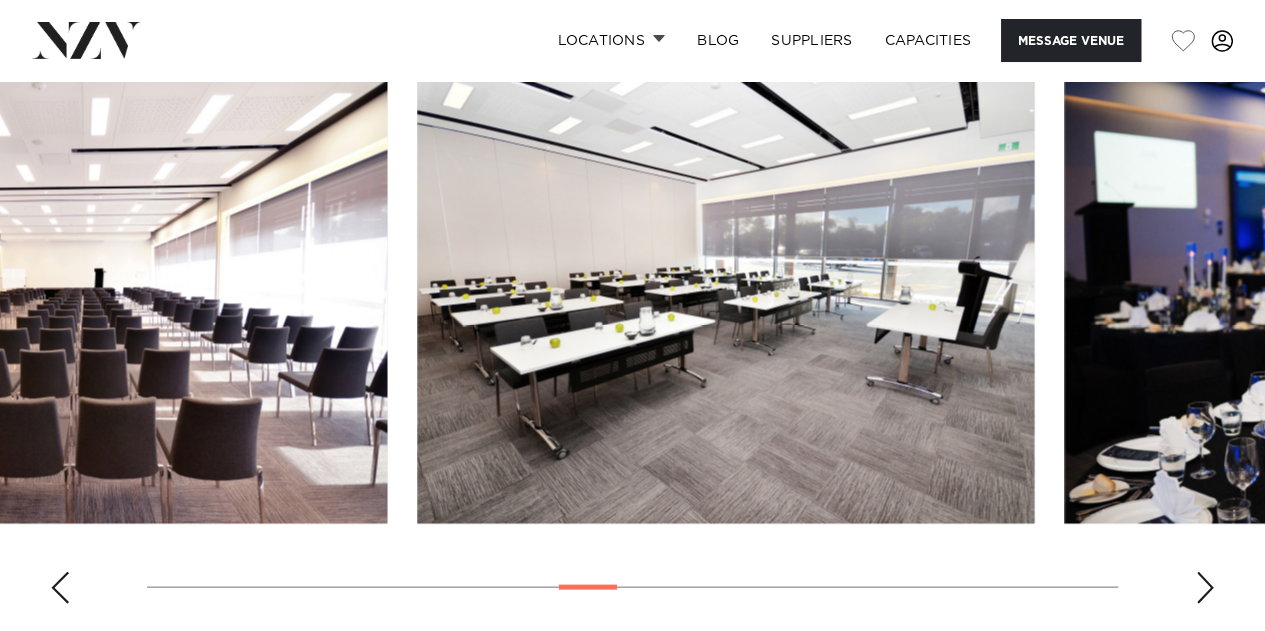 click at bounding box center [725, 296] 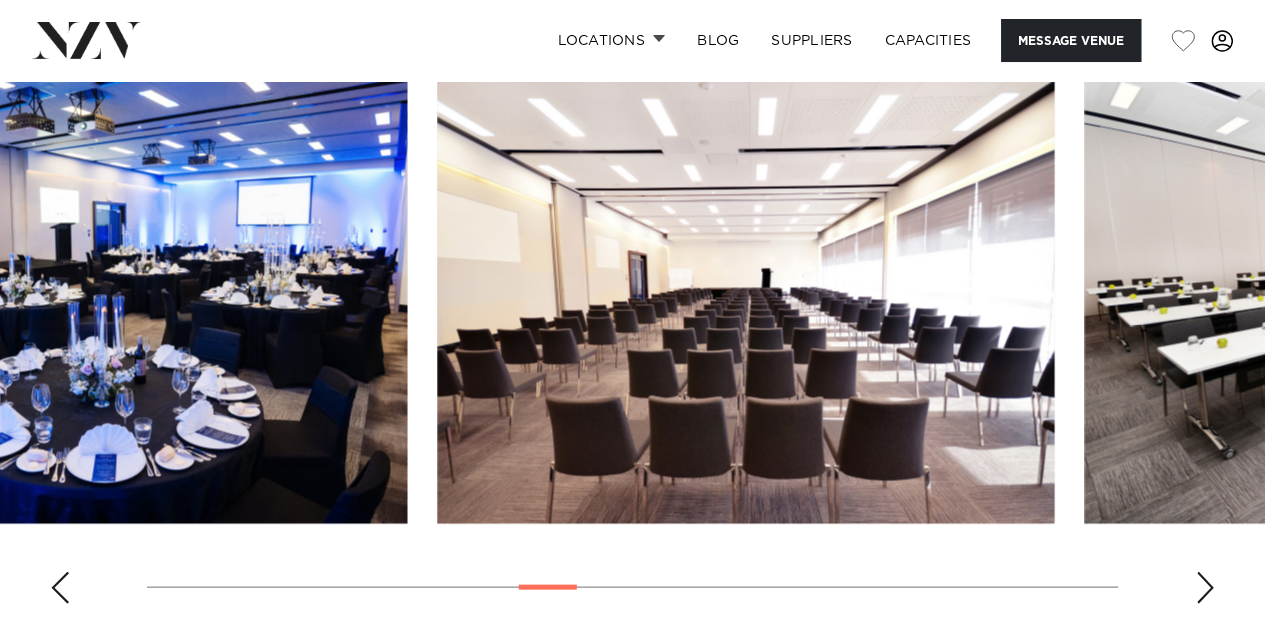 click on "Locations
[CITY]
[CITY]
[CITY]
[CITY]
[CITY]
[REGION]
[REGION]
[CITY]
[CITY]
[CITY]
[CITY]
[REGION]
[CITY]
[REGION]
[CITY]
[CITY]
[CITY]
[CITY]
[CITY]
[CITY]" at bounding box center [632, 1461] 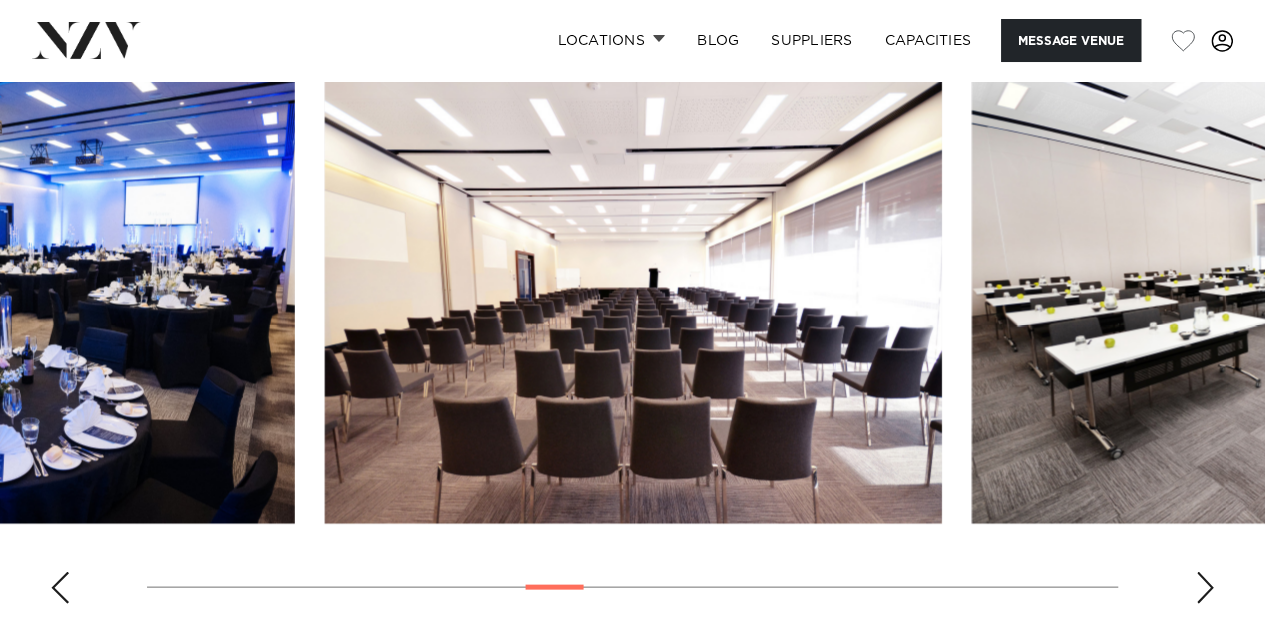 click at bounding box center (-14, 296) 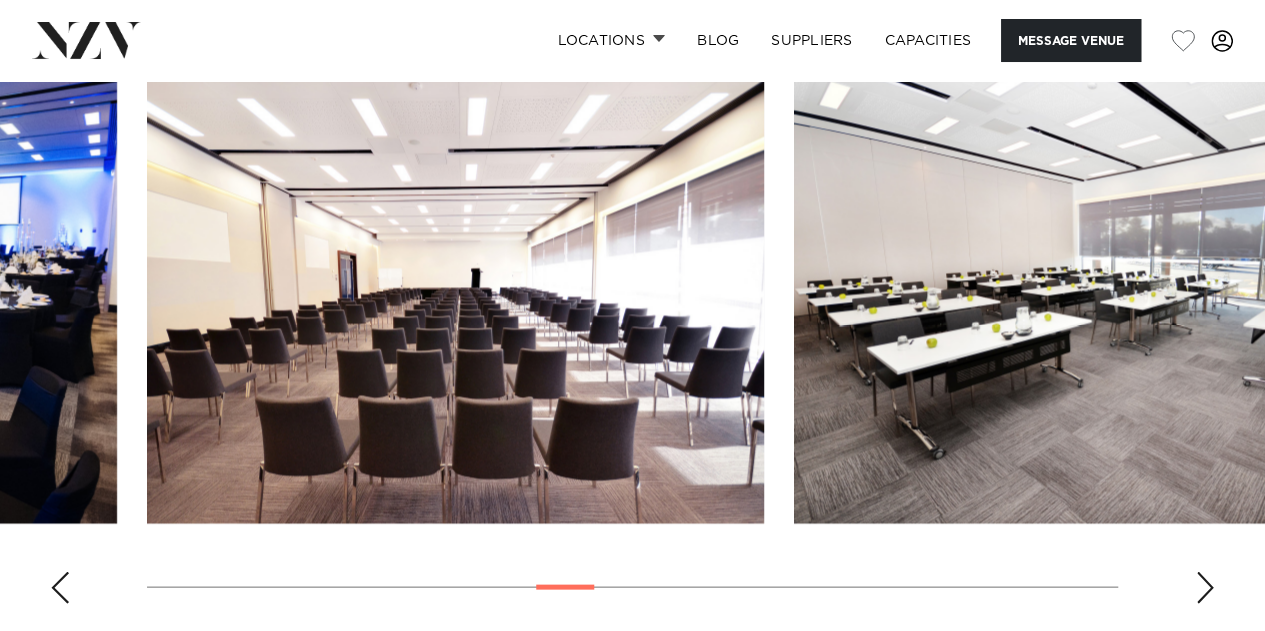 scroll, scrollTop: 2352, scrollLeft: 0, axis: vertical 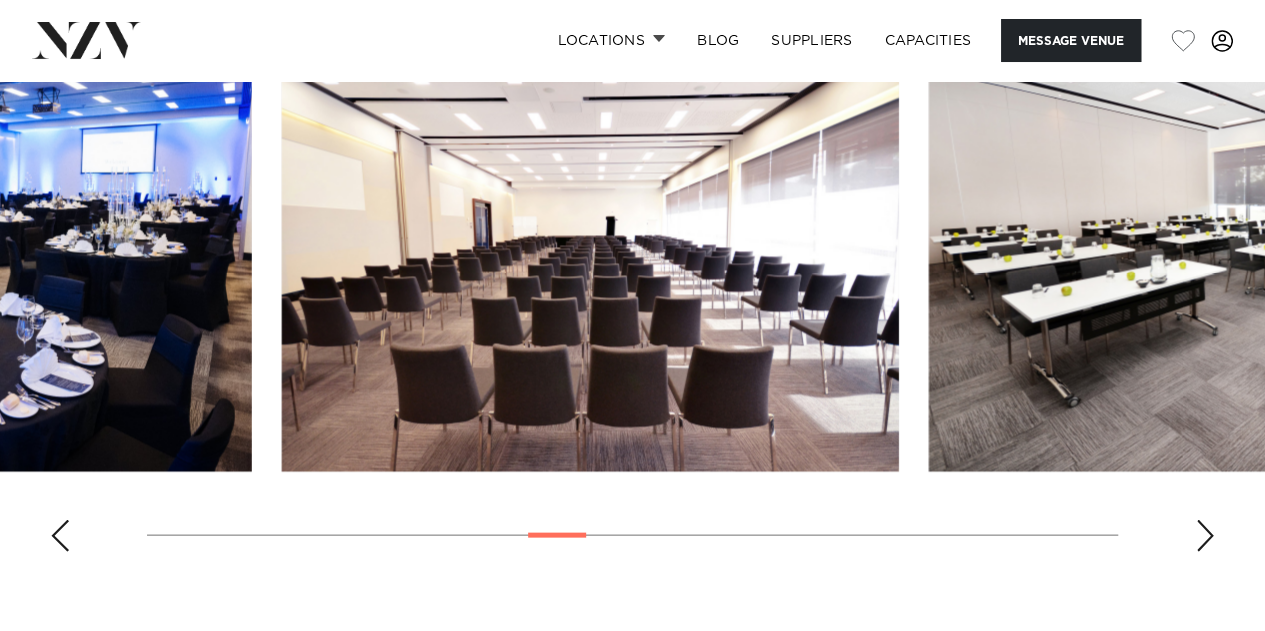 click at bounding box center (590, 244) 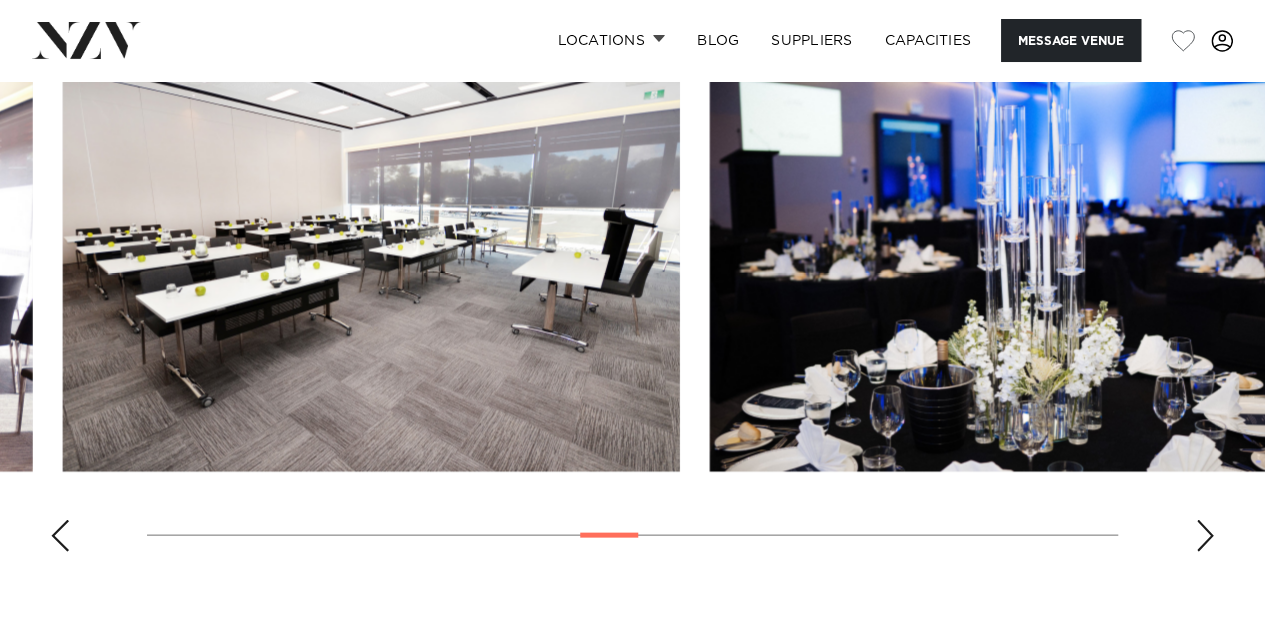 click at bounding box center [371, 244] 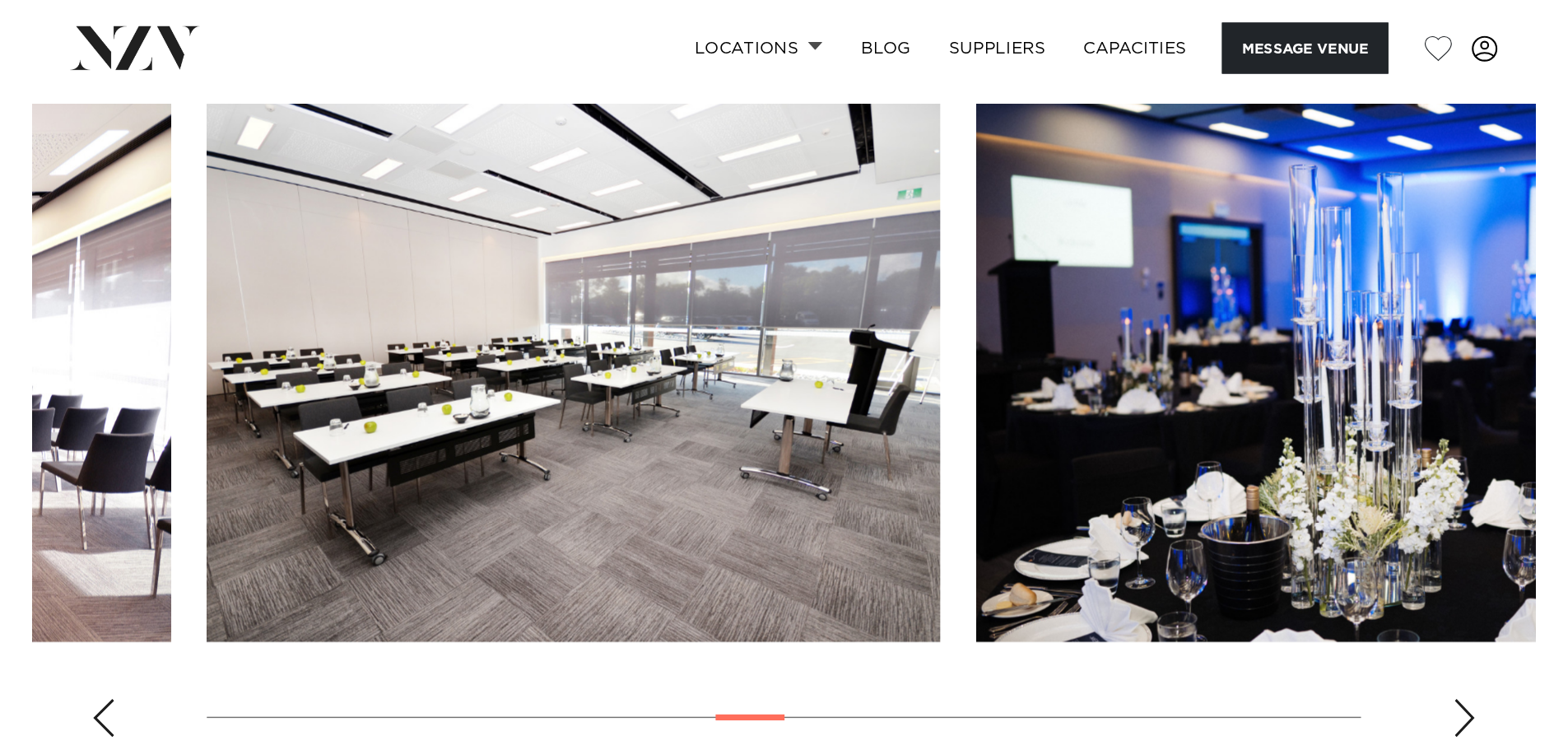 scroll, scrollTop: 1442, scrollLeft: 0, axis: vertical 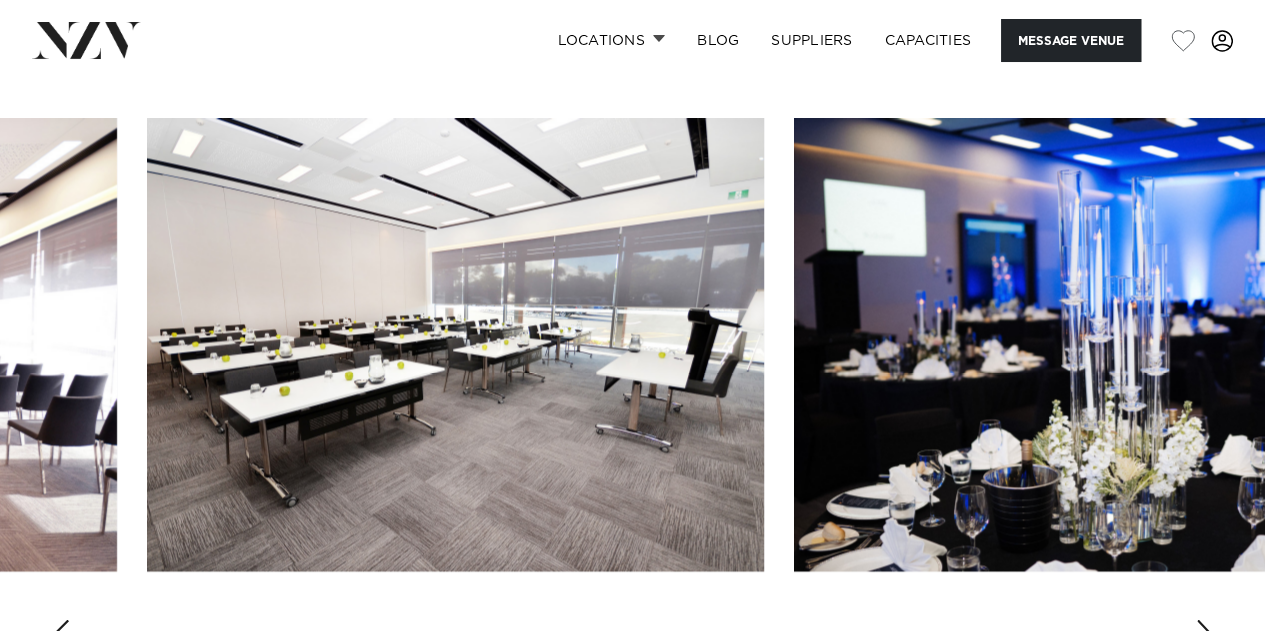 click at bounding box center (0, 0) 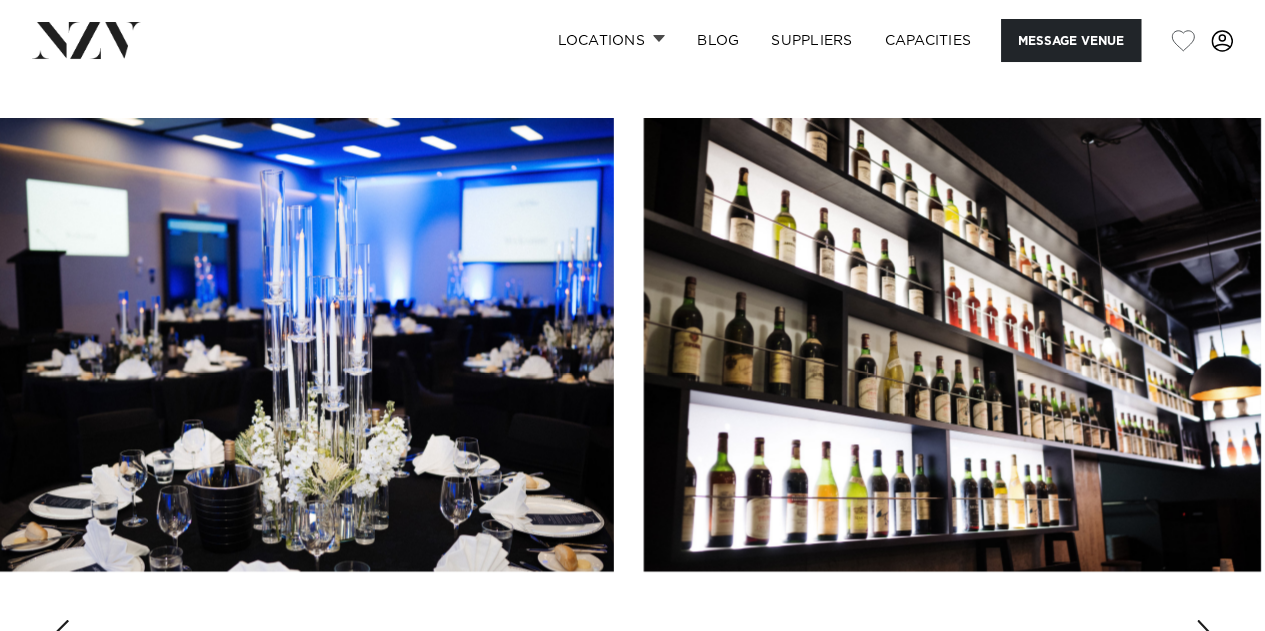 click at bounding box center (305, 344) 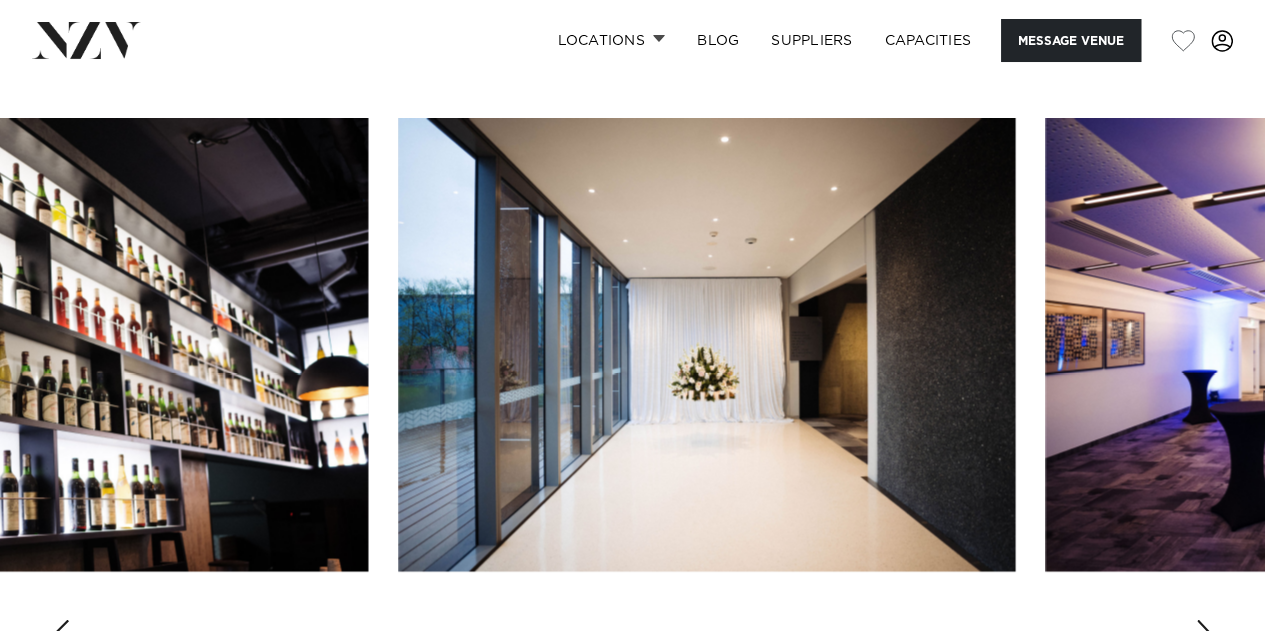 click at bounding box center [59, 344] 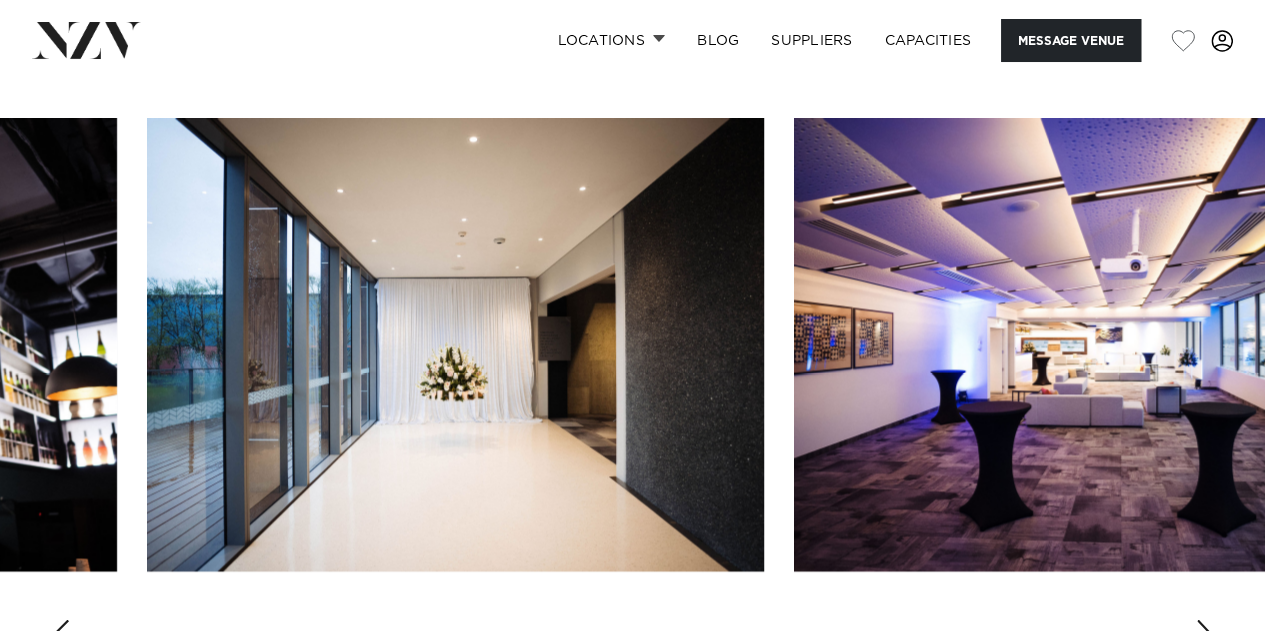 click at bounding box center [1102, 344] 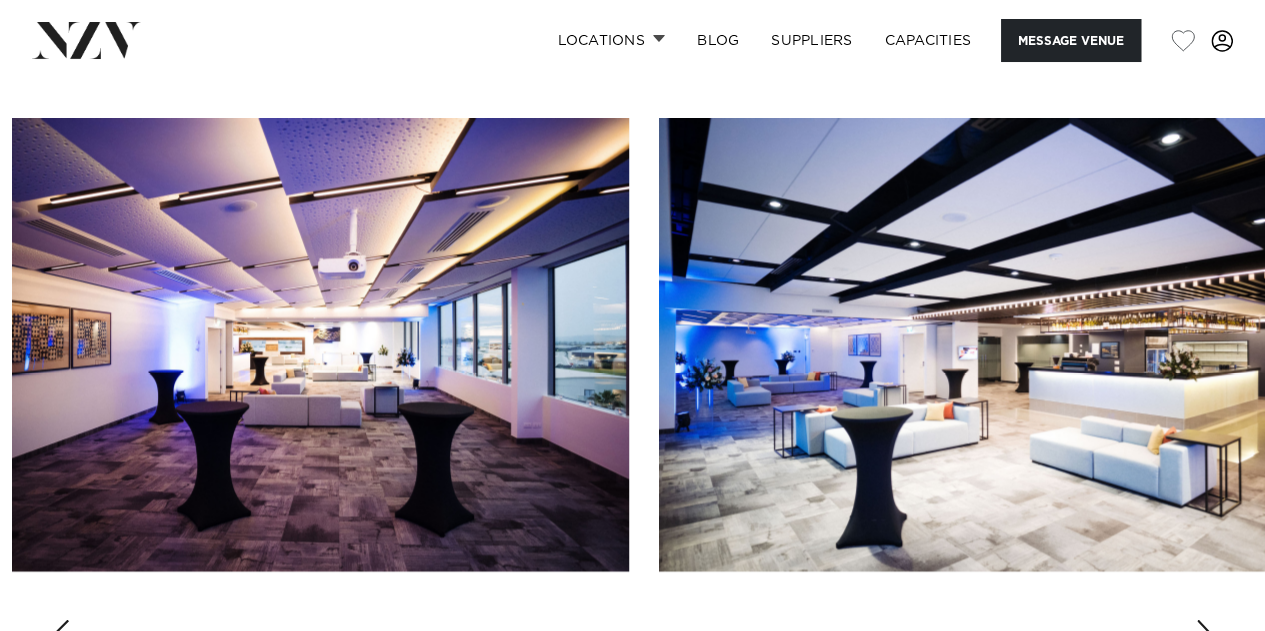 click at bounding box center [632, 392] 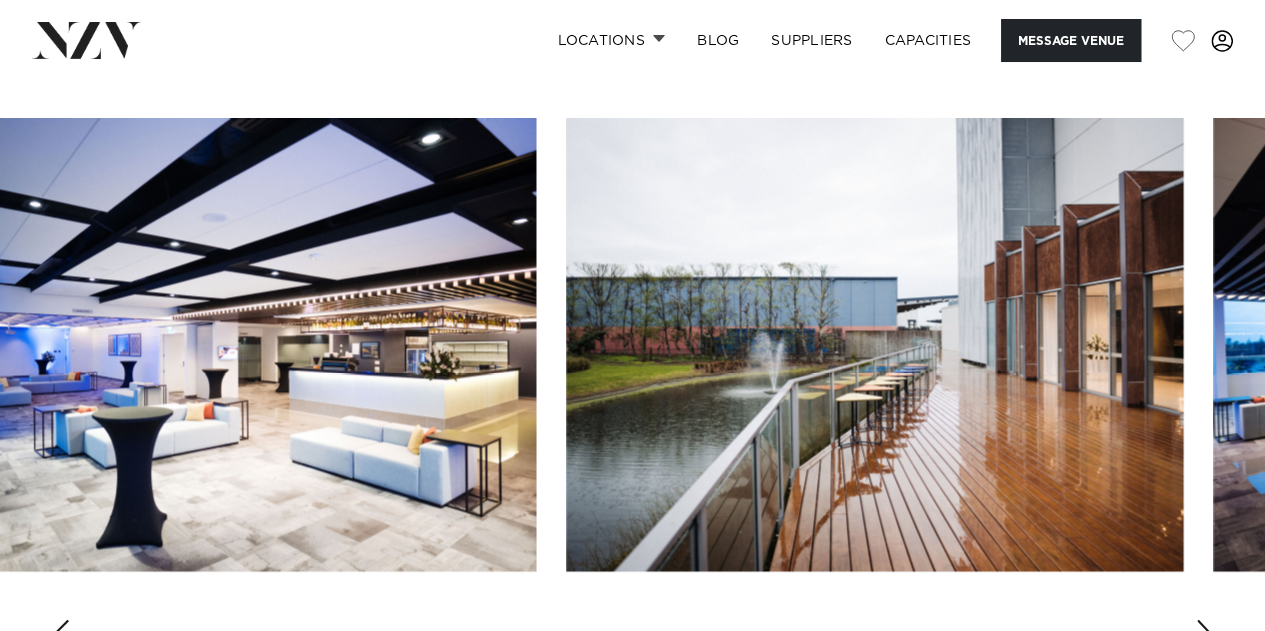 click at bounding box center [227, 344] 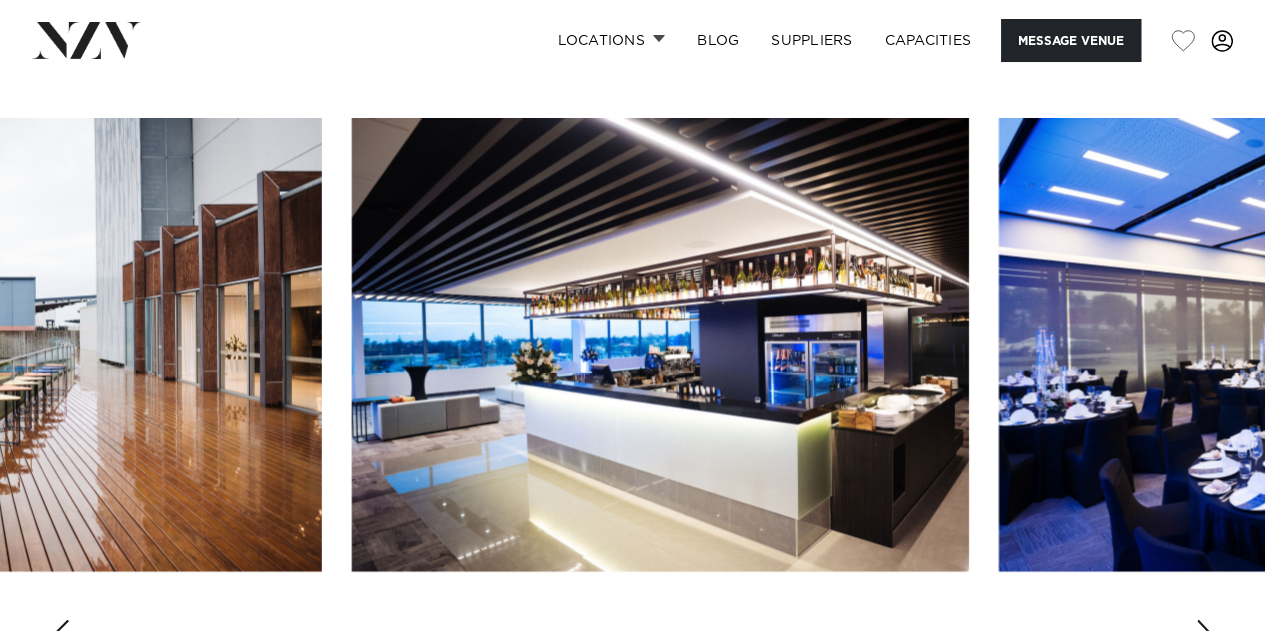 click at bounding box center [13, 344] 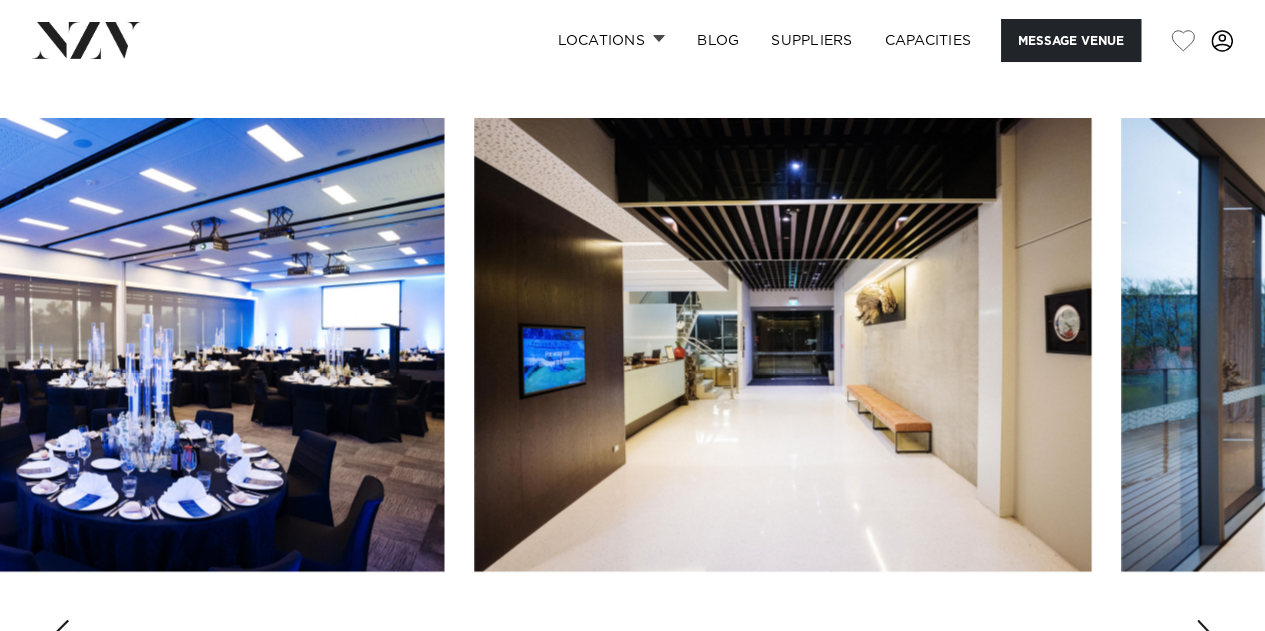 click at bounding box center (135, 344) 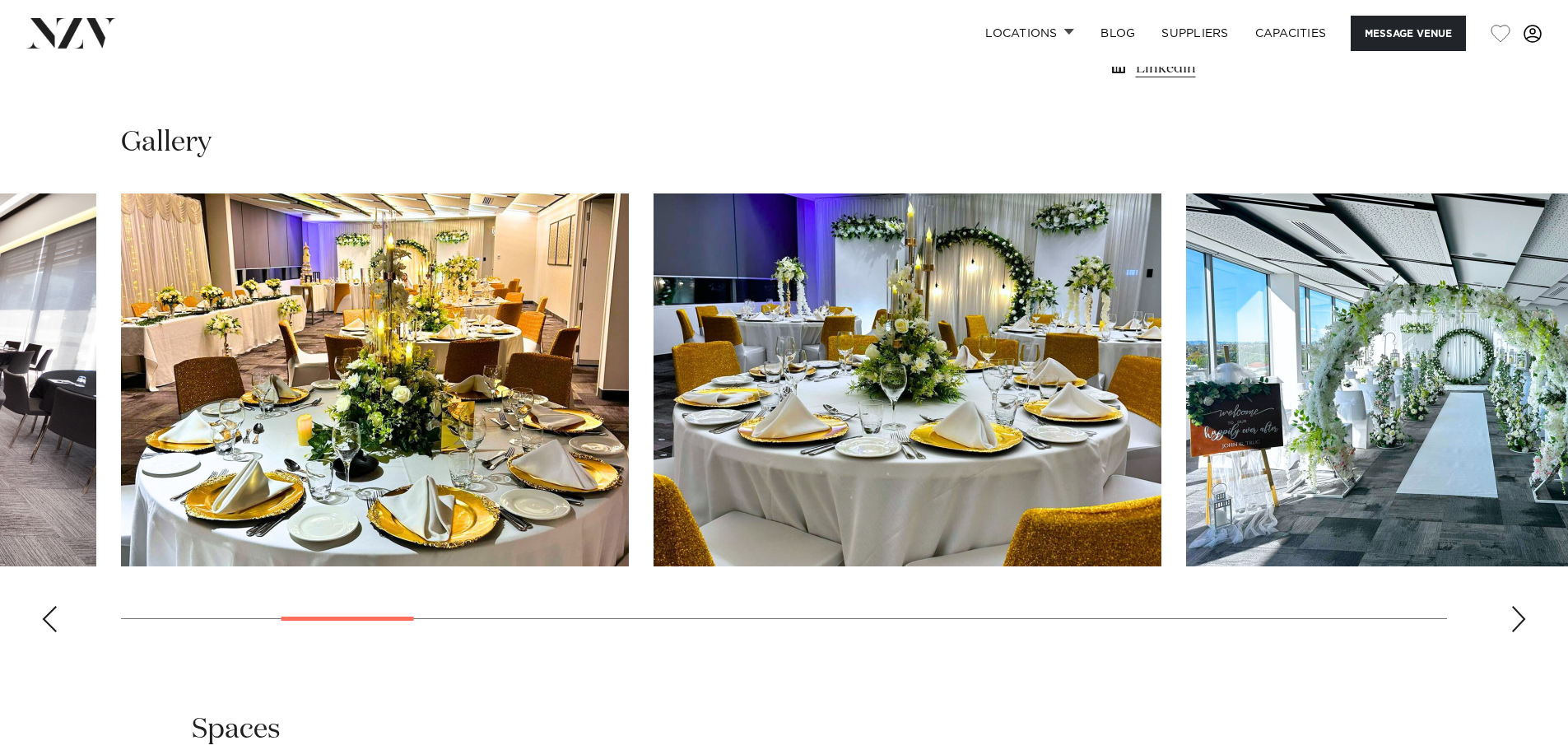 scroll, scrollTop: 1607, scrollLeft: 0, axis: vertical 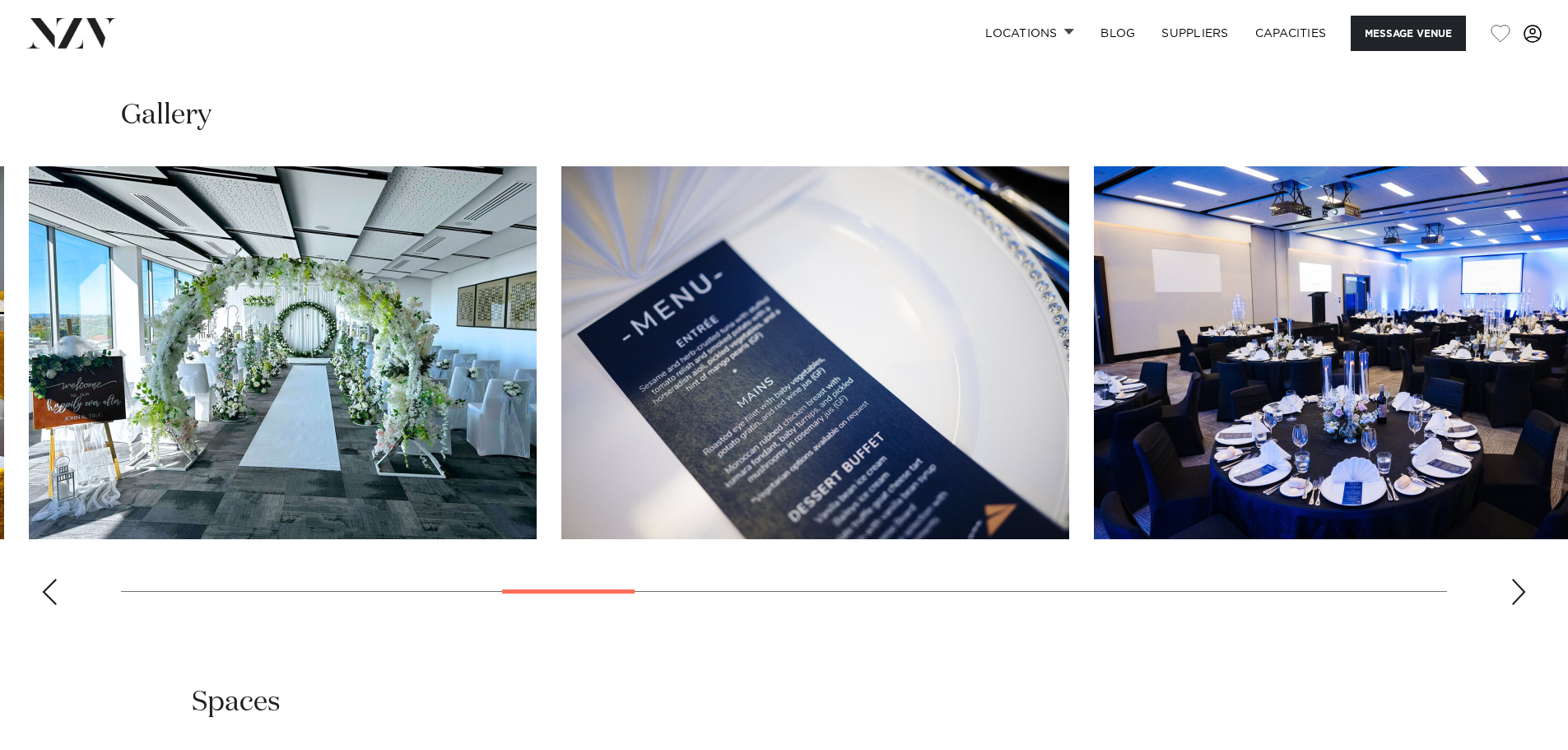 click at bounding box center [282, 352] 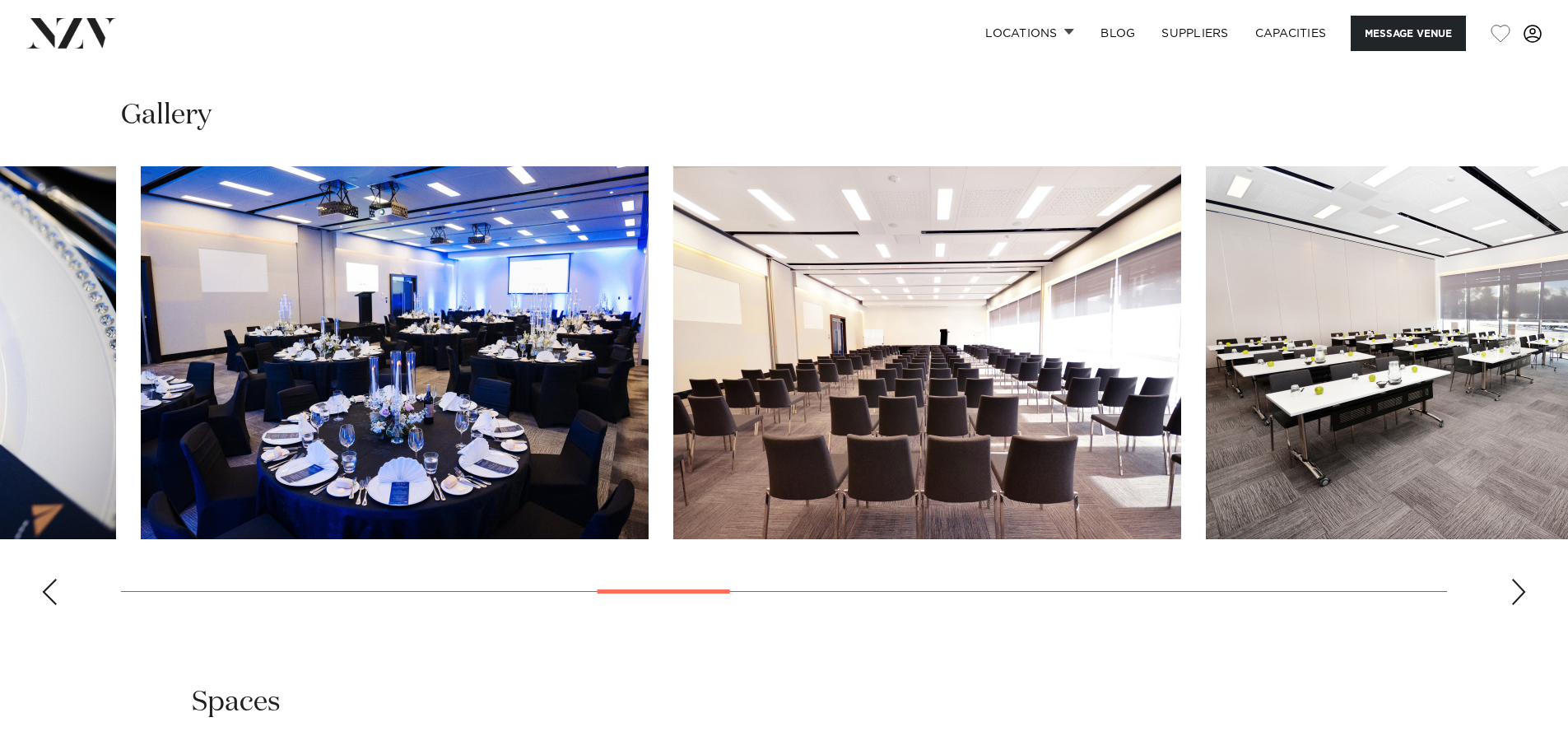 click at bounding box center (394, 352) 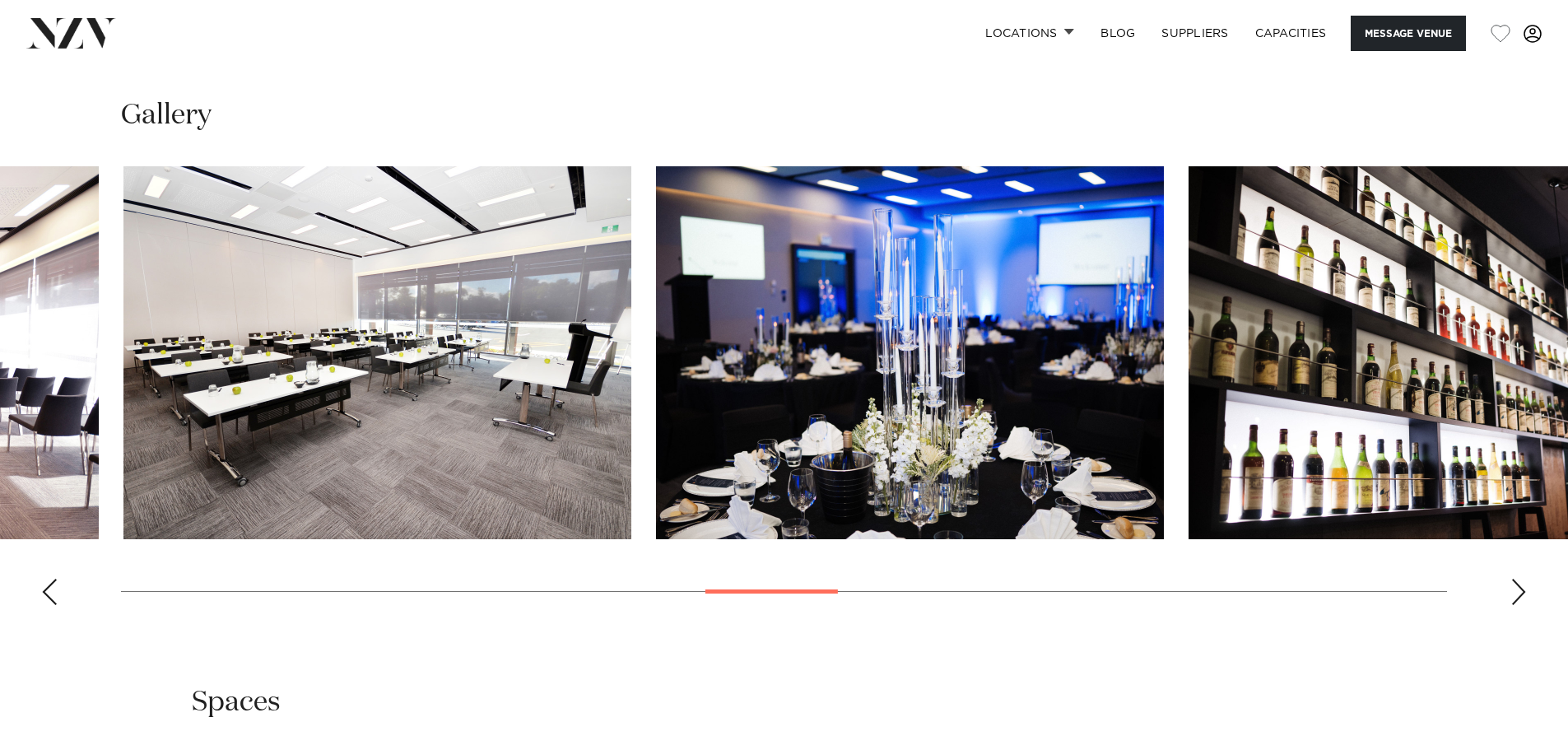 click on "Locations
[CITY]
[CITY]
[CITY]
[CITY]
[CITY]
[REGION]
[REGION]
[CITY]
[CITY]
[CITY]
[CITY]
[REGION]
[CITY]
[REGION]
[CITY]
[CITY]
[CITY]
[CITY]
[CITY]
[CITY]" at bounding box center [784, 1126] 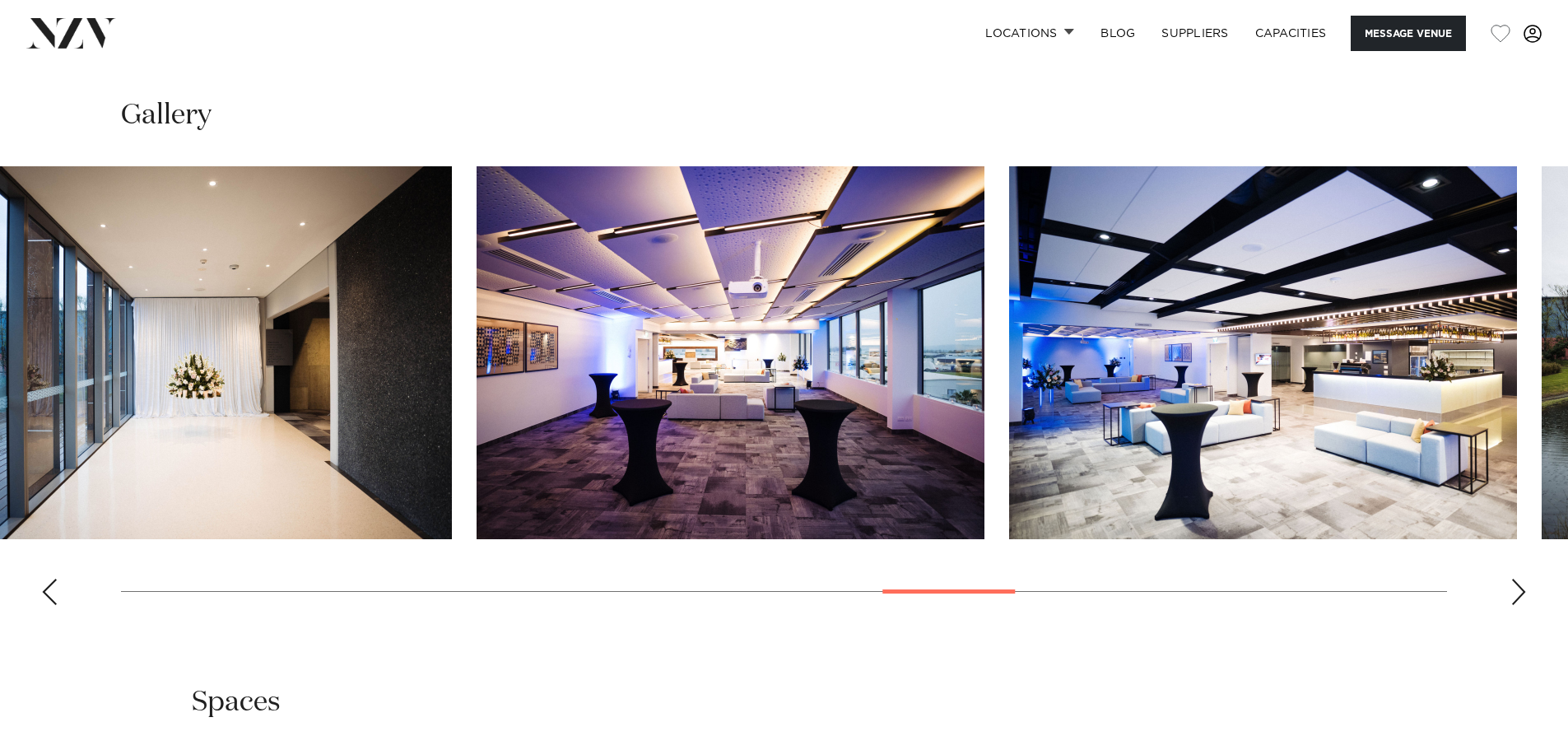 click on "Locations
[CITY]
[CITY]
[CITY]
[CITY]
[CITY]
[REGION]
[REGION]
[CITY]
[CITY]
[CITY]
[CITY]
[REGION]
[CITY]
[REGION]
[CITY]
[CITY]
[CITY]
[CITY]
[CITY]
[CITY]" at bounding box center [784, 1126] 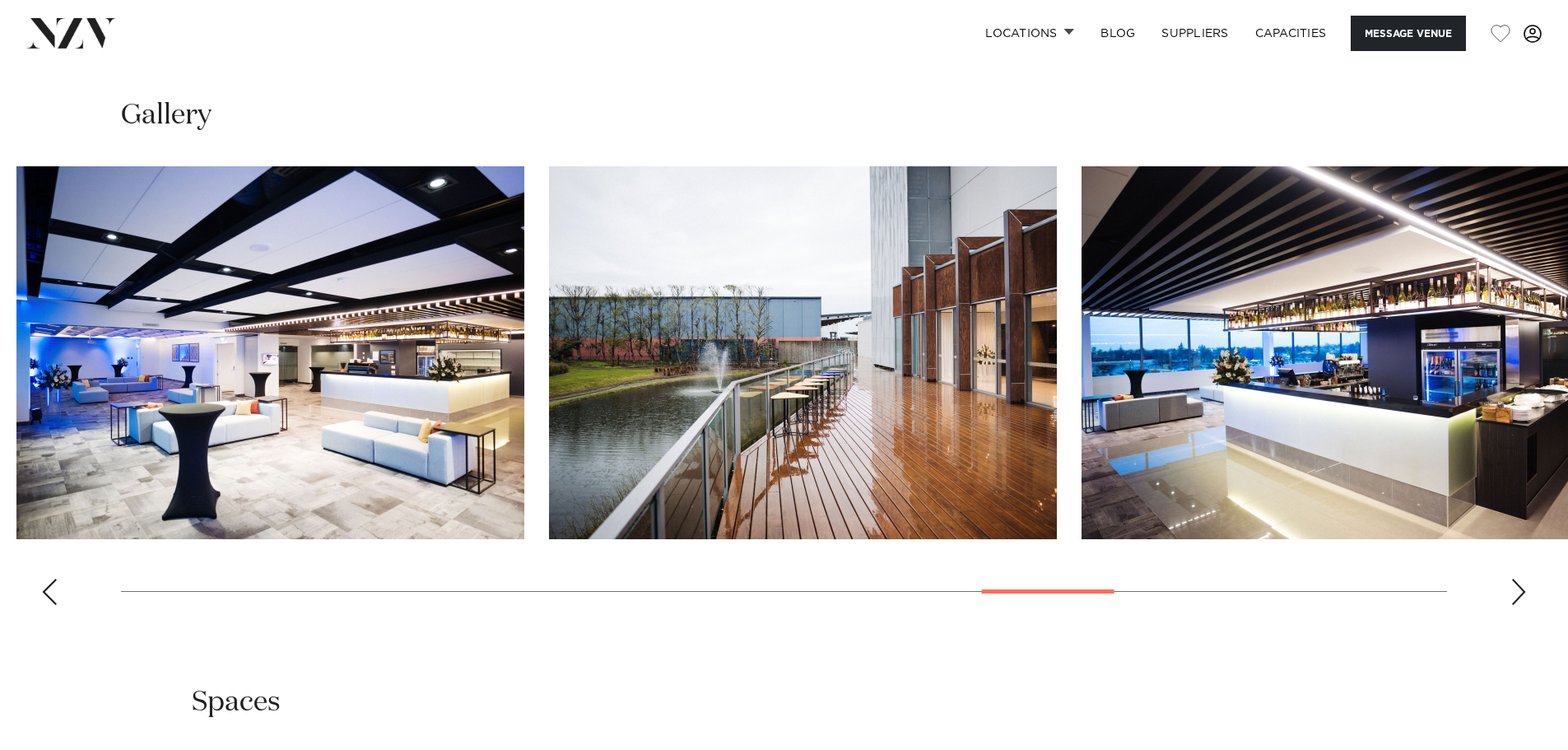 click on "Locations
[CITY]
[CITY]
[CITY]
[CITY]
[CITY]
[REGION]
[REGION]
[CITY]
[CITY]
[CITY]
[CITY]
[REGION]
[CITY]
[REGION]
[CITY]
[CITY]
[CITY]
[CITY]
[CITY]
[CITY]" at bounding box center (784, 1126) 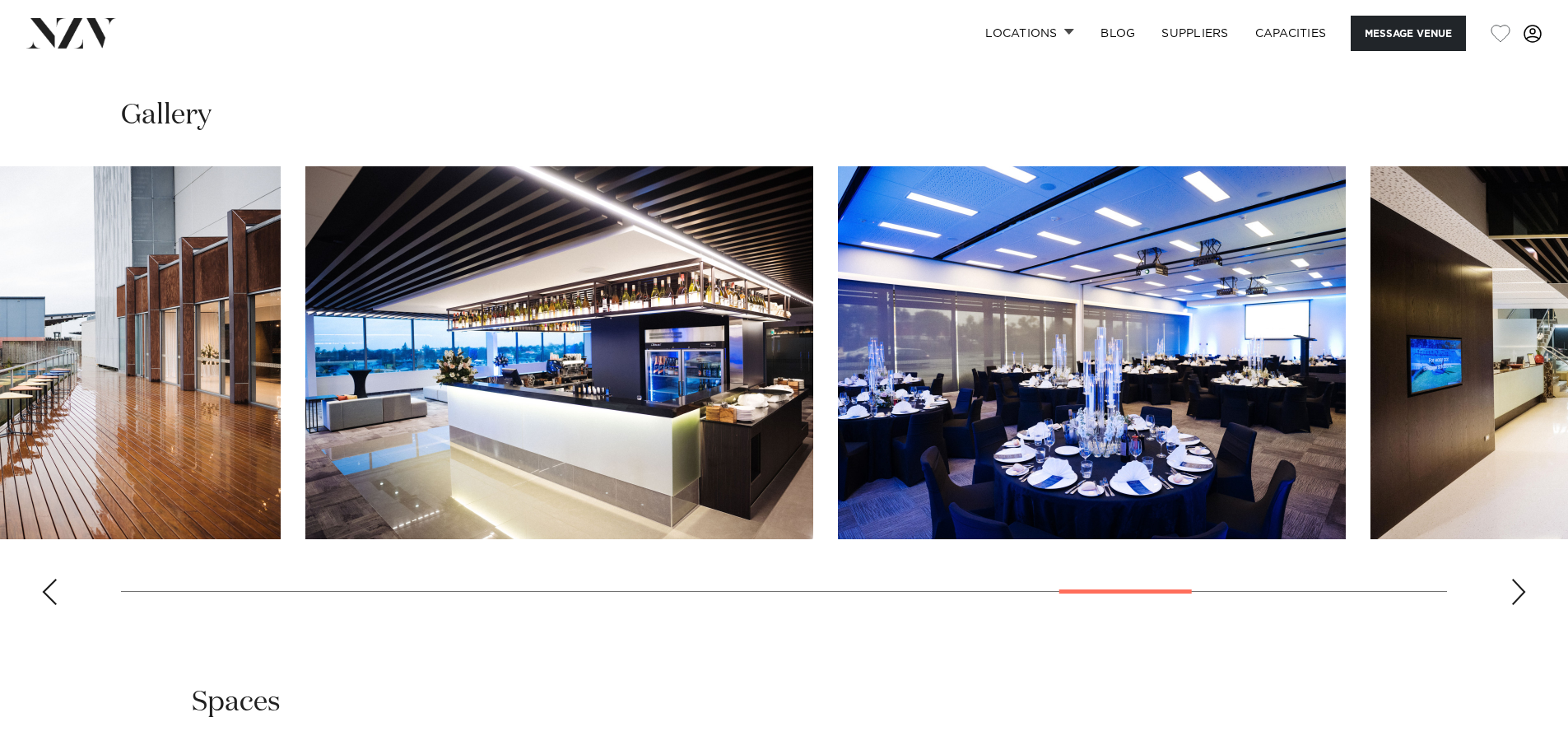 click at bounding box center (559, 352) 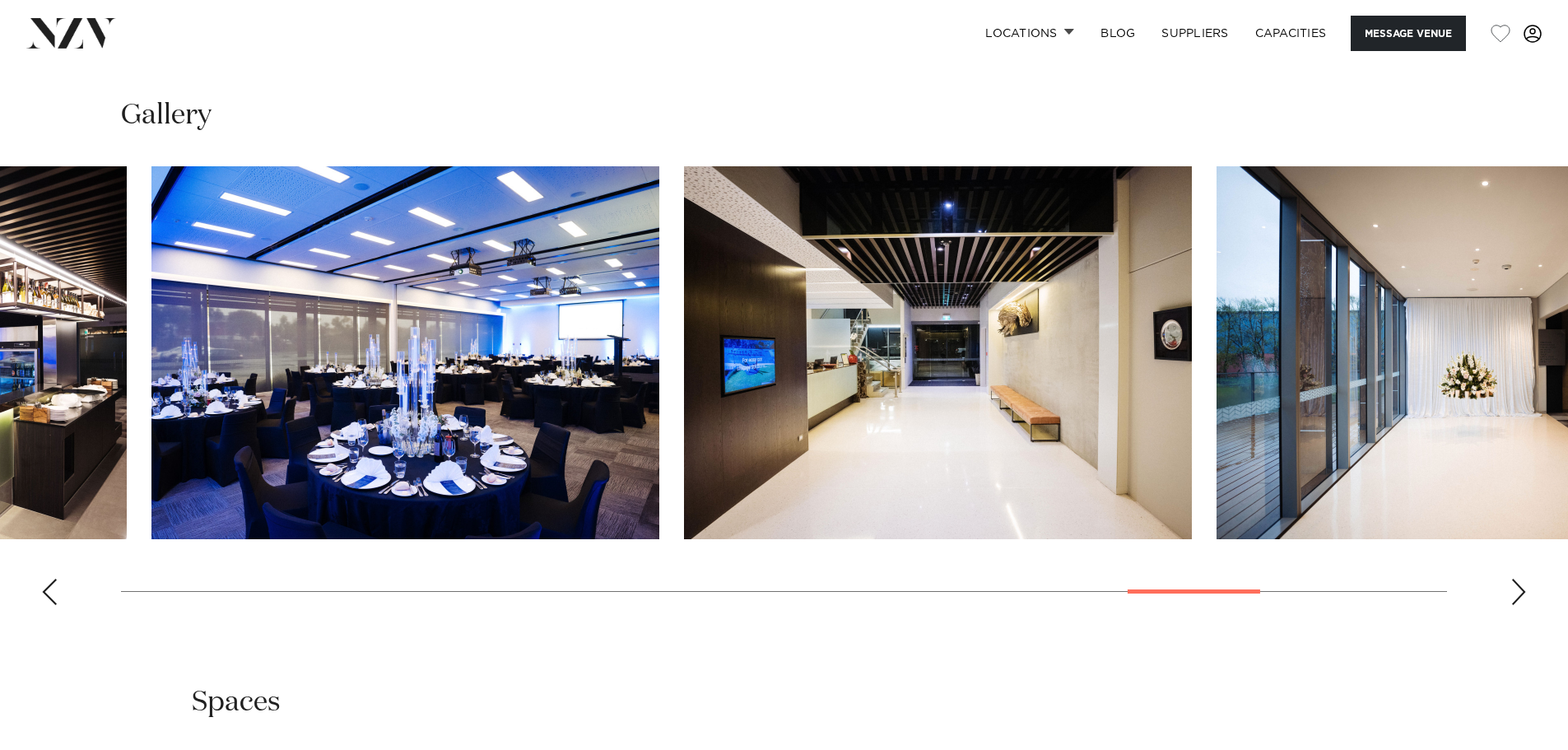 click at bounding box center (938, 352) 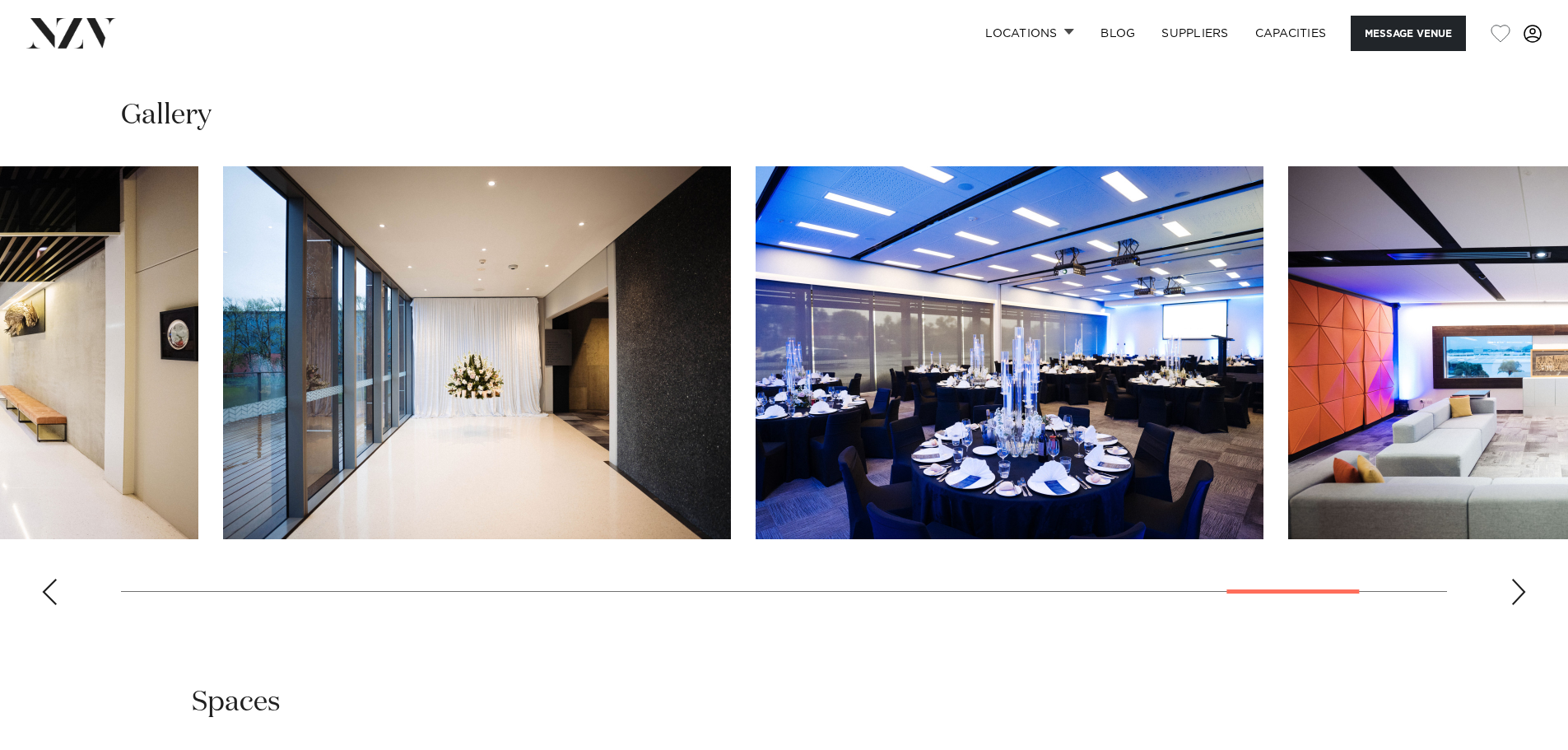 click at bounding box center [477, 352] 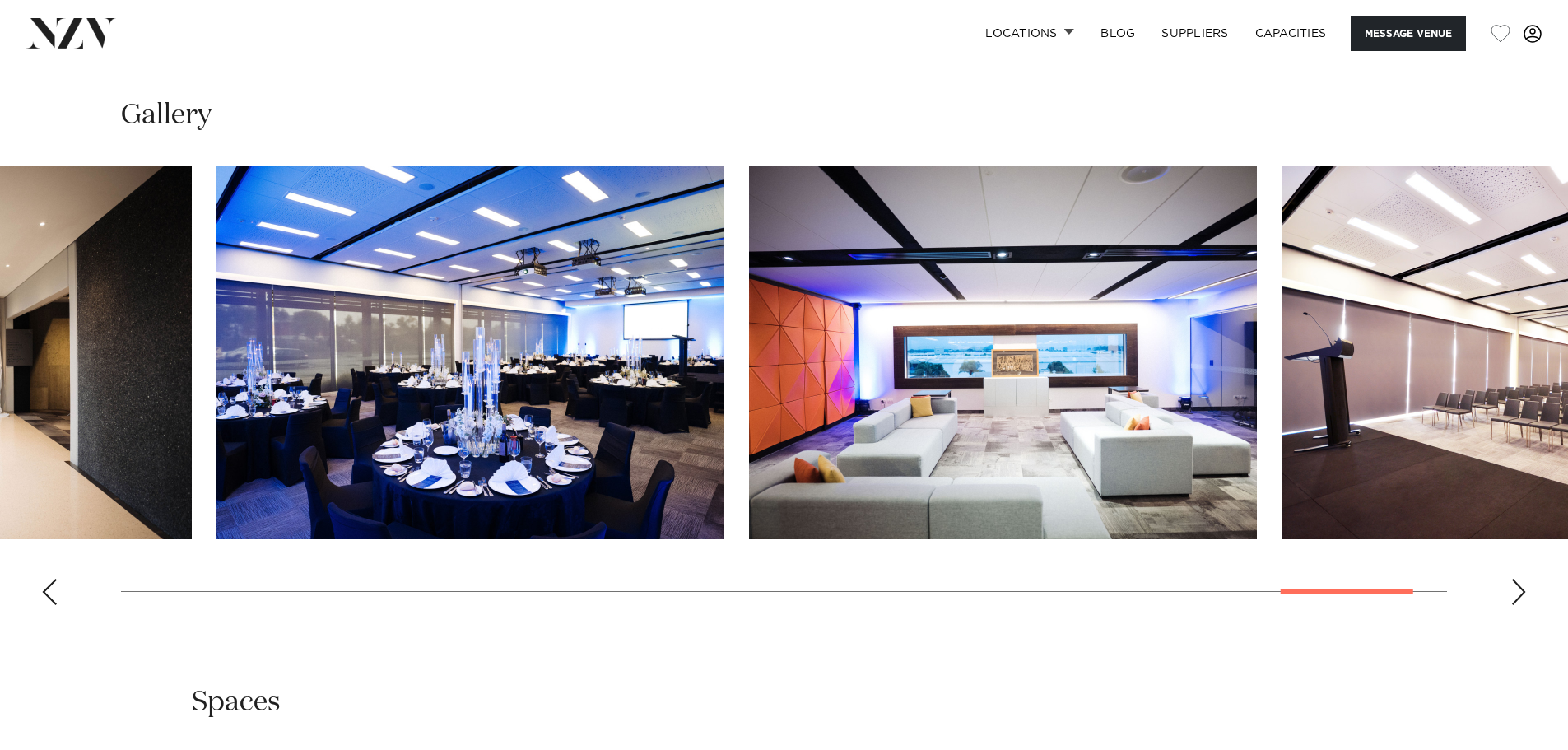 click at bounding box center [1003, 352] 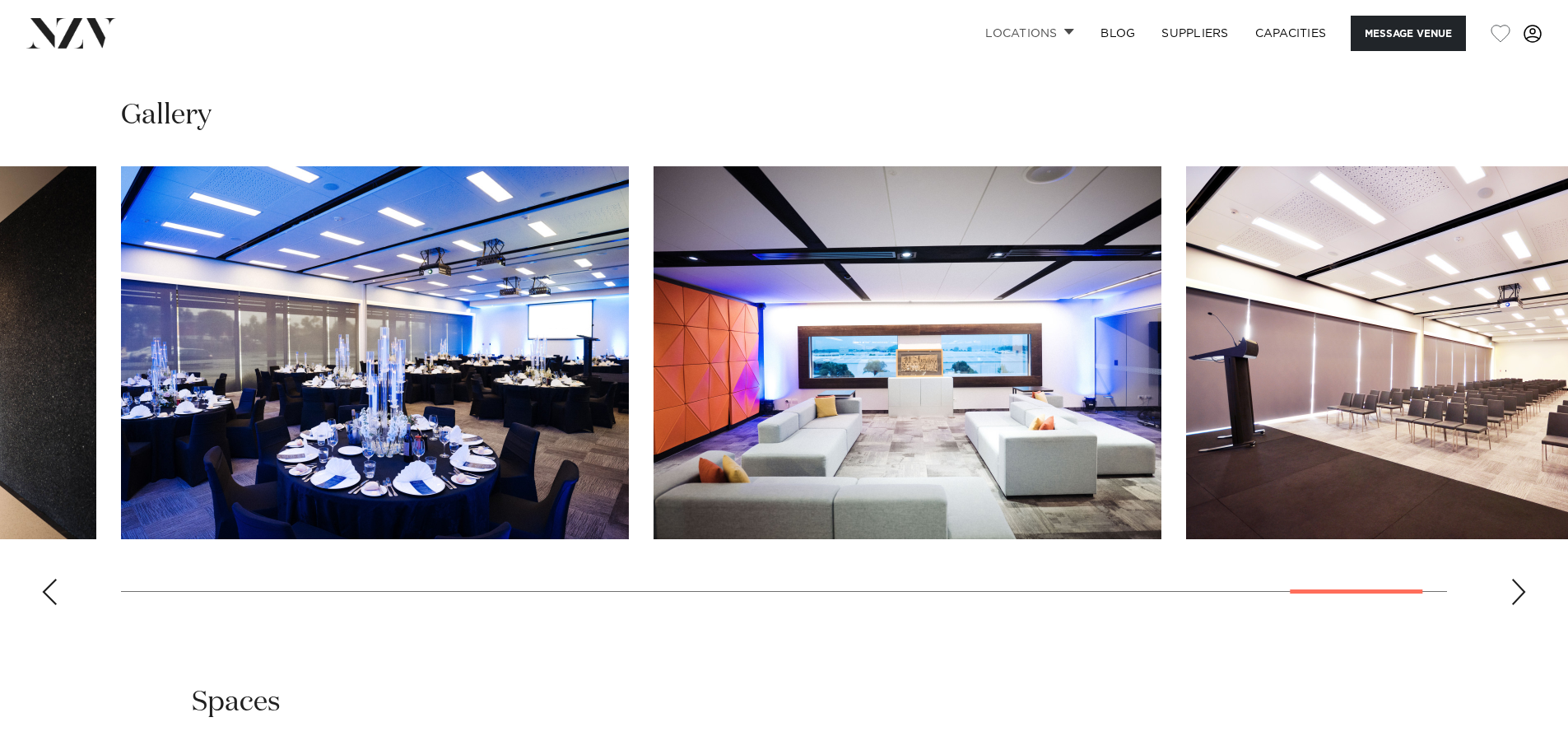 click on "Locations" at bounding box center [1030, 33] 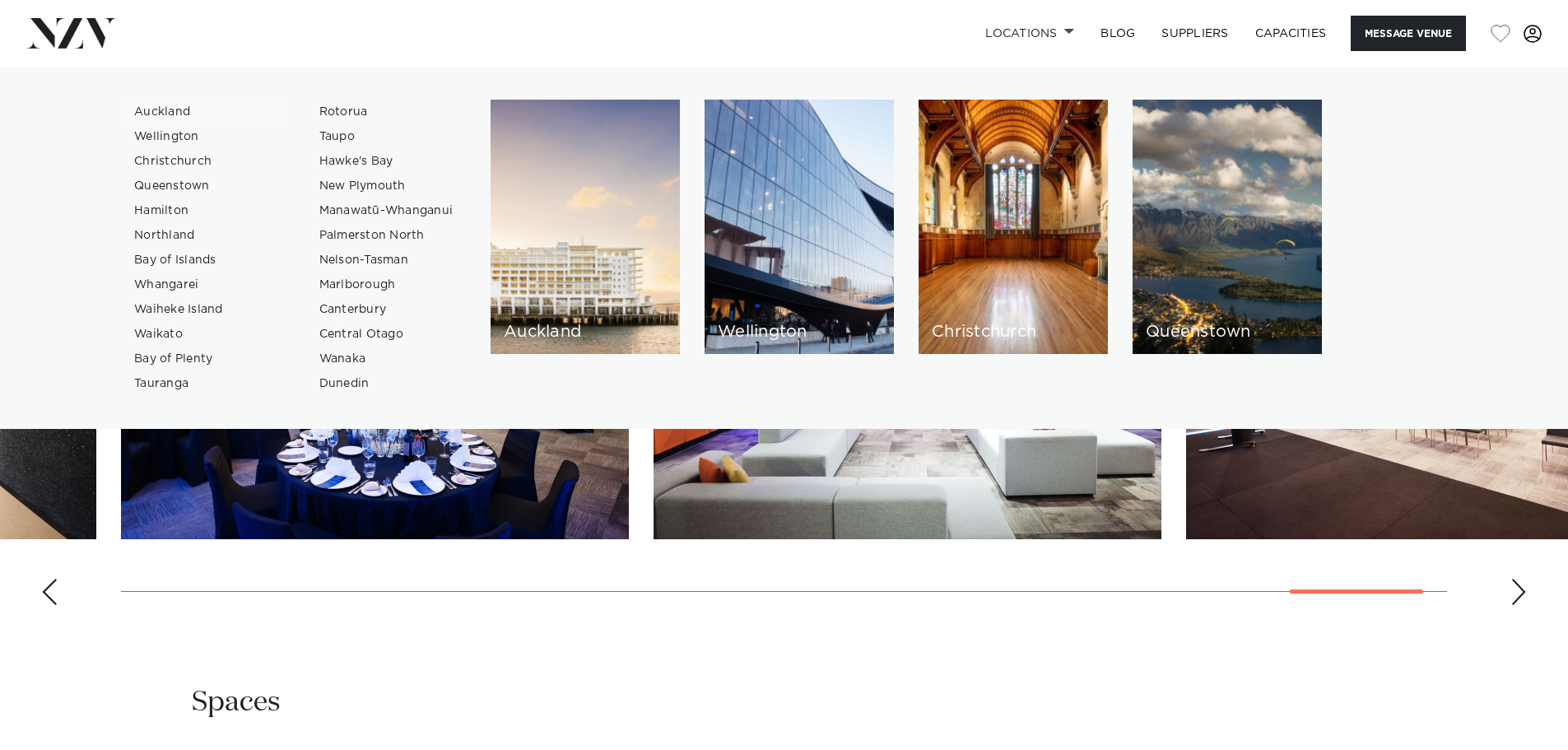 click on "Auckland" at bounding box center (201, 112) 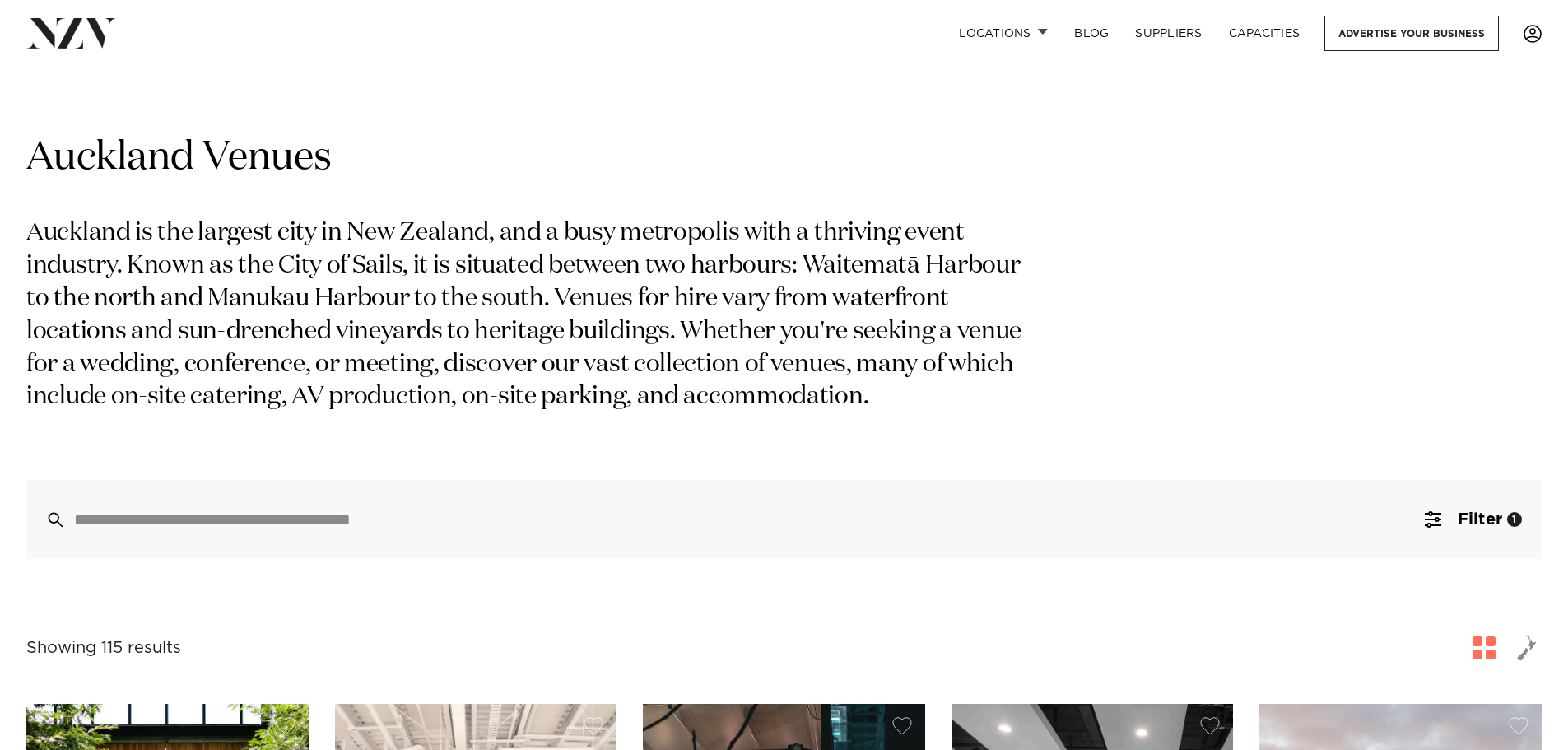 scroll, scrollTop: 0, scrollLeft: 0, axis: both 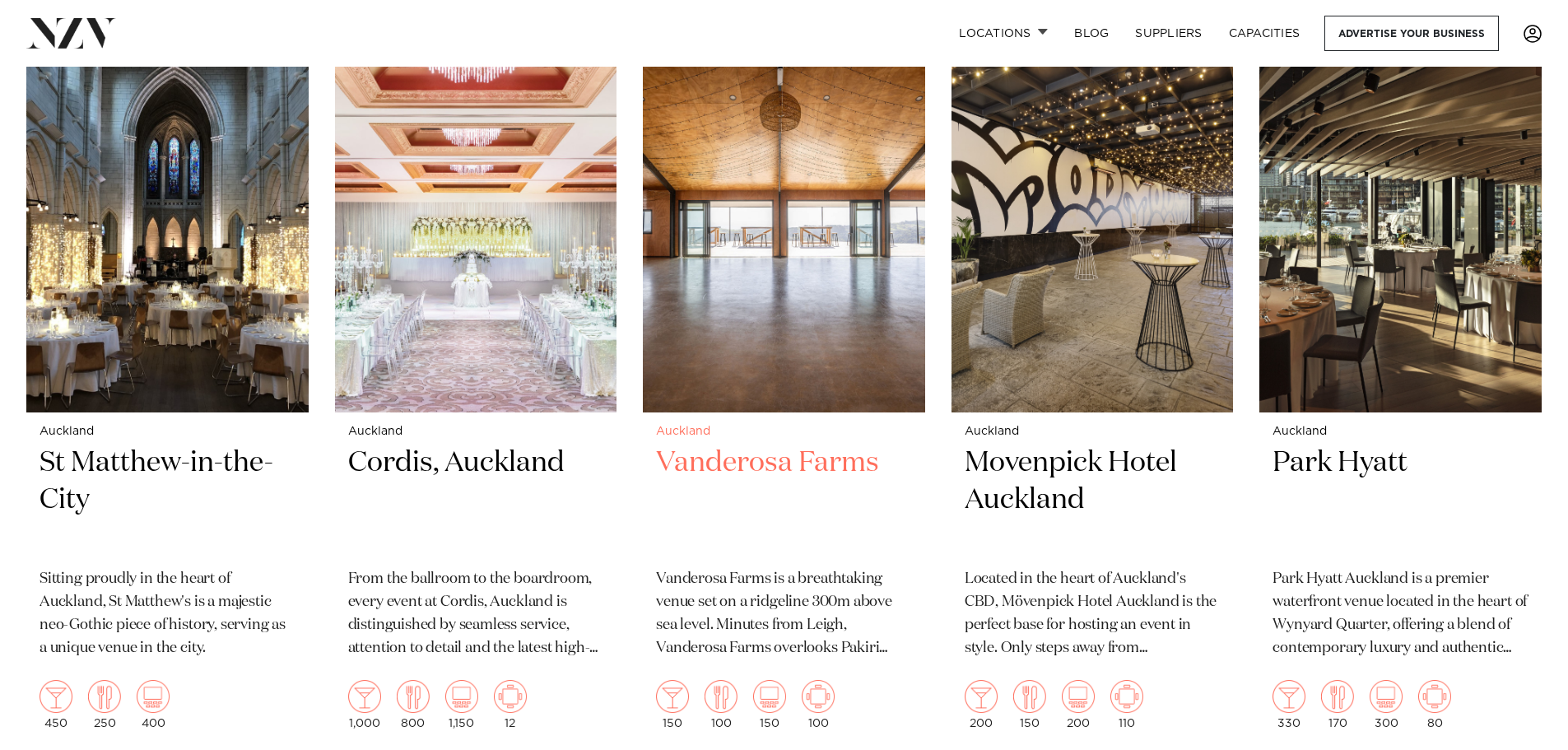 click at bounding box center (784, 223) 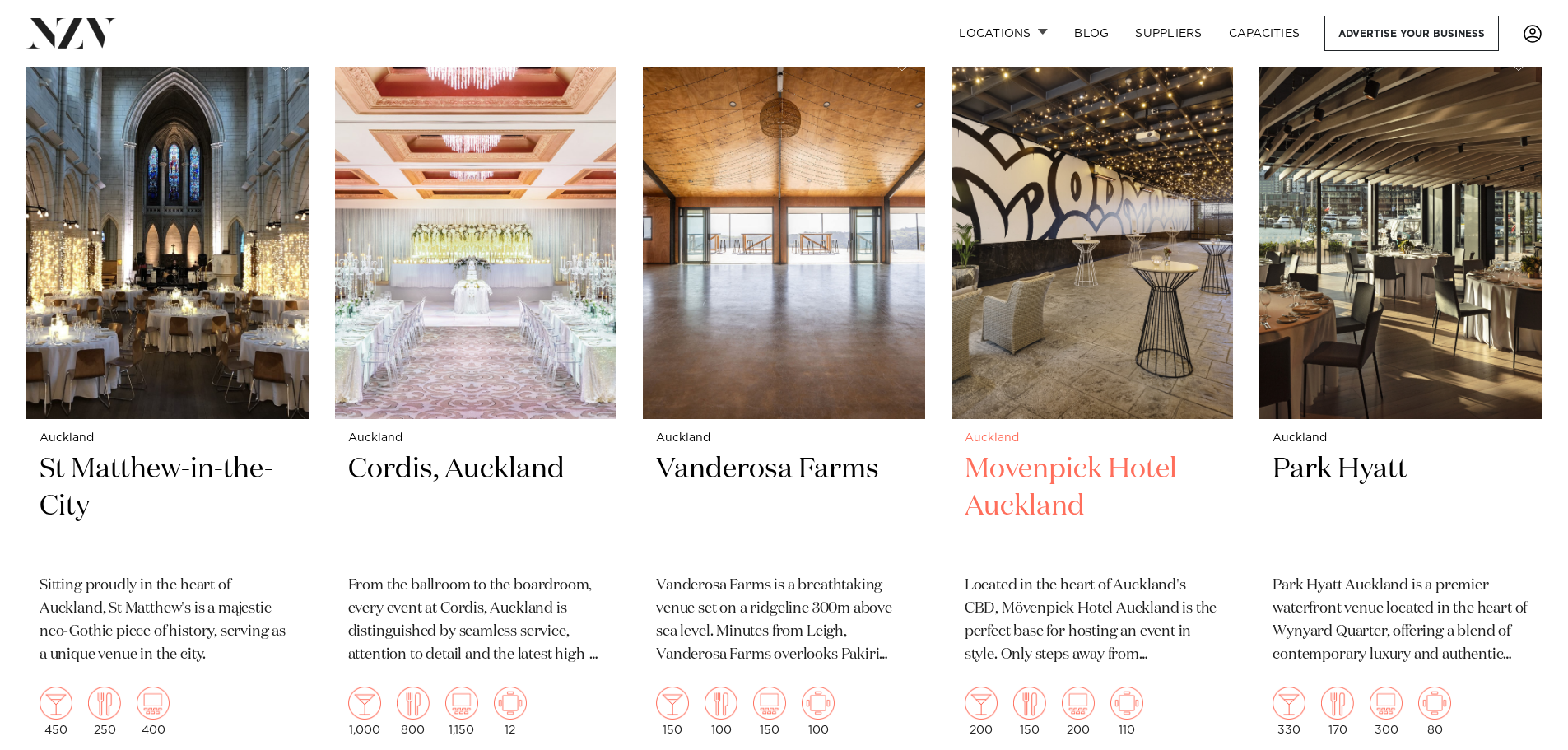 click at bounding box center [1092, 230] 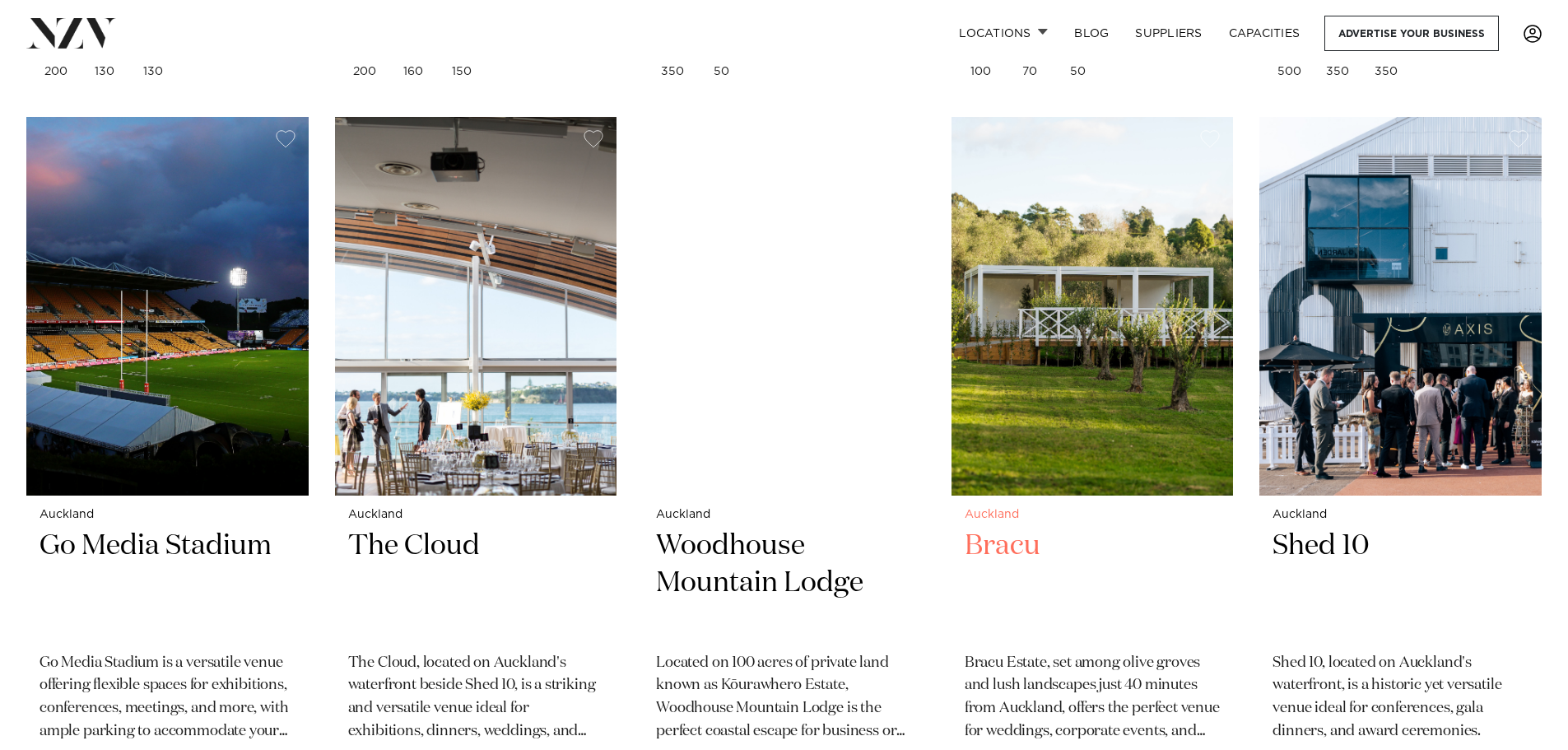 scroll, scrollTop: 7232, scrollLeft: 0, axis: vertical 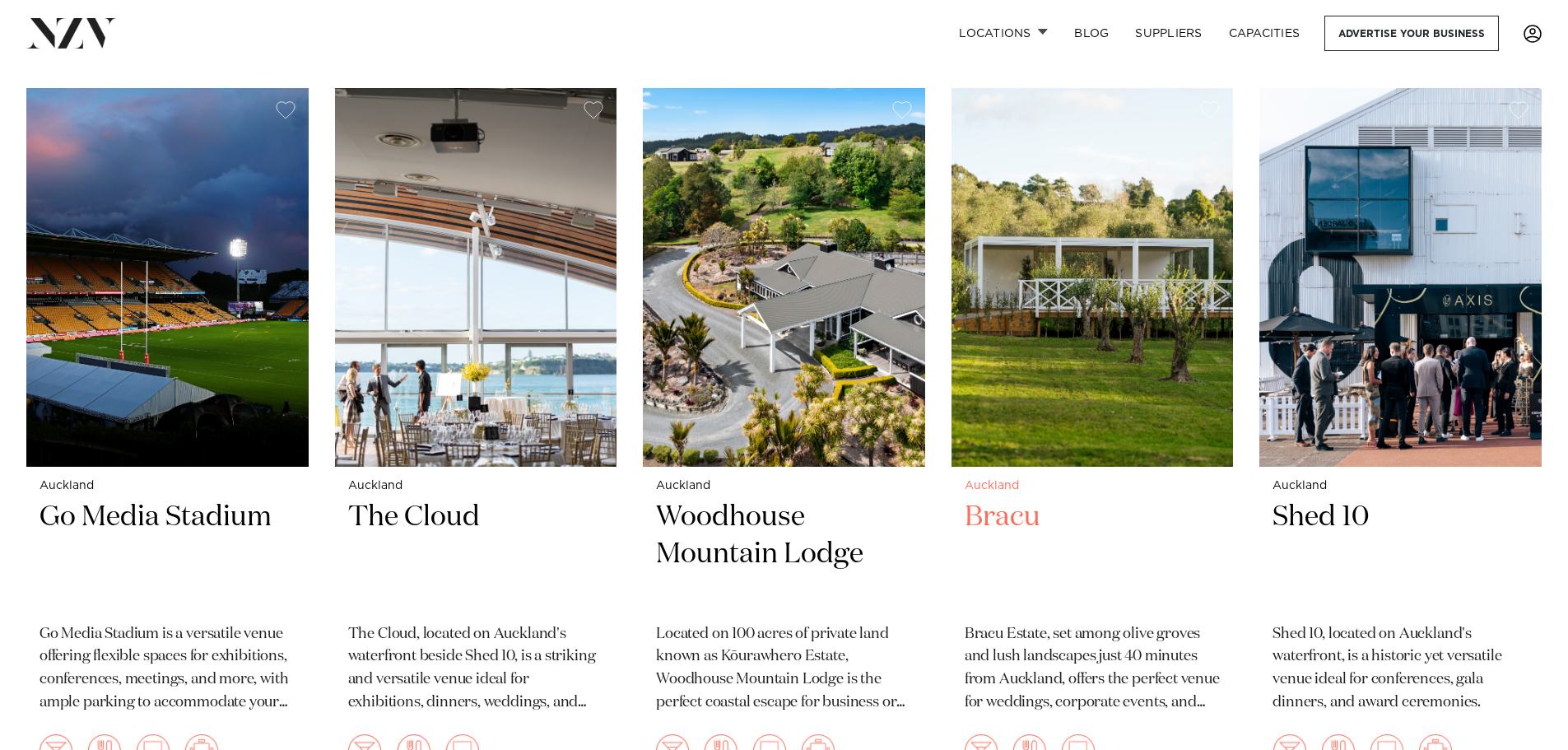 click at bounding box center (1092, 277) 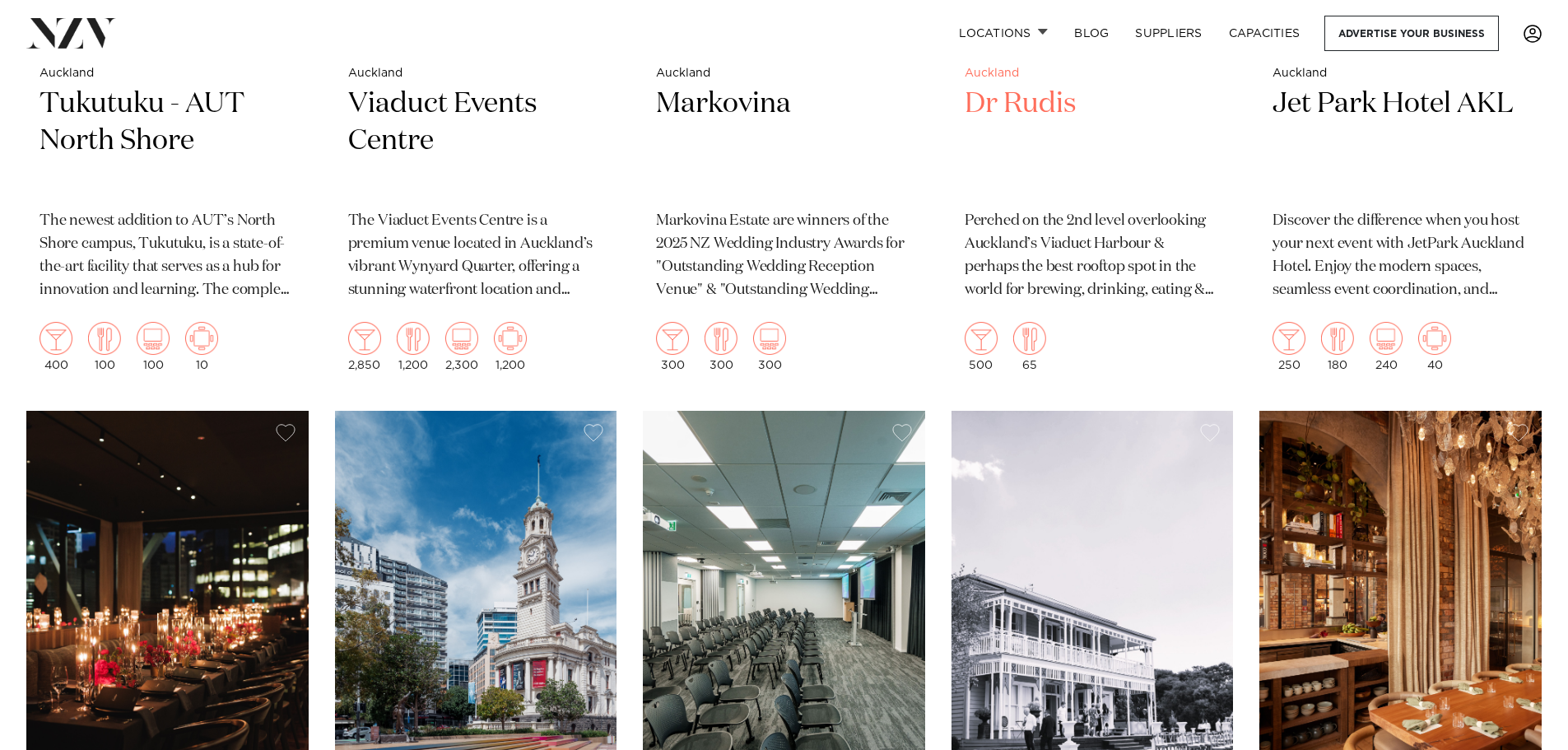 scroll, scrollTop: 10742, scrollLeft: 0, axis: vertical 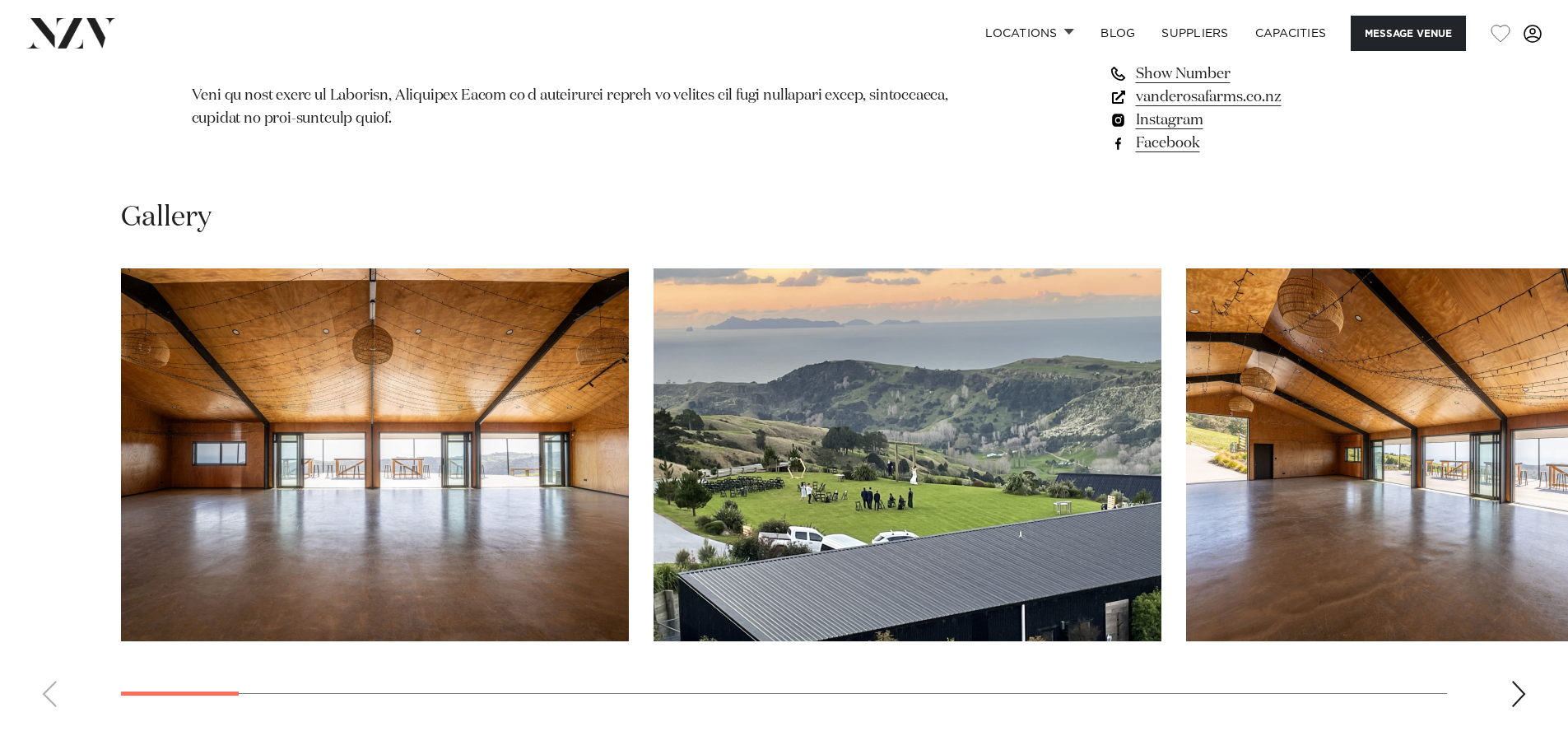 click at bounding box center (1440, 454) 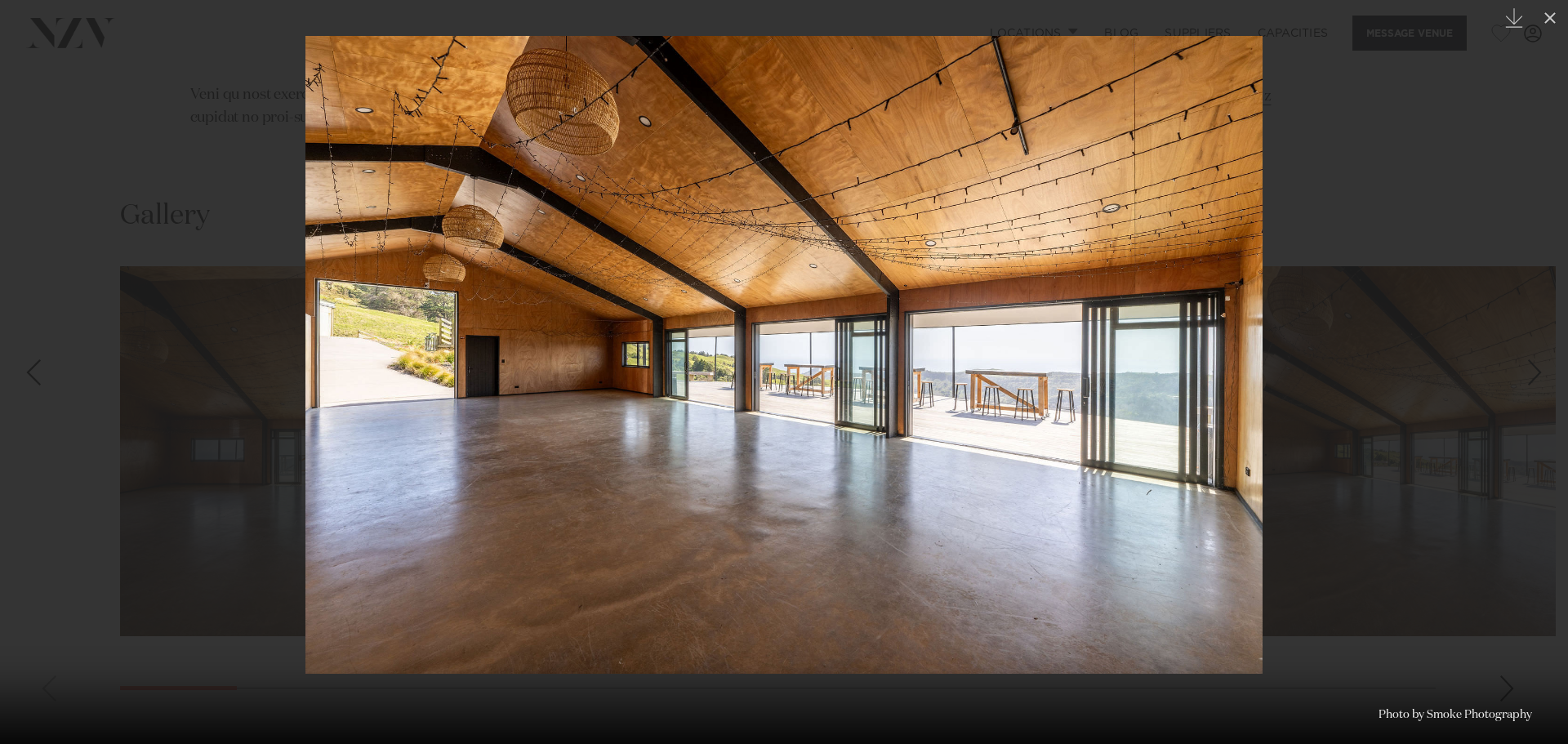 click at bounding box center (784, 372) 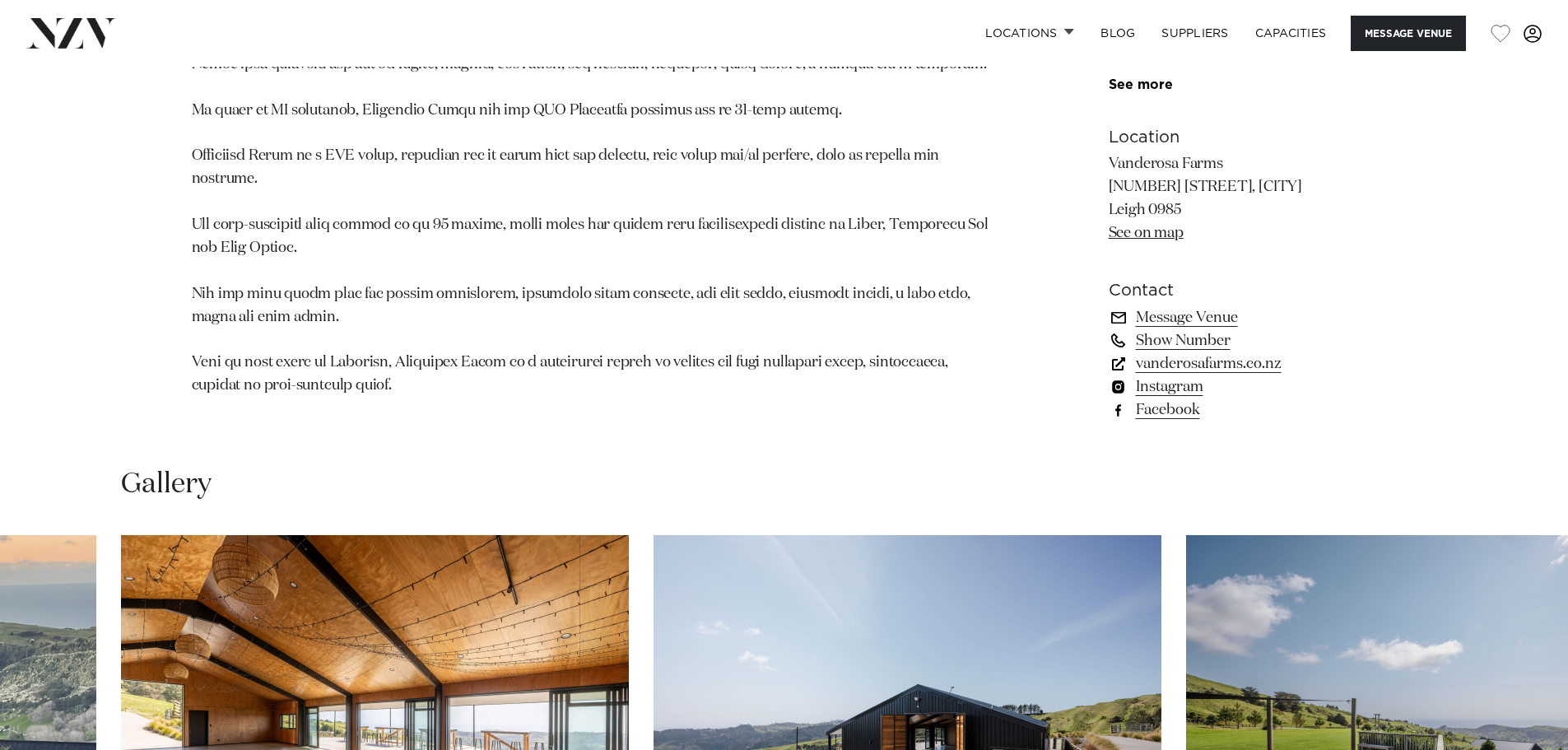scroll, scrollTop: 1153, scrollLeft: 0, axis: vertical 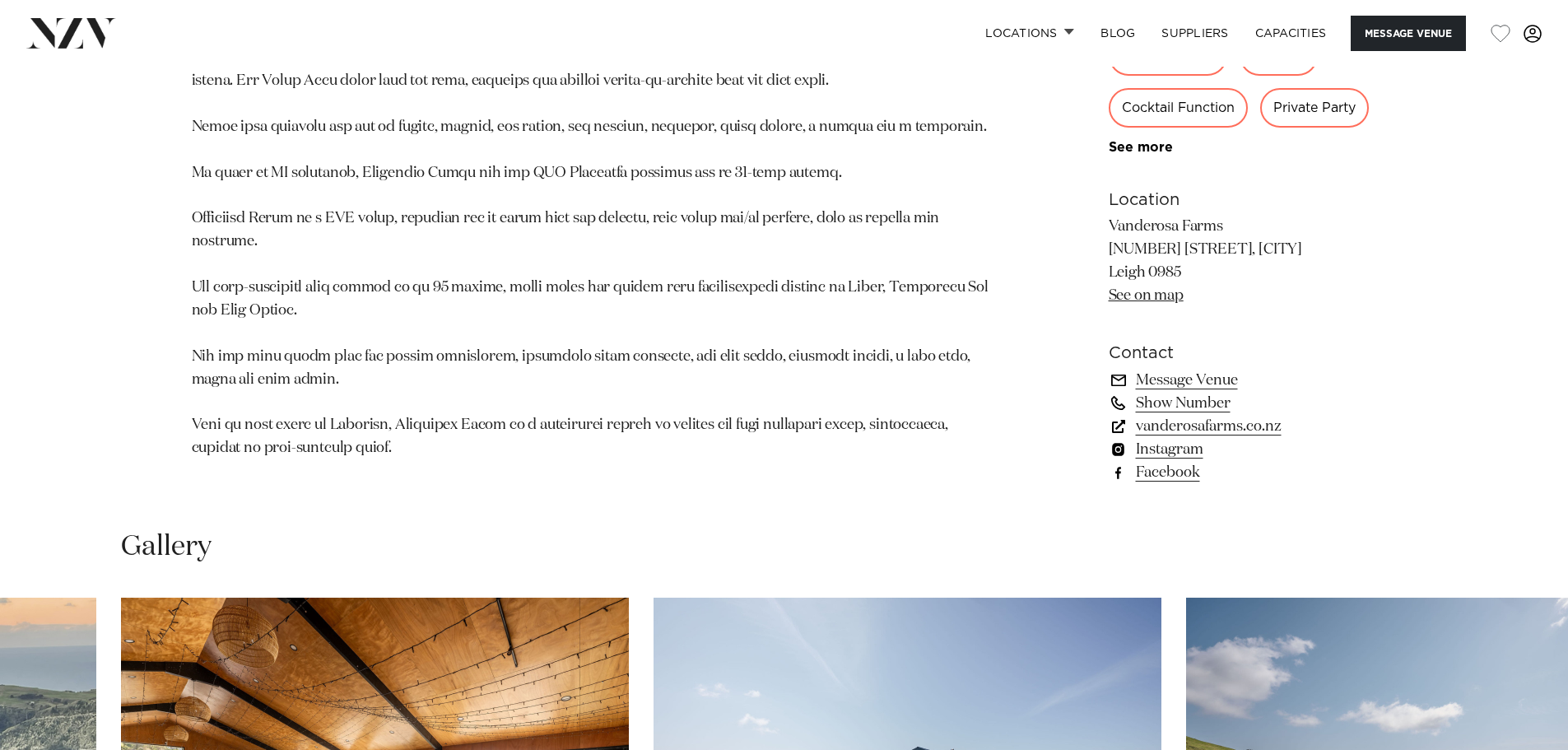 drag, startPoint x: 1228, startPoint y: 227, endPoint x: 1113, endPoint y: 218, distance: 115.35164 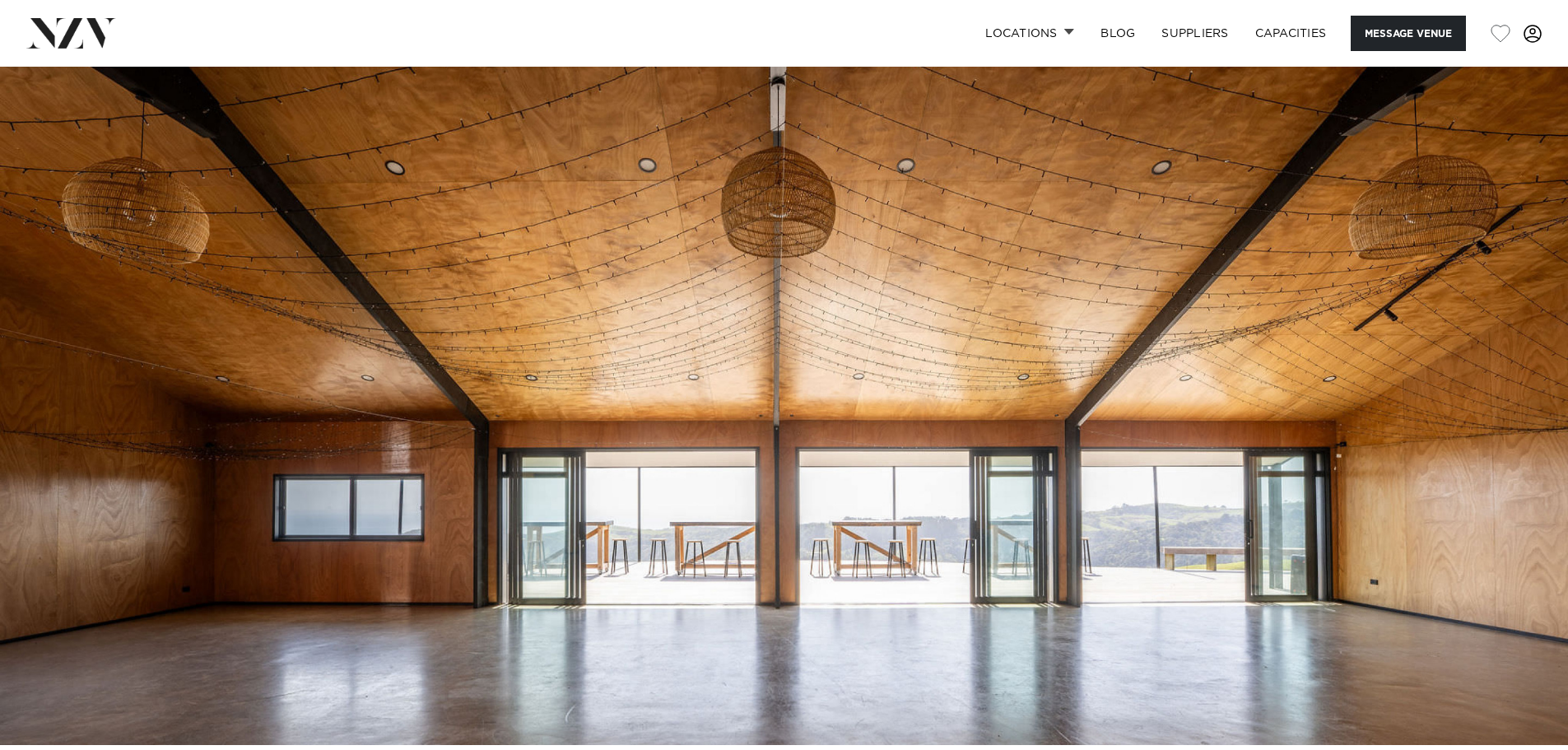 scroll, scrollTop: 165, scrollLeft: 0, axis: vertical 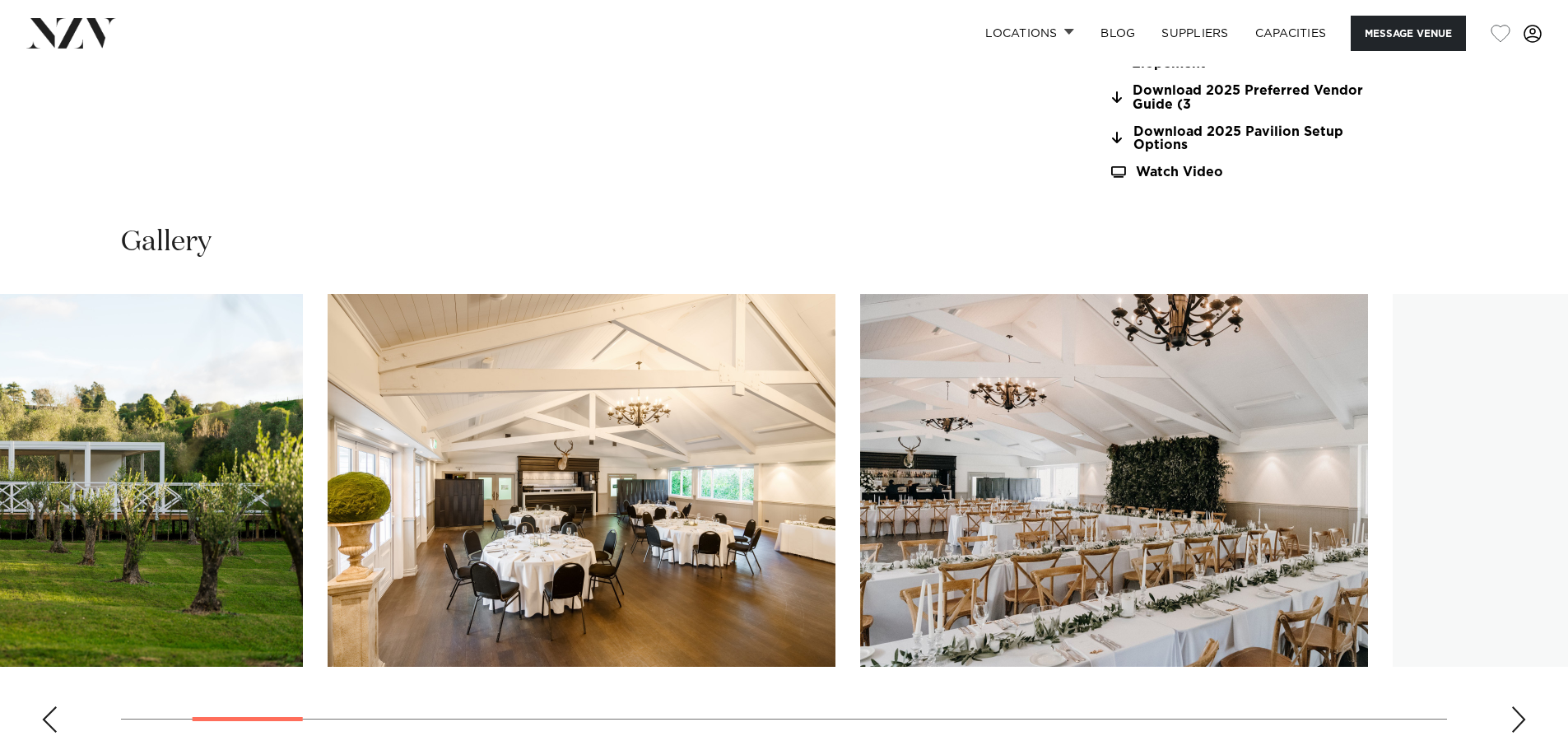 click at bounding box center (581, 480) 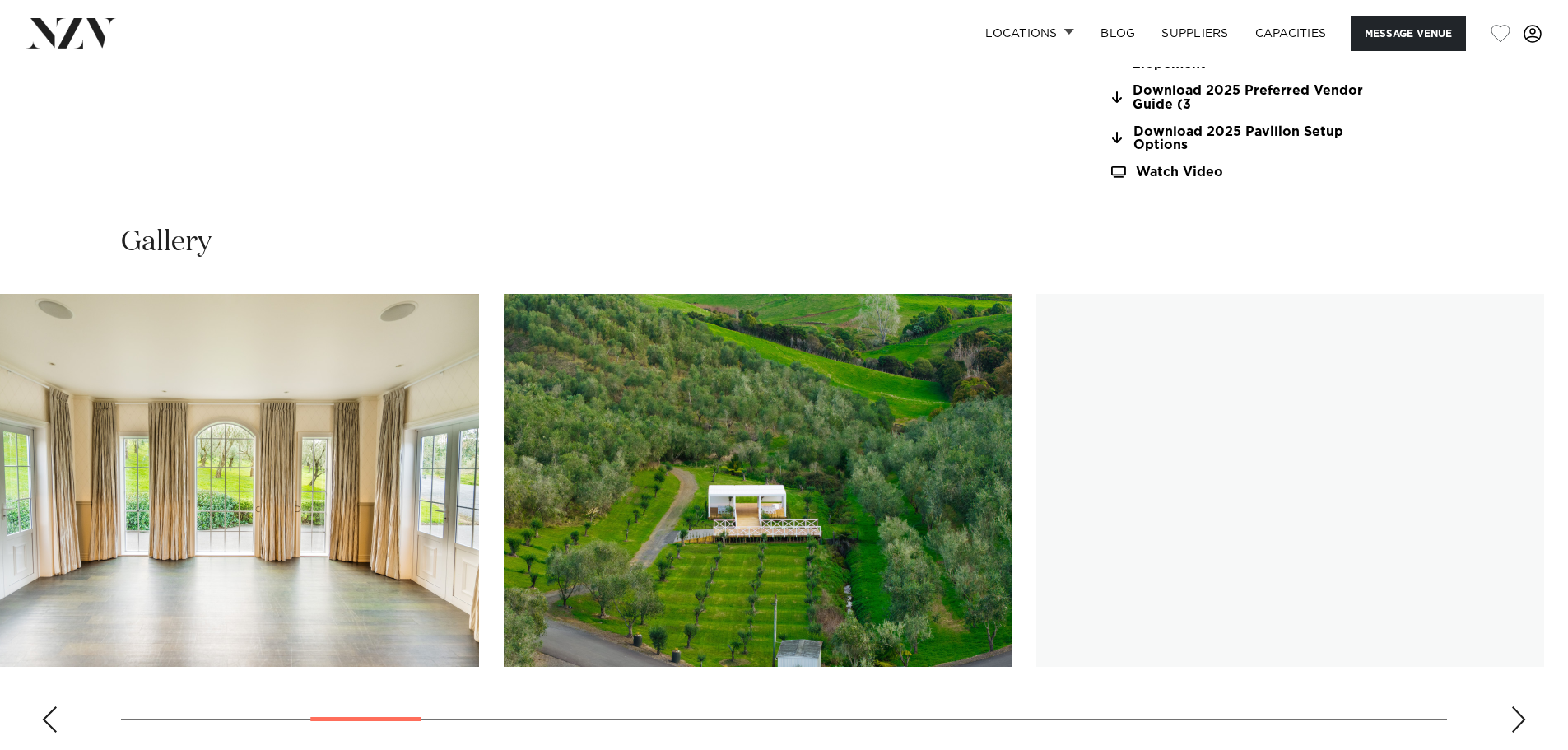 click at bounding box center [225, 480] 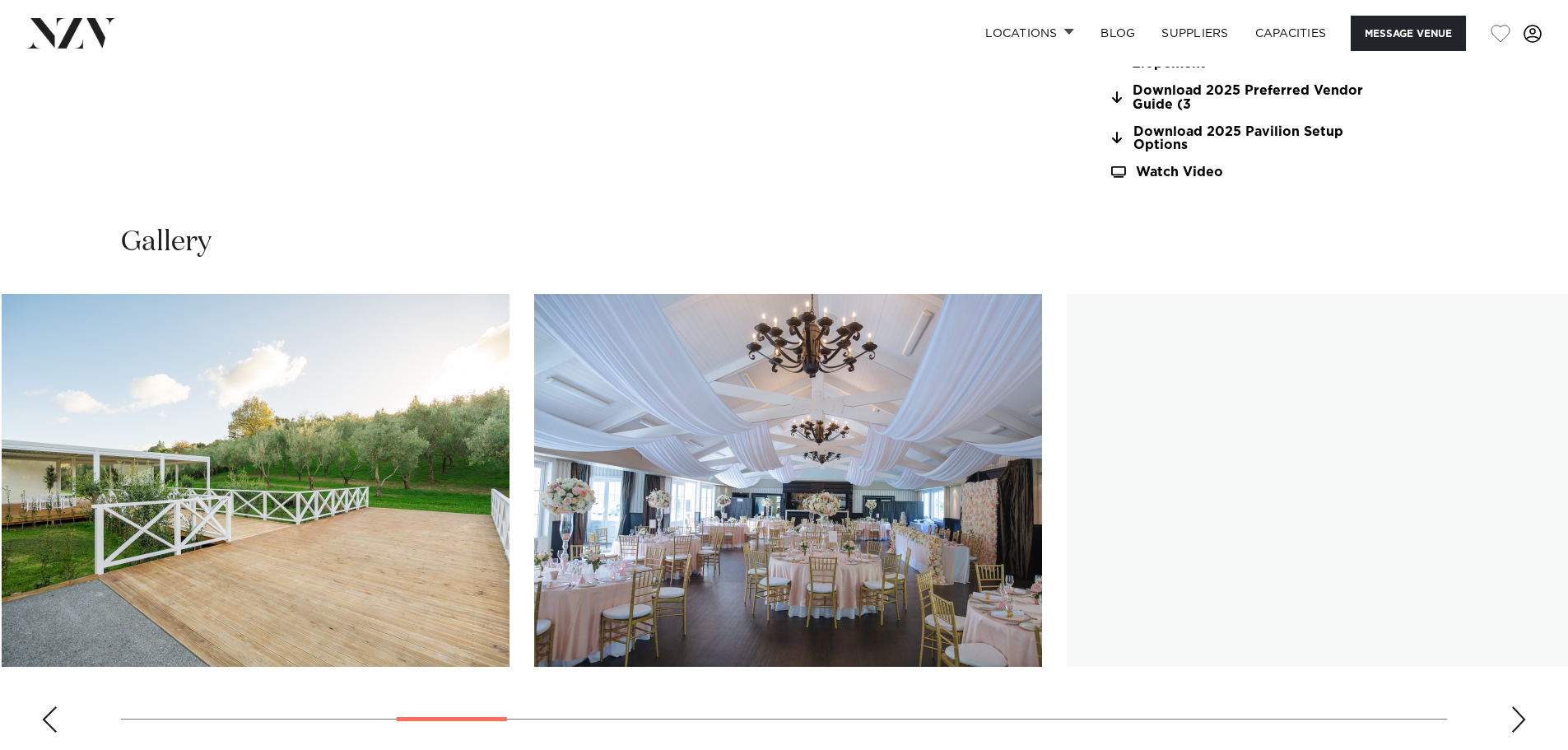 click at bounding box center [255, 480] 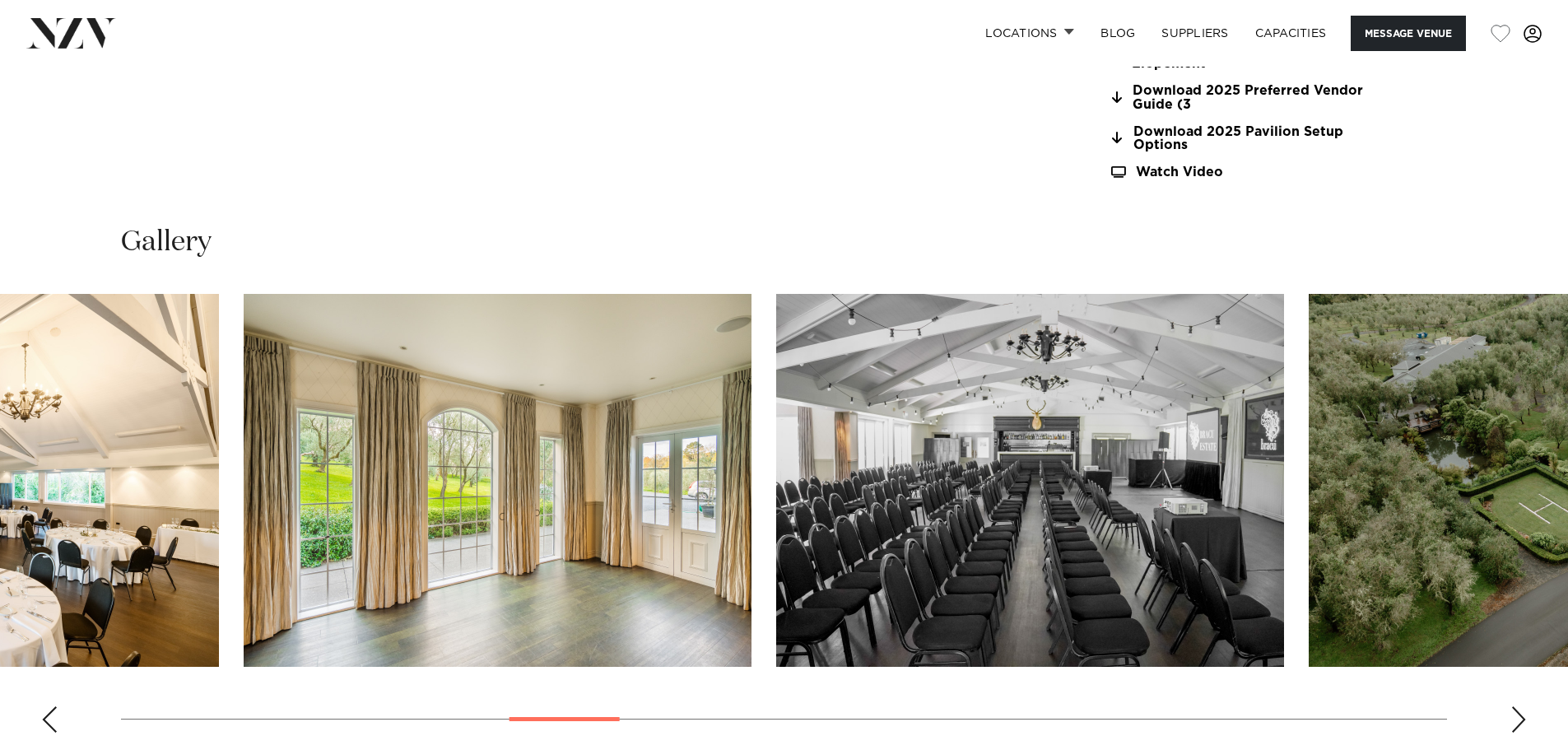 click on "Locations
[CITY]
[CITY]
[CITY]
[CITY]
[CITY]
[REGION]
[REGION]
[CITY]
[CITY]
[CITY]
[CITY]
[REGION]
[CITY]
[REGION]
[CITY]
[CITY]
[CITY]
[CITY]
[CITY]
[CITY]" at bounding box center (784, 1369) 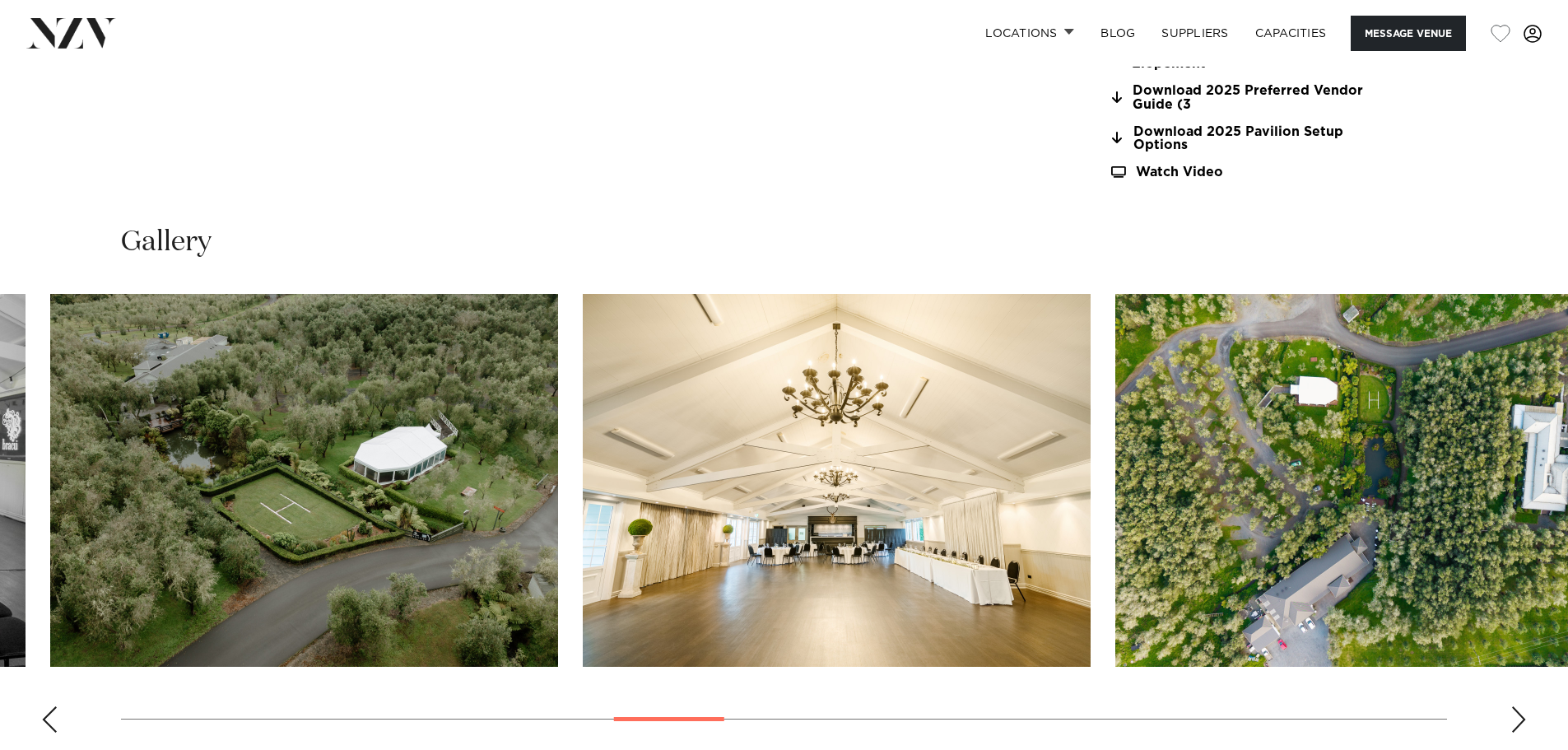 click at bounding box center [304, 480] 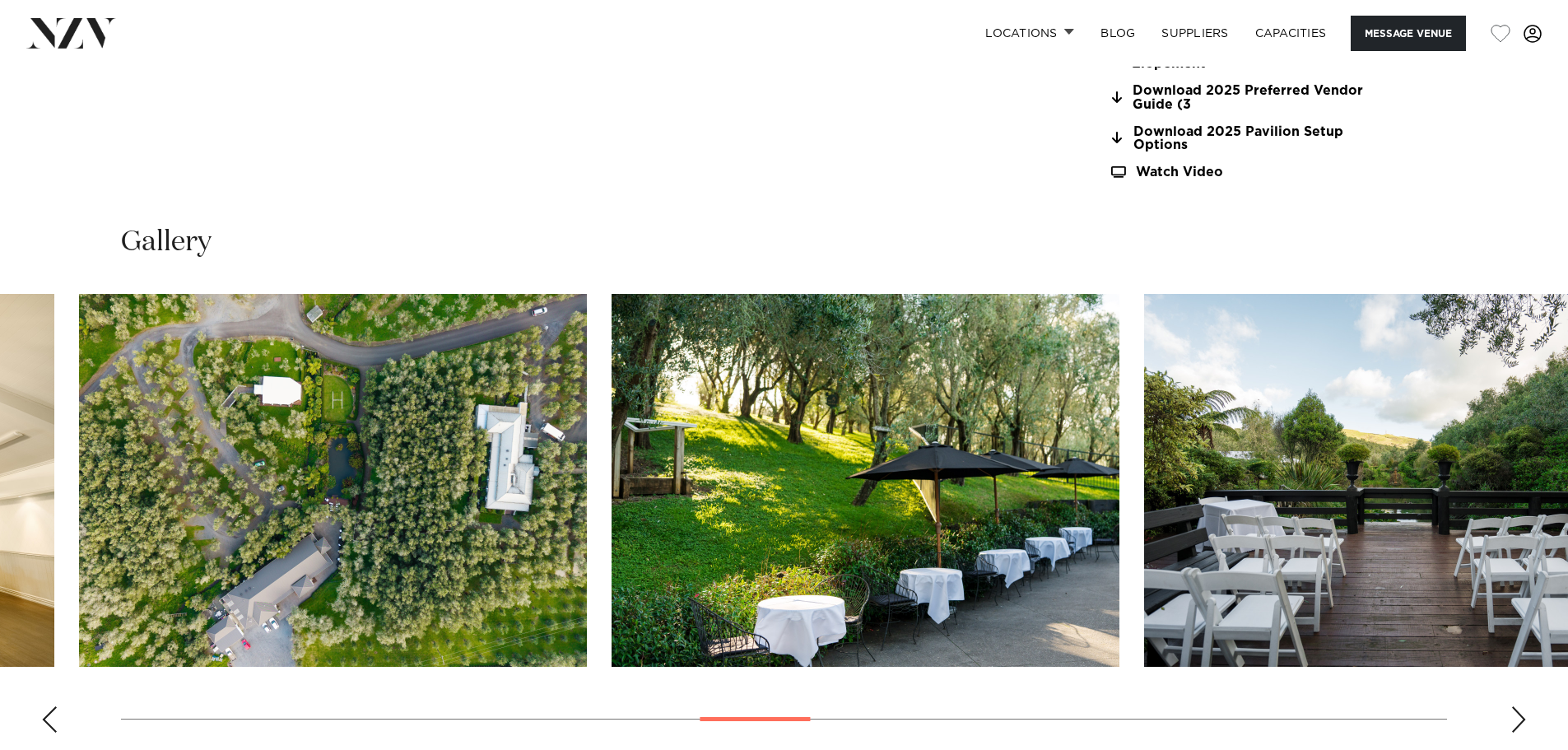 click at bounding box center (333, 480) 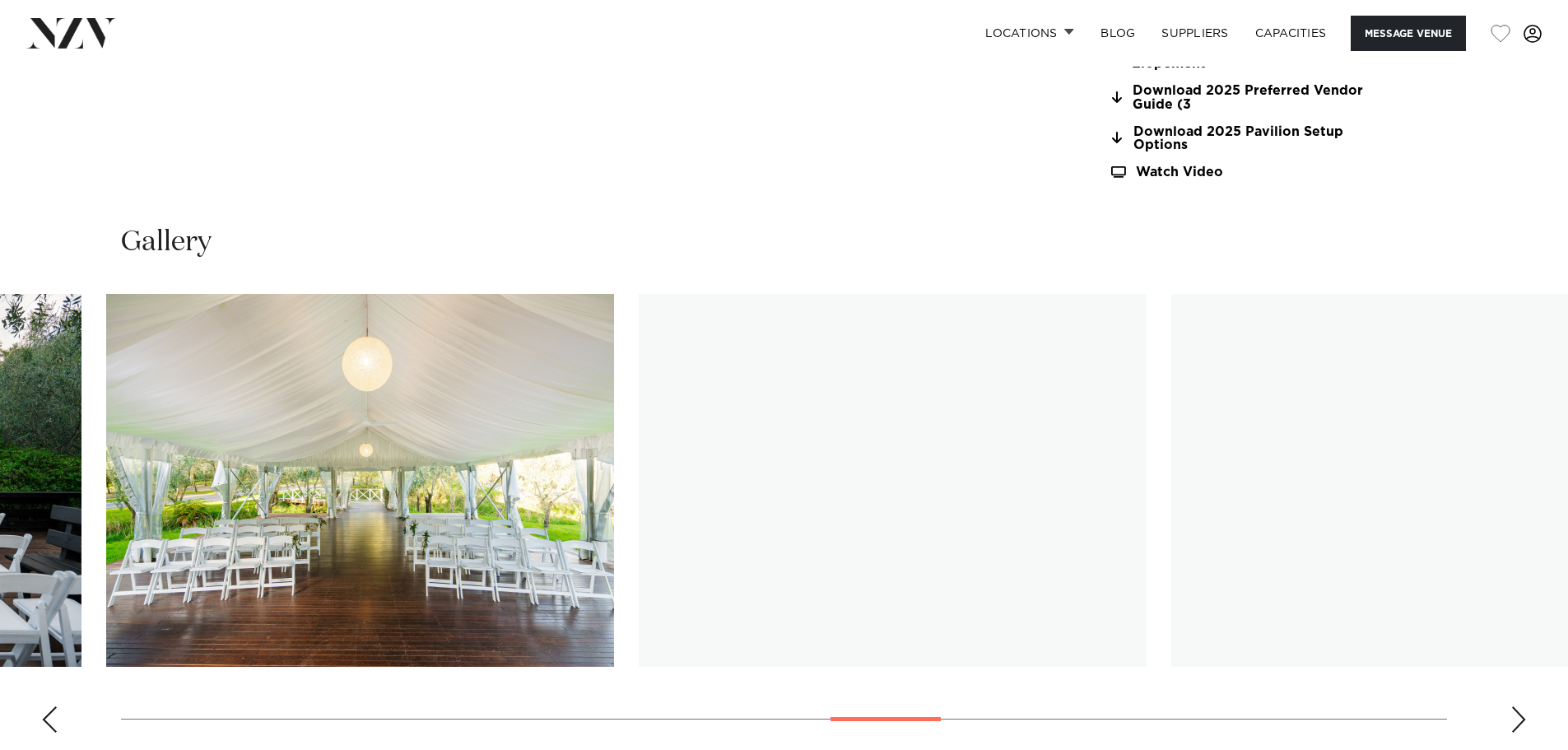 click on "Locations
[CITY]
[CITY]
[CITY]
[CITY]
[CITY]
[REGION]
[REGION]
[CITY]
[CITY]
[CITY]
[CITY]
[REGION]
[CITY]
[REGION]
[CITY]
[CITY]
[CITY]
[CITY]
[CITY]
[CITY]" at bounding box center [784, 1369] 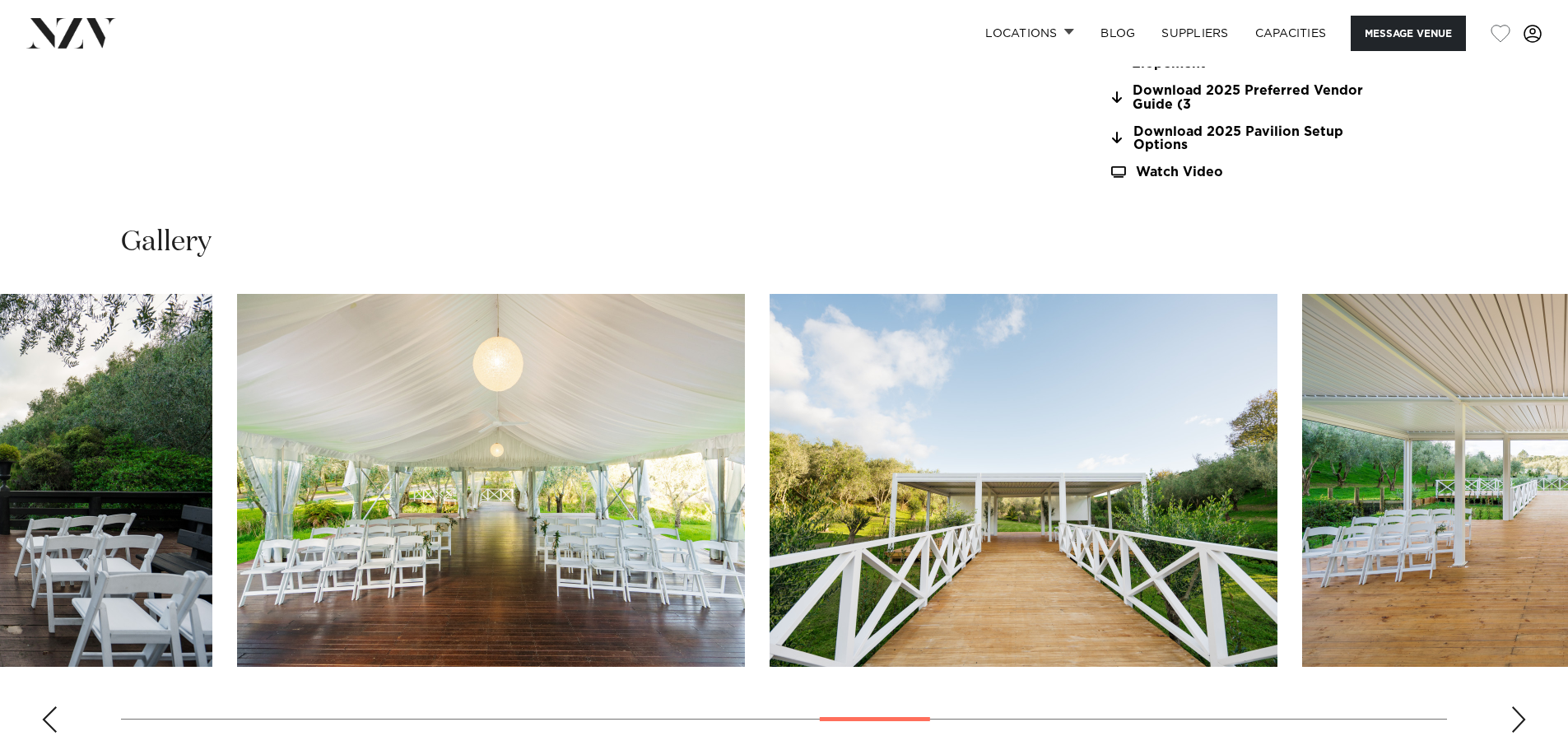 click on "Locations
[CITY]
[CITY]
[CITY]
[CITY]
[CITY]
[REGION]
[REGION]
[CITY]
[CITY]
[CITY]
[CITY]
[REGION]
[CITY]
[REGION]
[CITY]
[CITY]
[CITY]
[CITY]
[CITY]
[CITY]" at bounding box center (784, 1369) 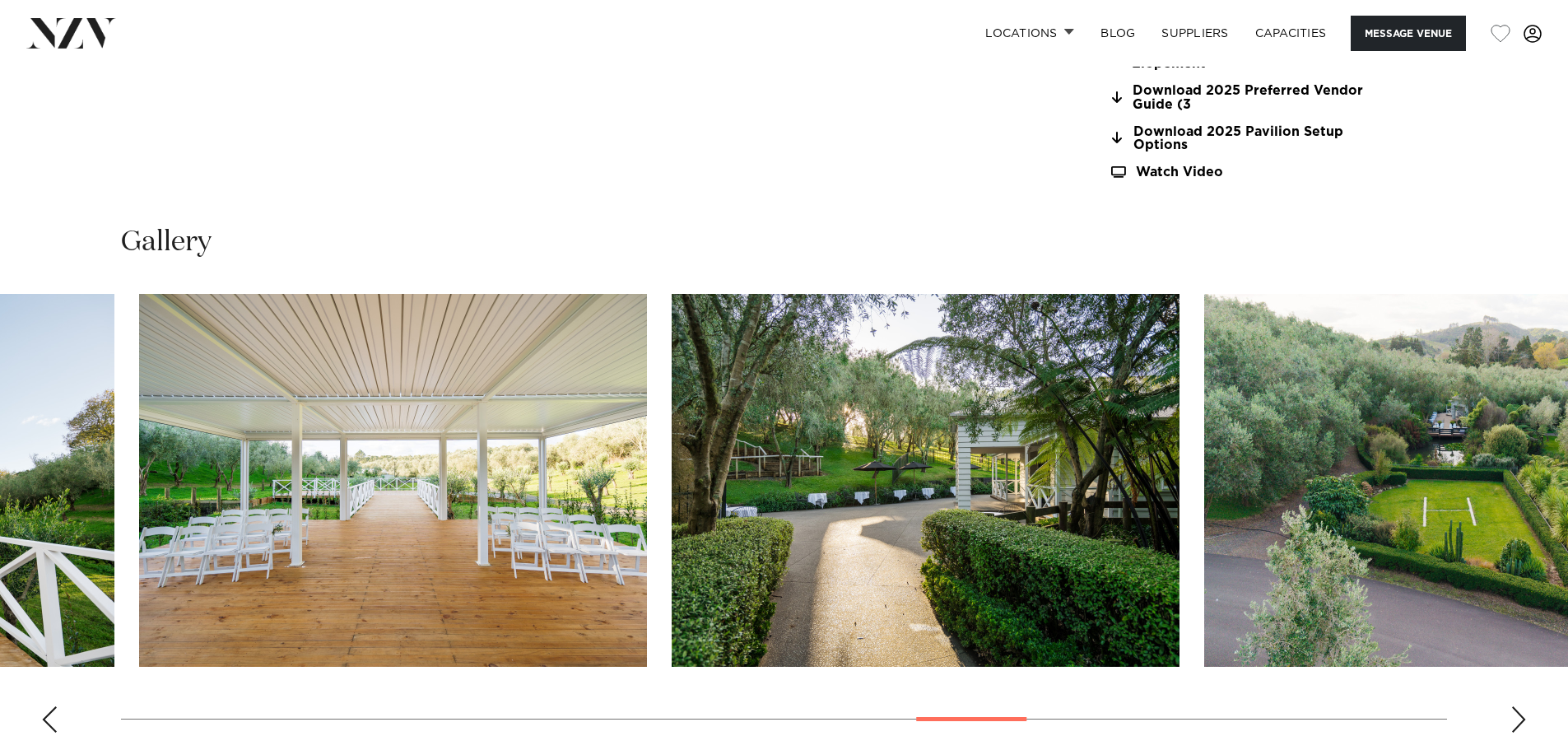 click at bounding box center (784, 519) 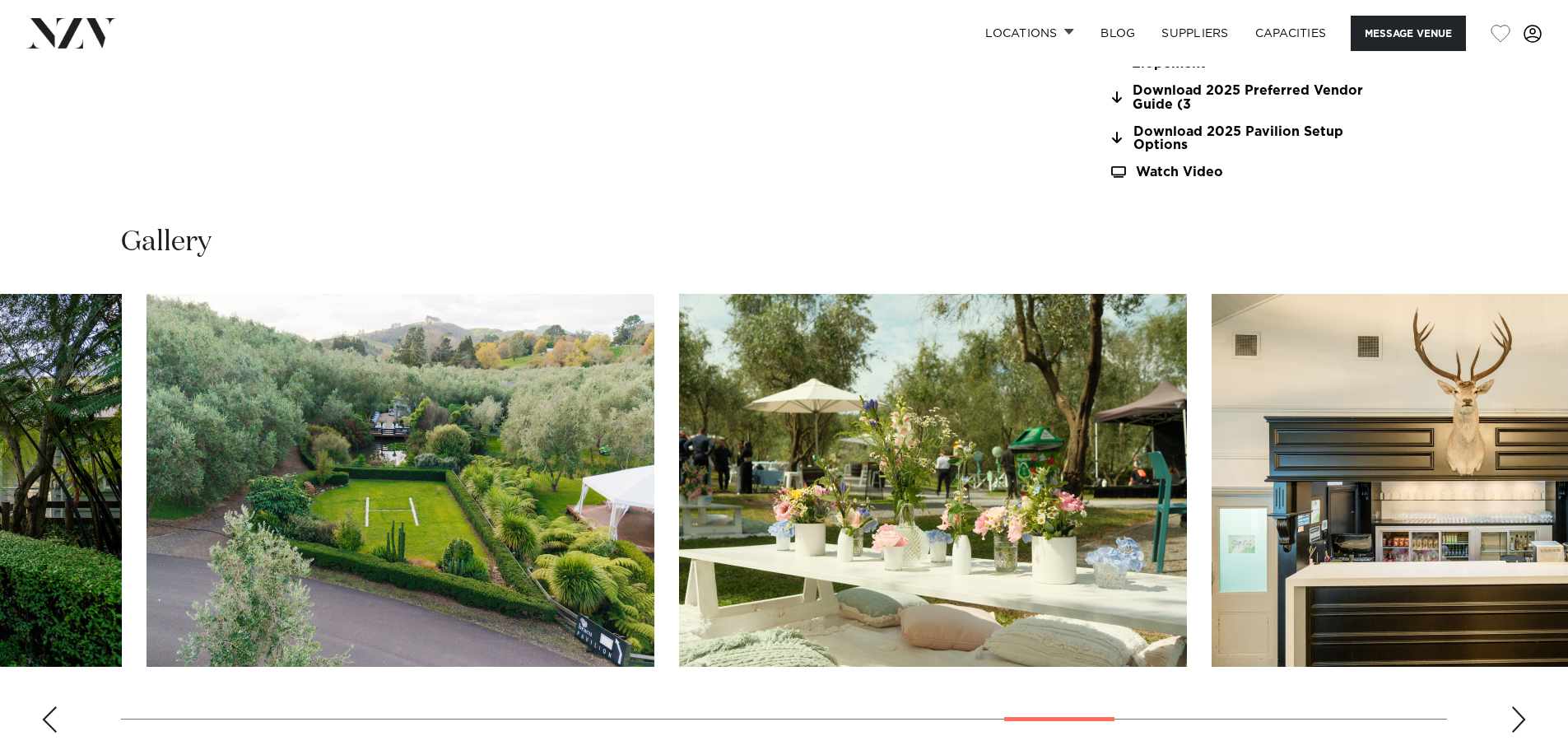 click at bounding box center [400, 480] 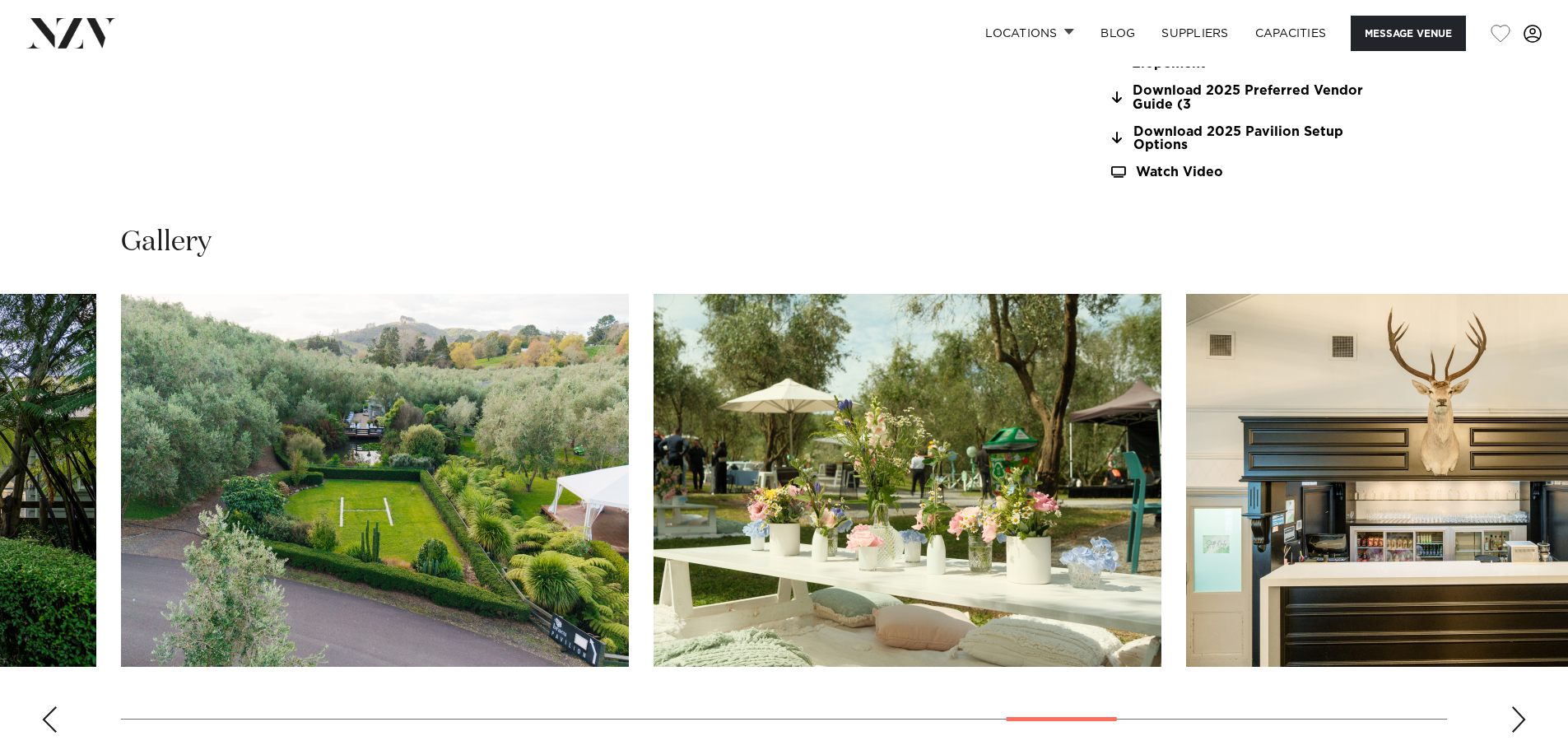 click on "Locations
[CITY]
[CITY]
[CITY]
[CITY]
[CITY]
[REGION]
[REGION]
[CITY]
[CITY]
[CITY]
[CITY]
[REGION]
[CITY]
[REGION]
[CITY]
[CITY]
[CITY]
[CITY]
[CITY]
[CITY]" at bounding box center [784, 1369] 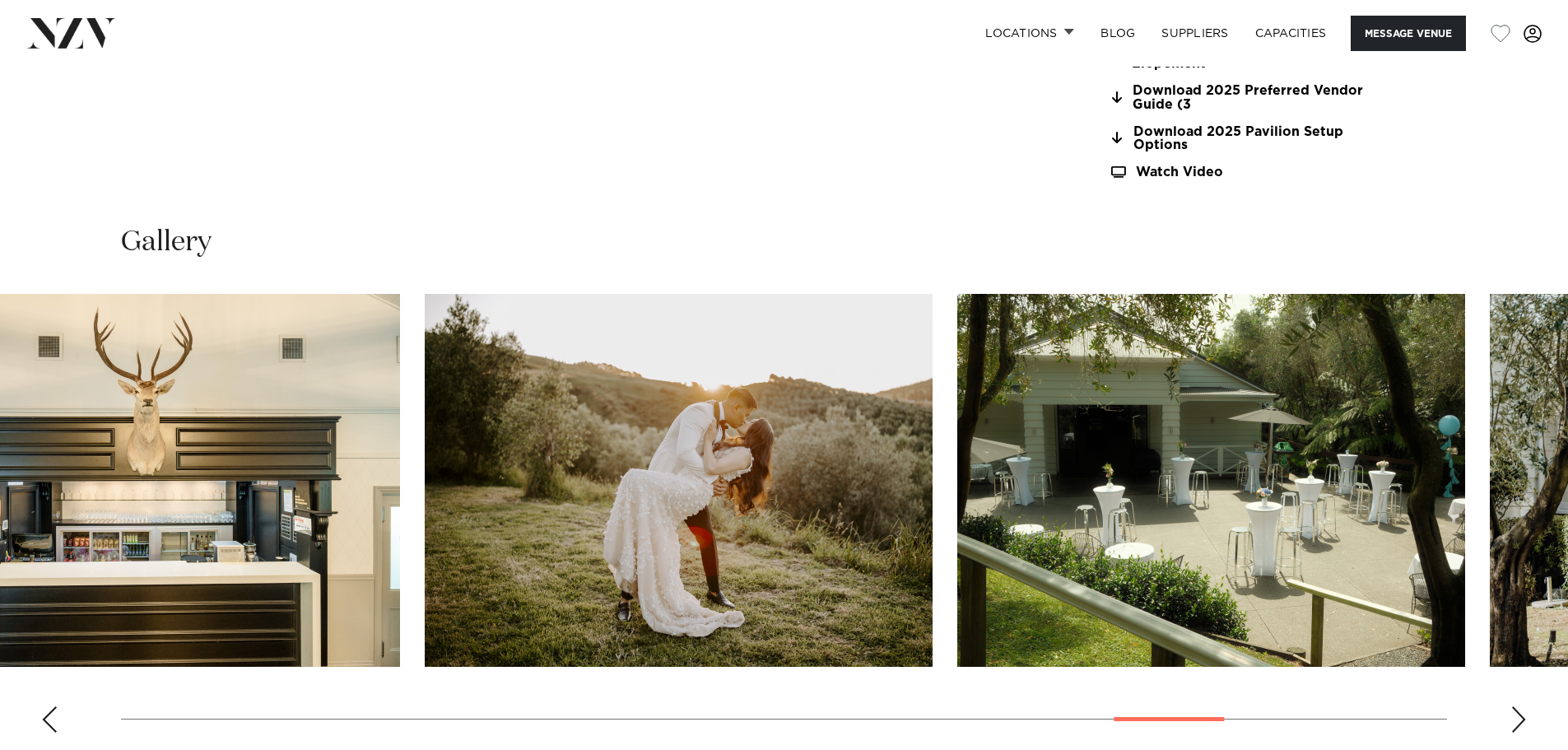 click at bounding box center (146, 480) 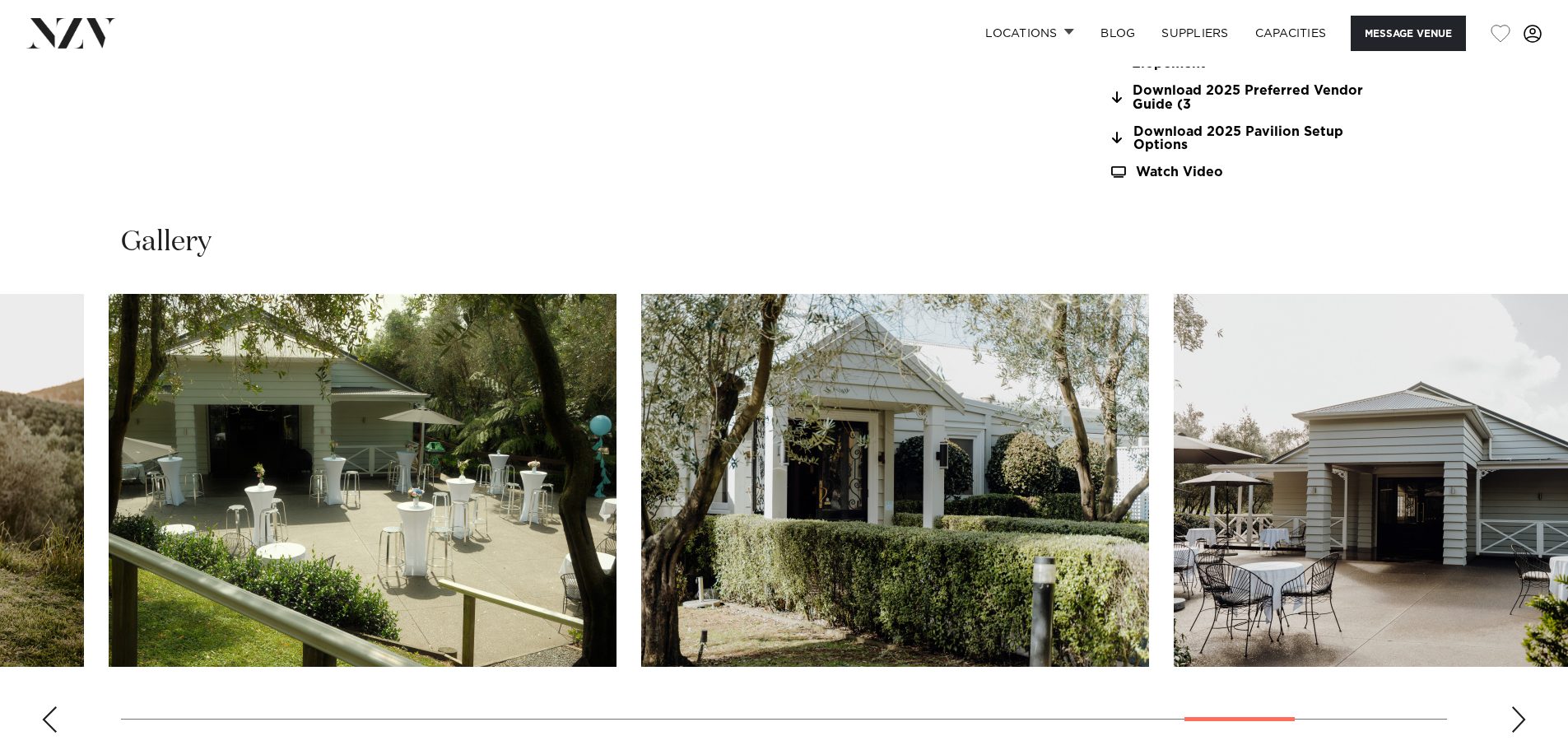 click at bounding box center [362, 480] 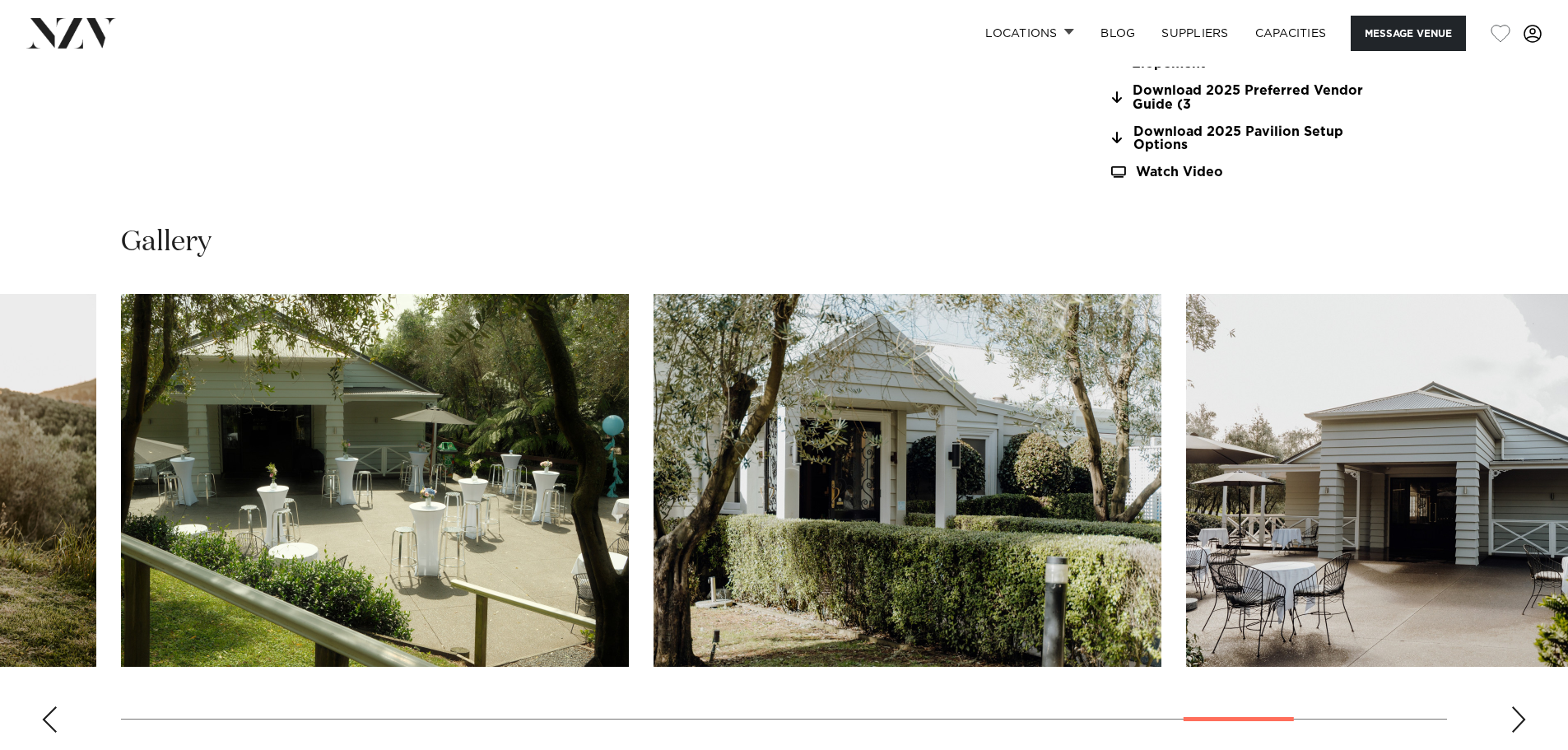 click on "Locations
[CITY]
[CITY]
[CITY]
[CITY]
[CITY]
[REGION]
[REGION]
[CITY]
[CITY]
[CITY]
[CITY]
[REGION]
[CITY]
[REGION]
[CITY]
[CITY]
[CITY]
[CITY]
[CITY]
[CITY]" at bounding box center [784, 1369] 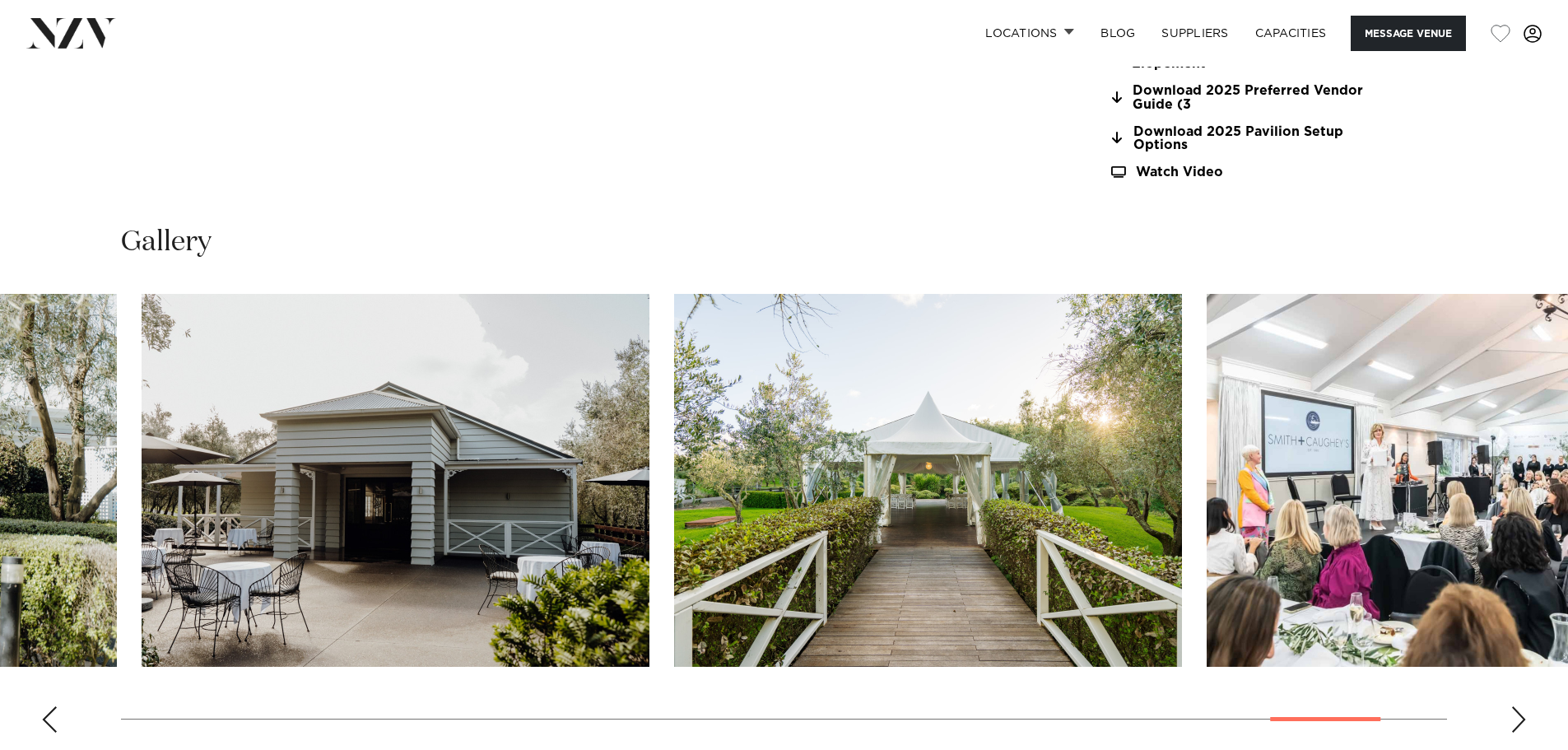 click at bounding box center [395, 480] 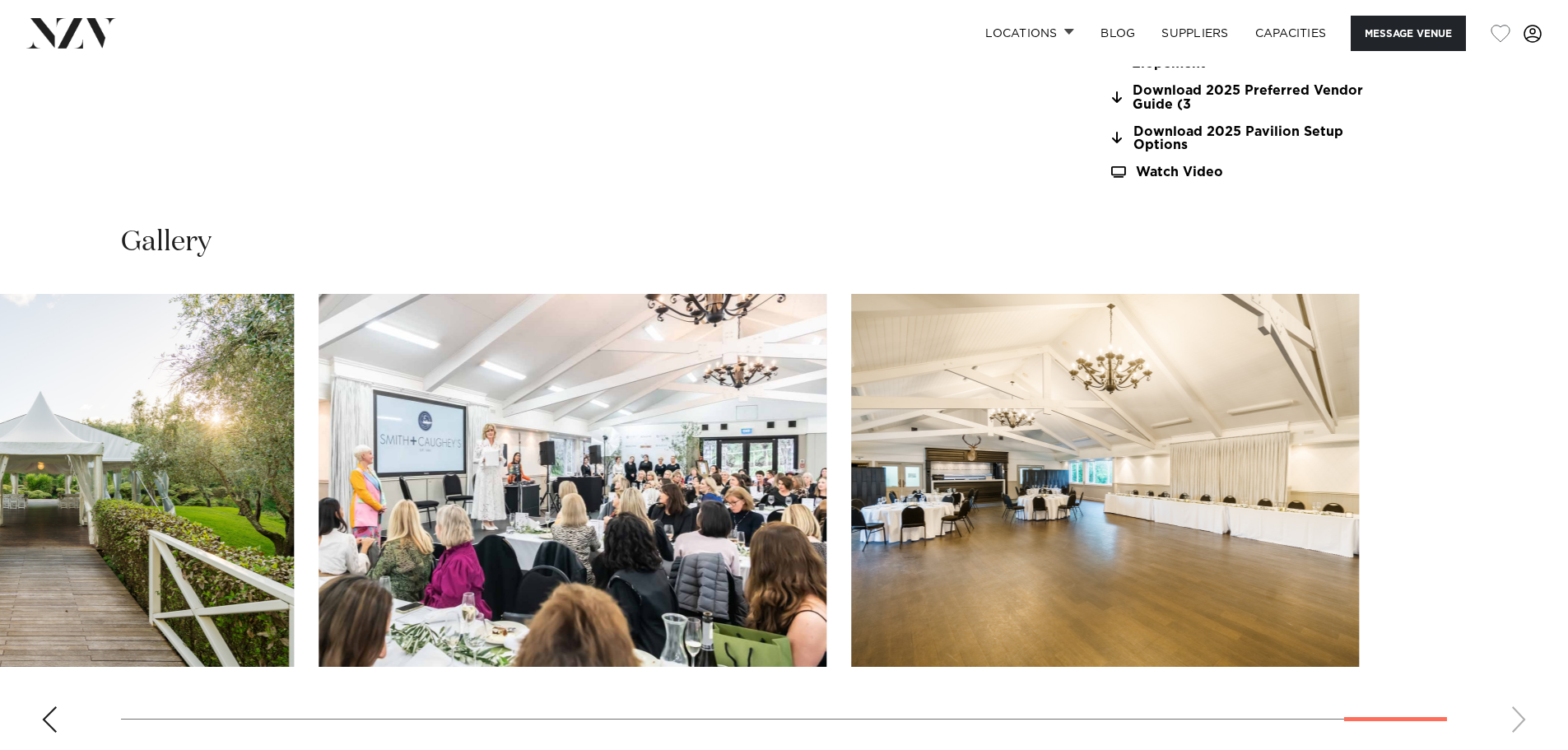 click at bounding box center [0, 0] 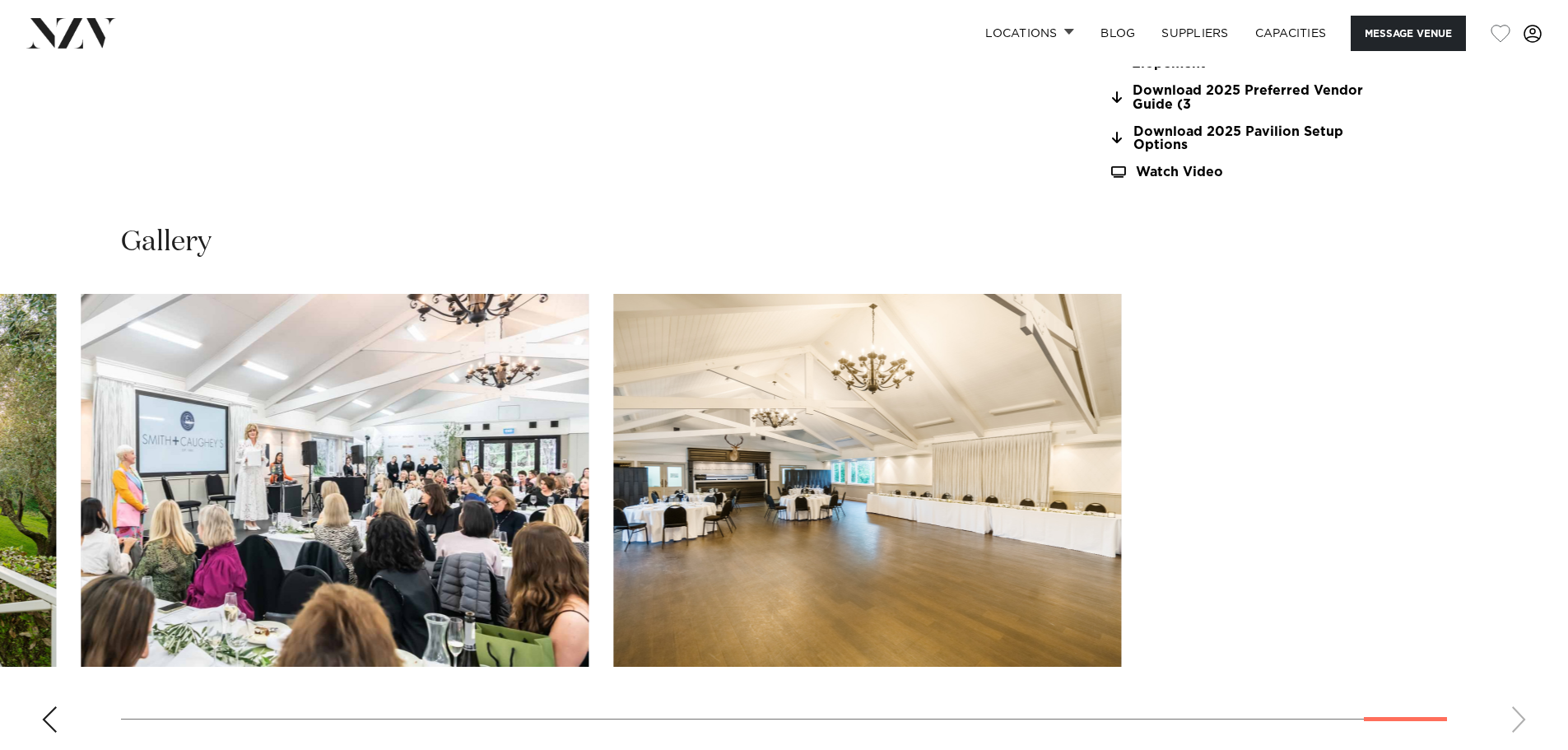 click at bounding box center [0, 0] 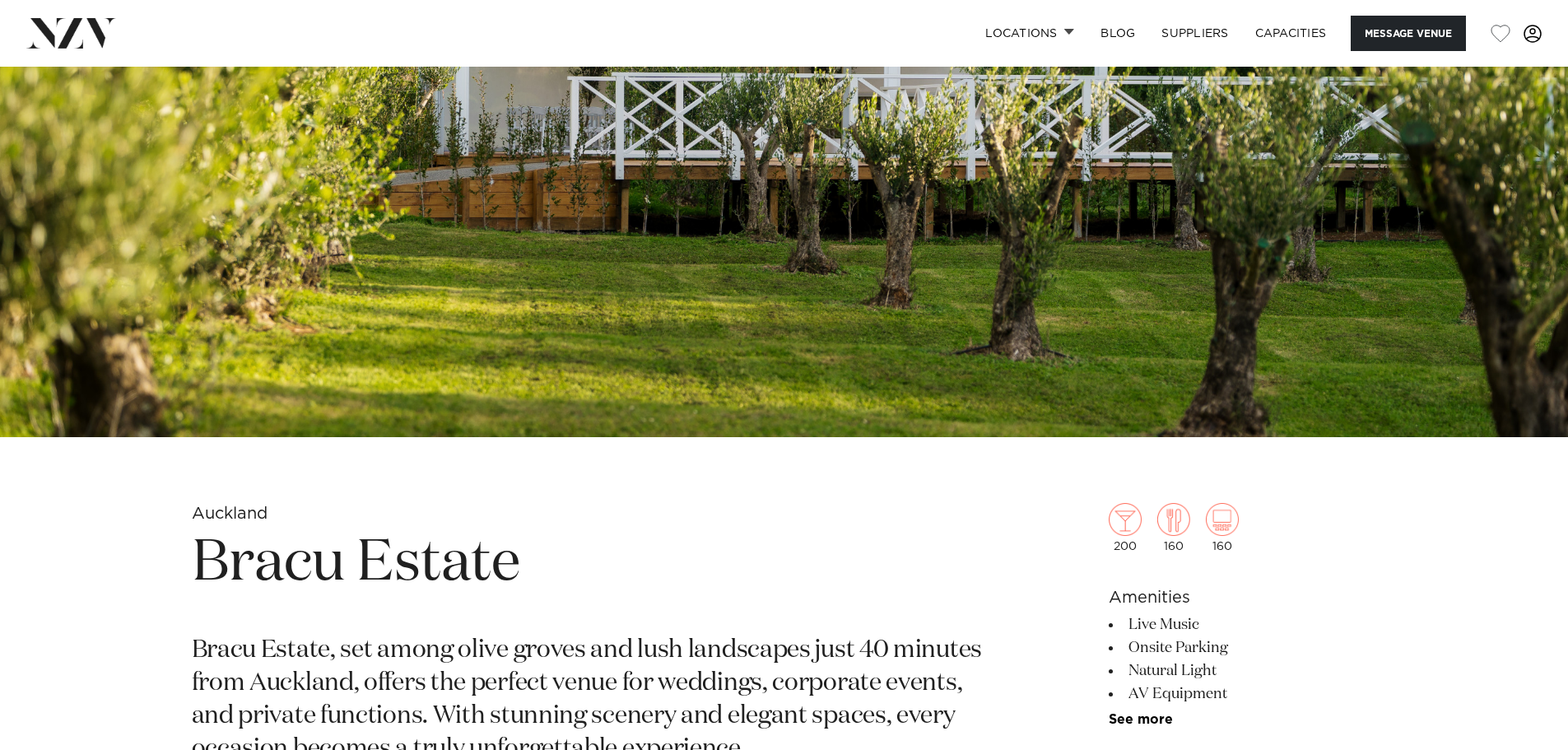 scroll, scrollTop: 329, scrollLeft: 0, axis: vertical 